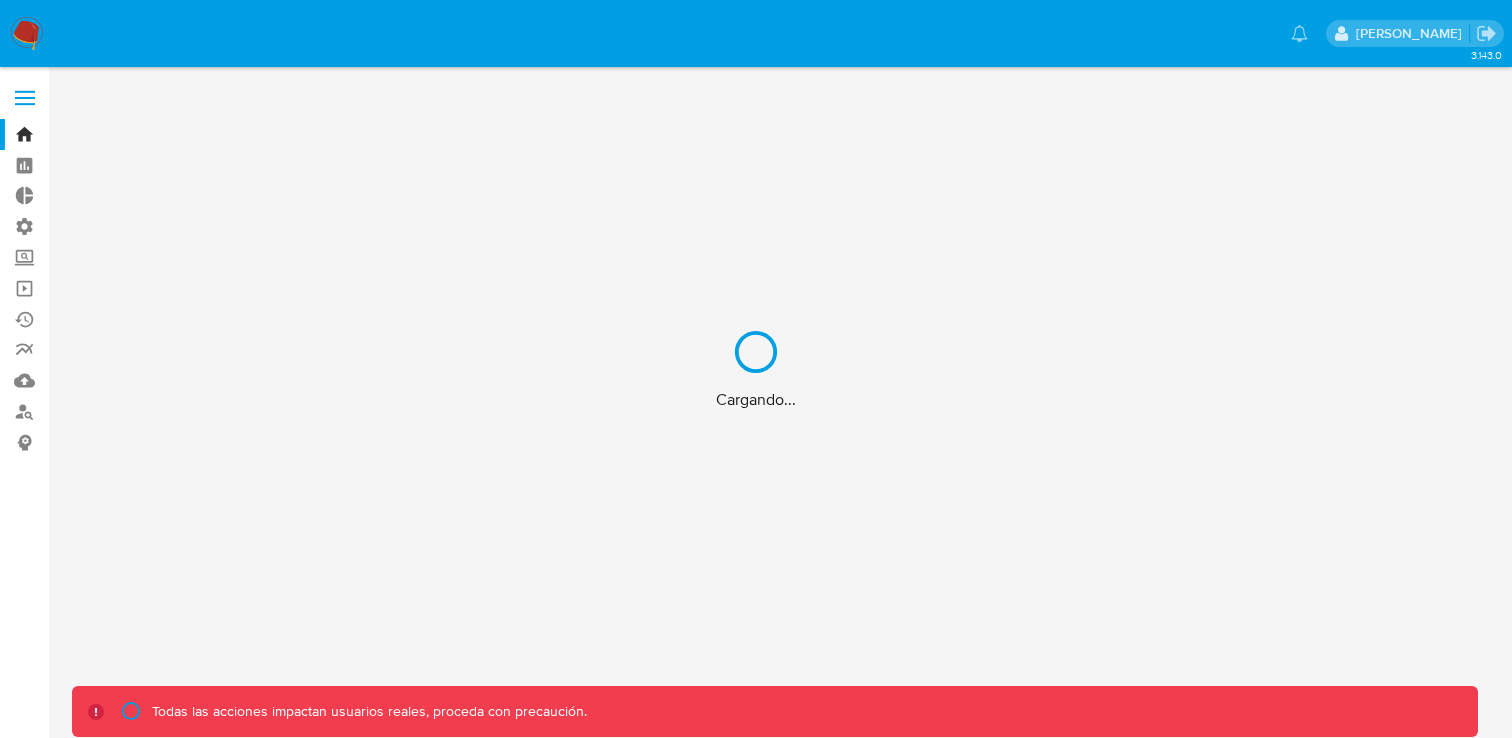 scroll, scrollTop: 0, scrollLeft: 0, axis: both 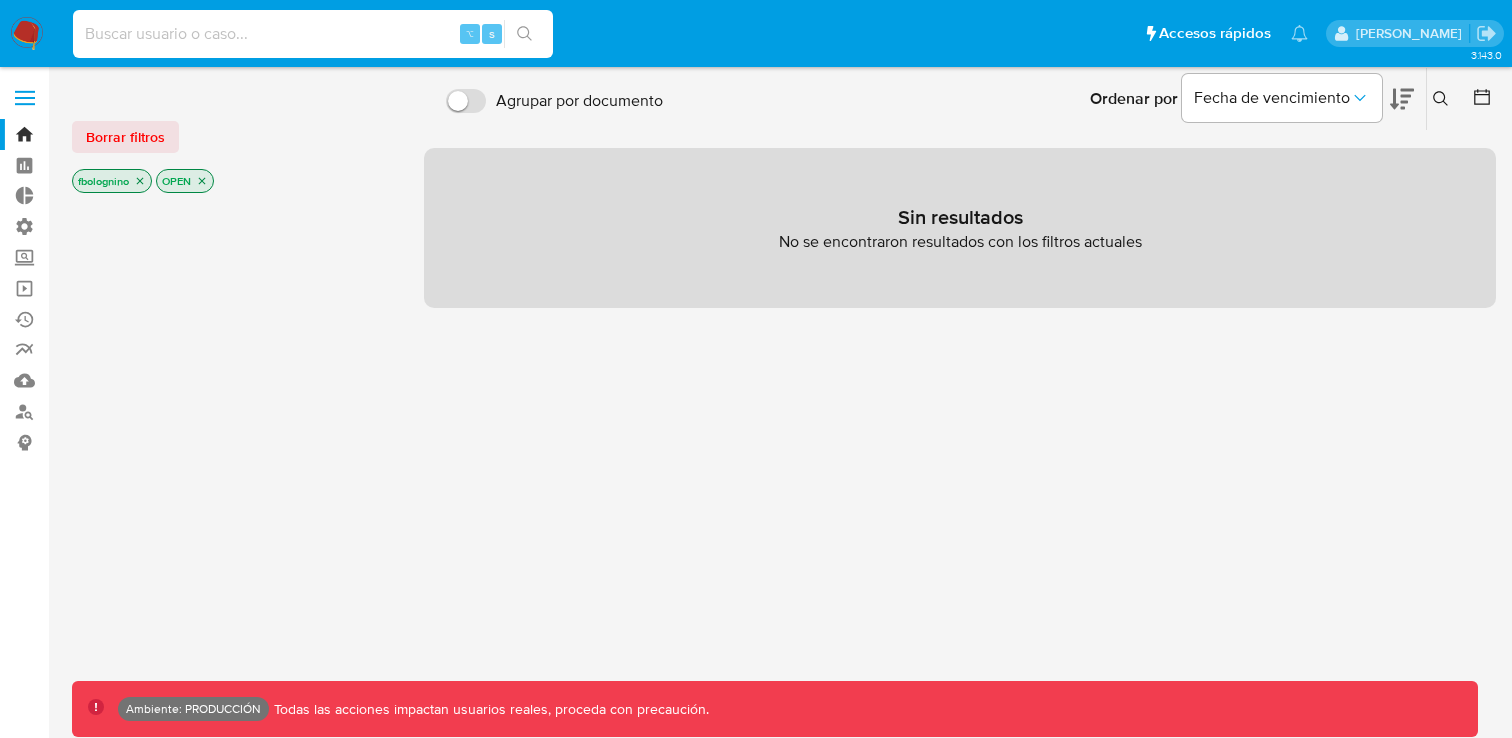 click at bounding box center (313, 34) 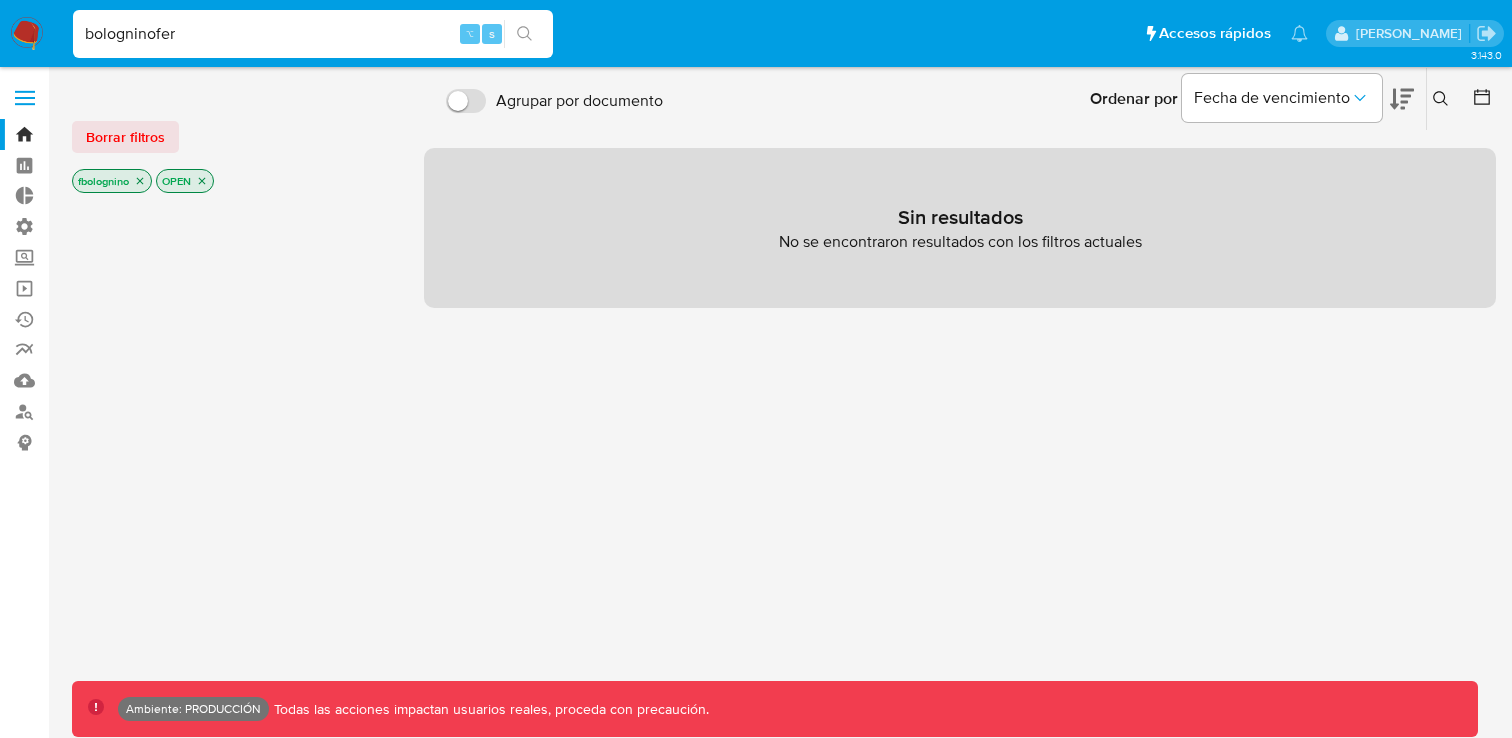 type on "bologninofer" 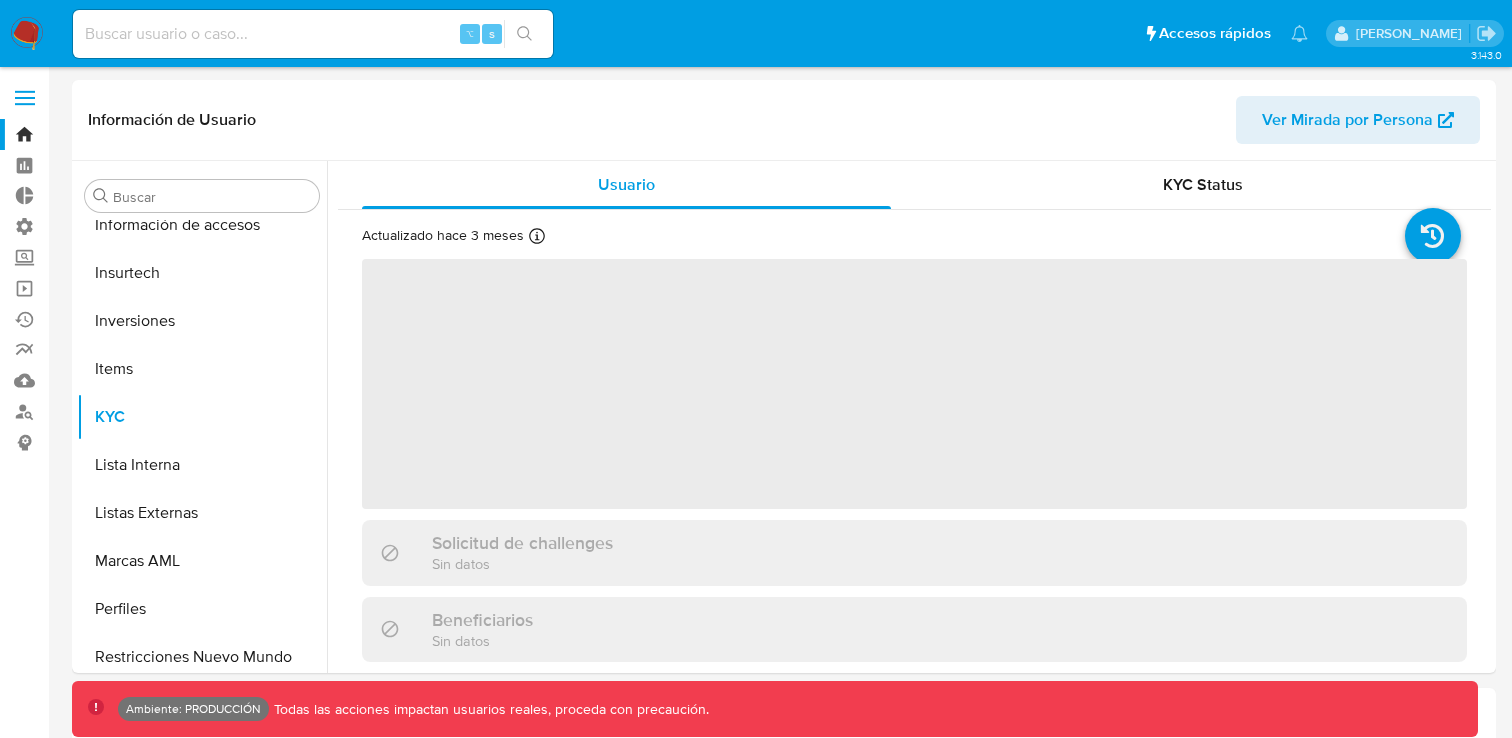 scroll, scrollTop: 893, scrollLeft: 0, axis: vertical 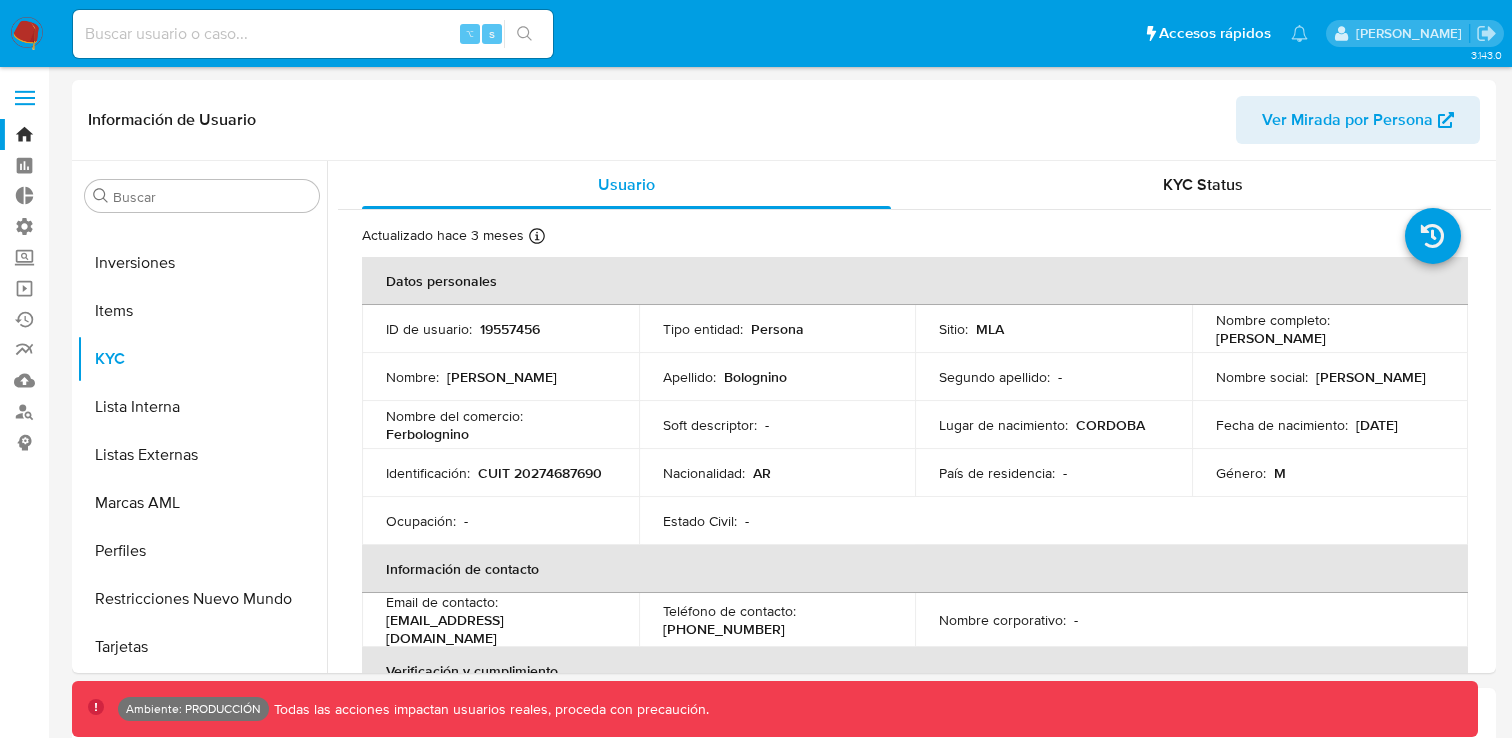 select on "10" 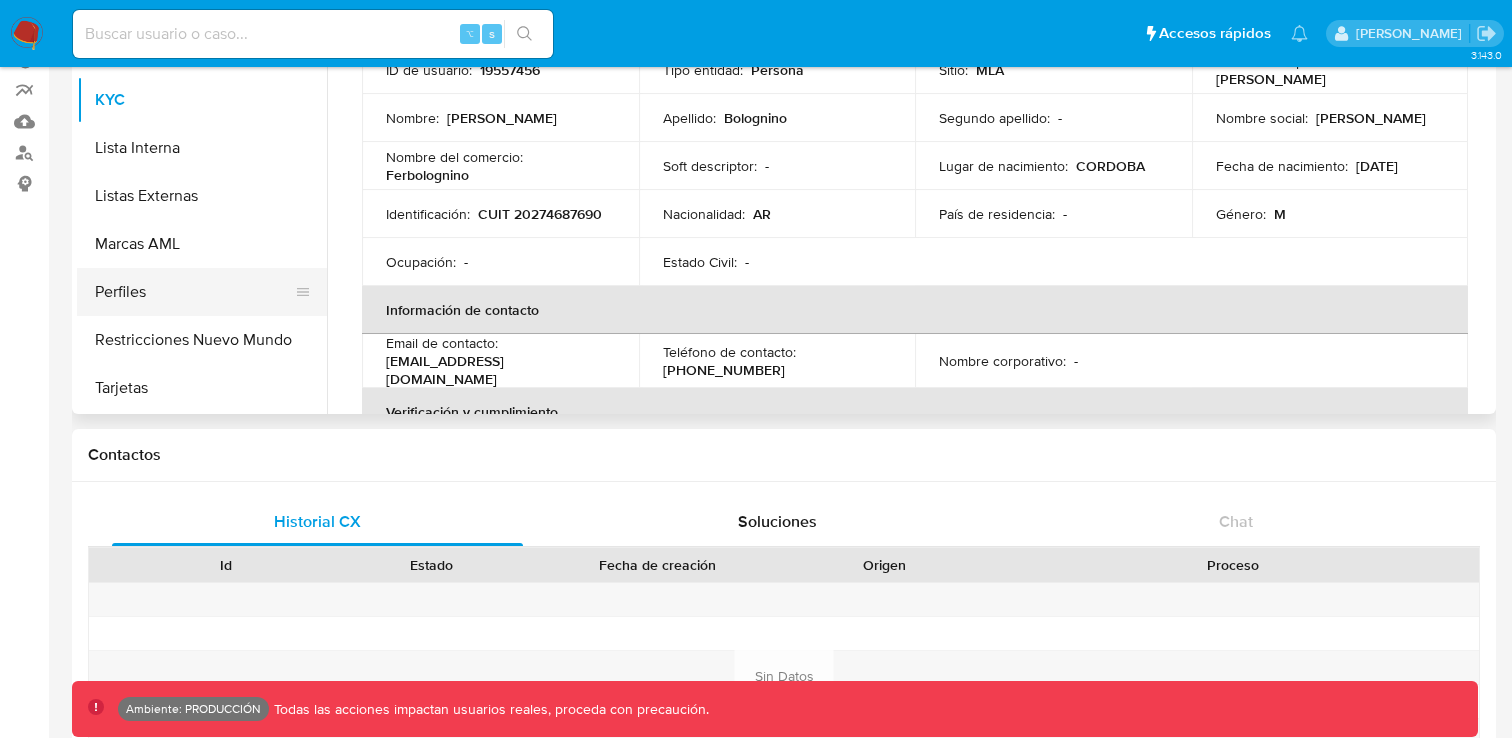 scroll, scrollTop: 249, scrollLeft: 0, axis: vertical 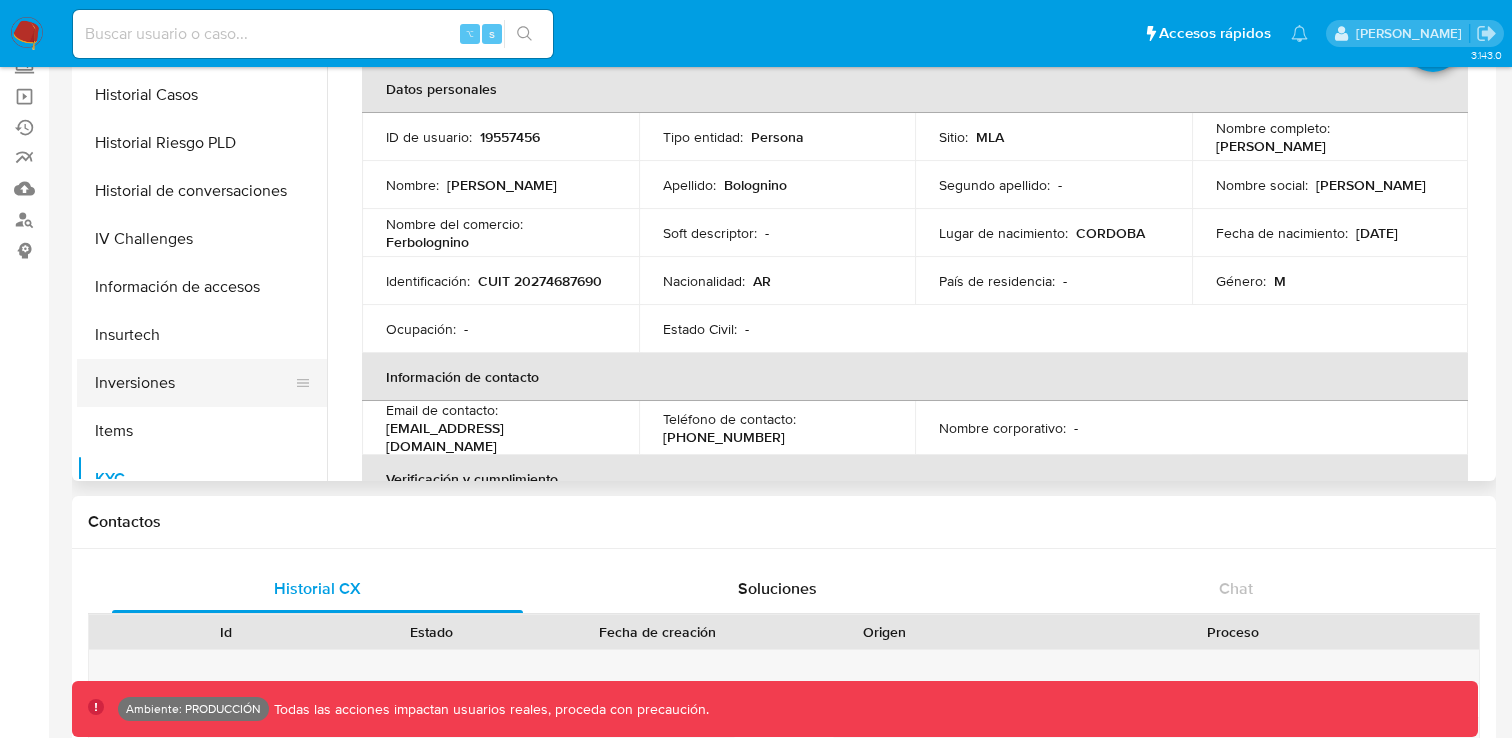 click on "Inversiones" at bounding box center [194, 383] 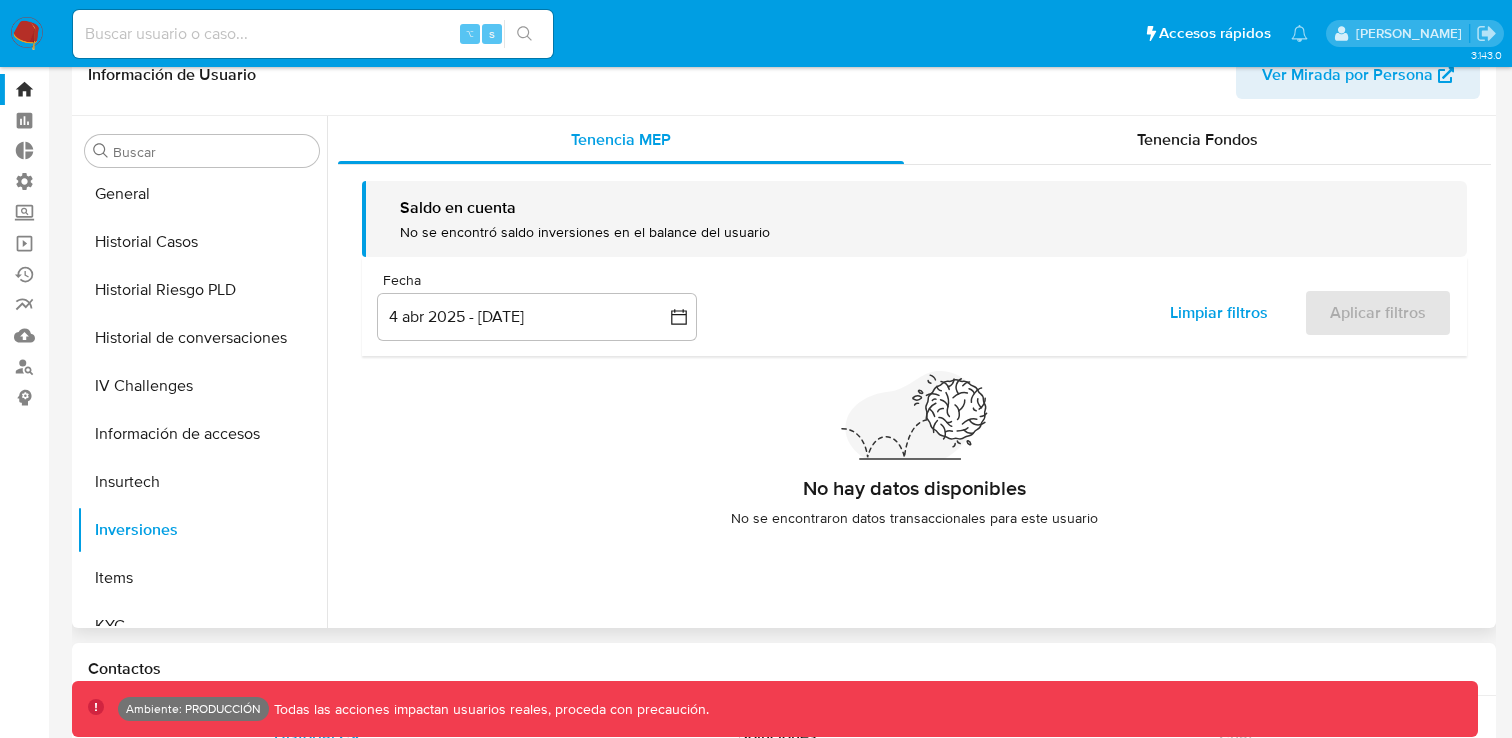 scroll, scrollTop: 0, scrollLeft: 0, axis: both 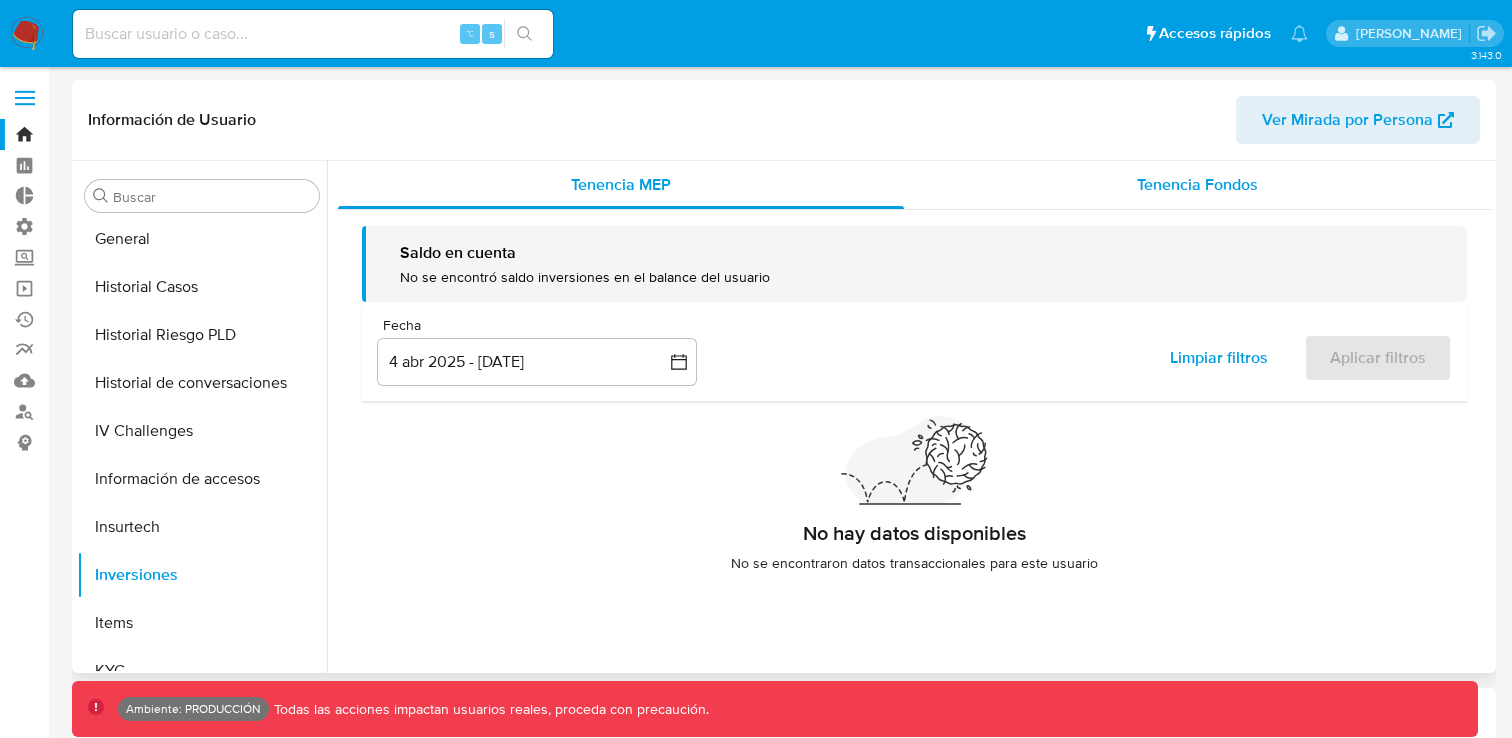 click on "Tenencia Fondos" at bounding box center (1197, 184) 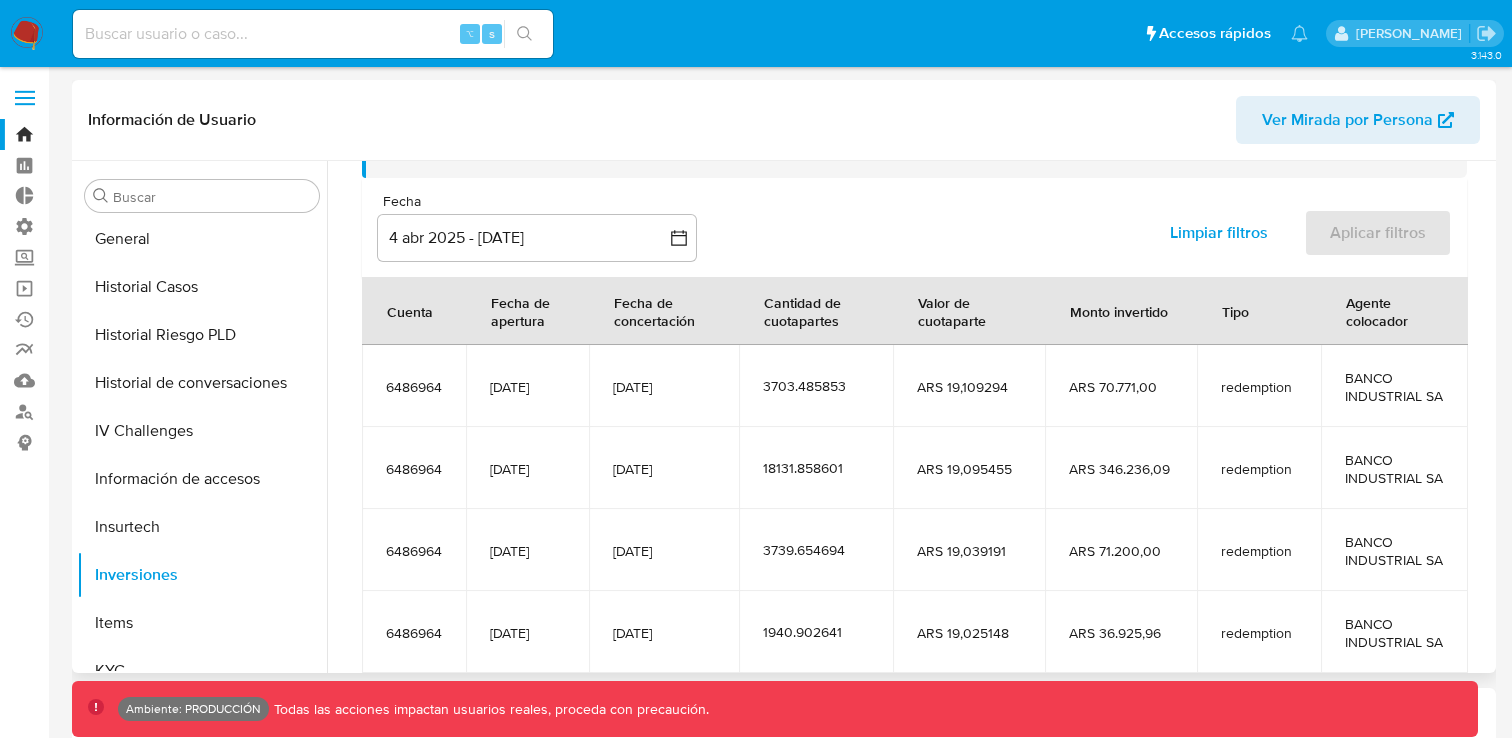 scroll, scrollTop: 162, scrollLeft: 0, axis: vertical 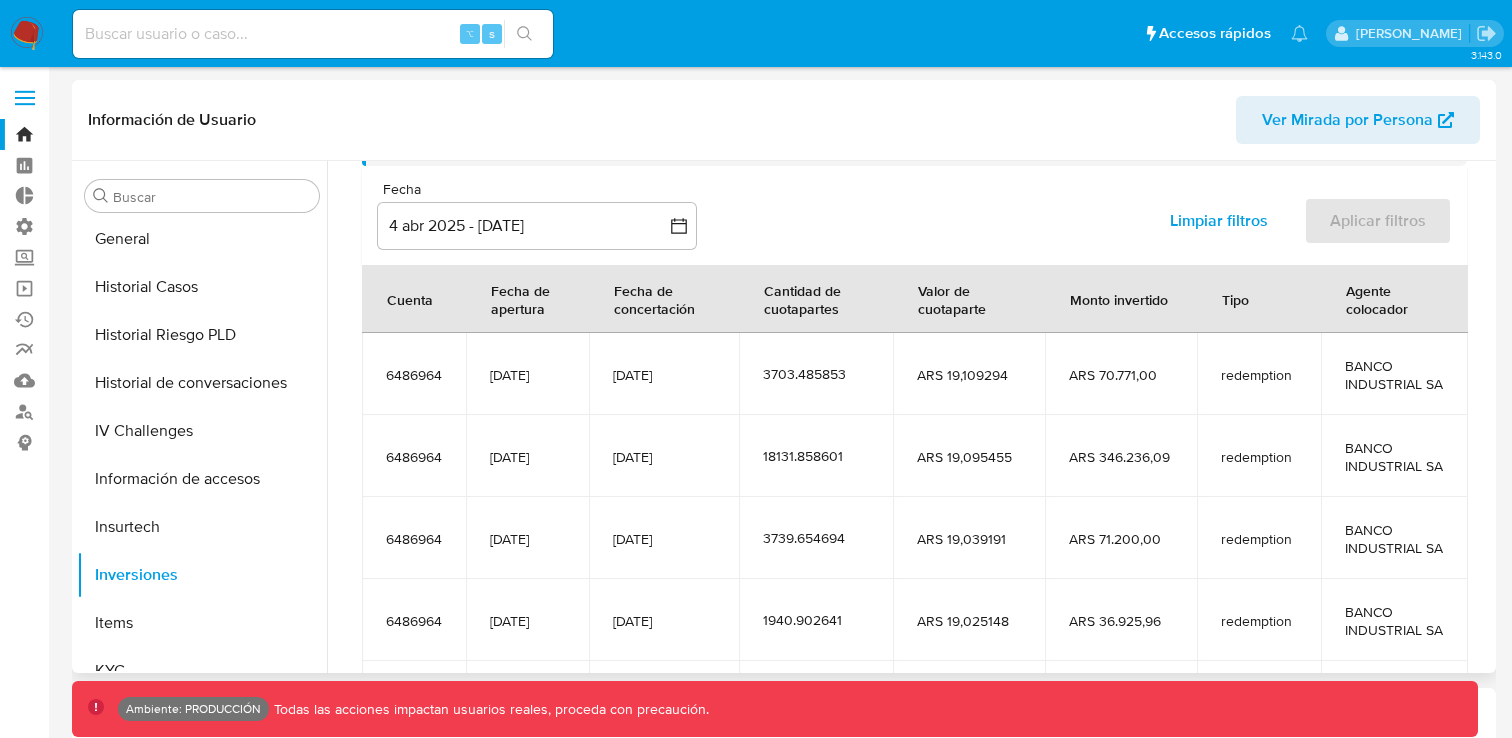 drag, startPoint x: 770, startPoint y: 382, endPoint x: 800, endPoint y: 382, distance: 30 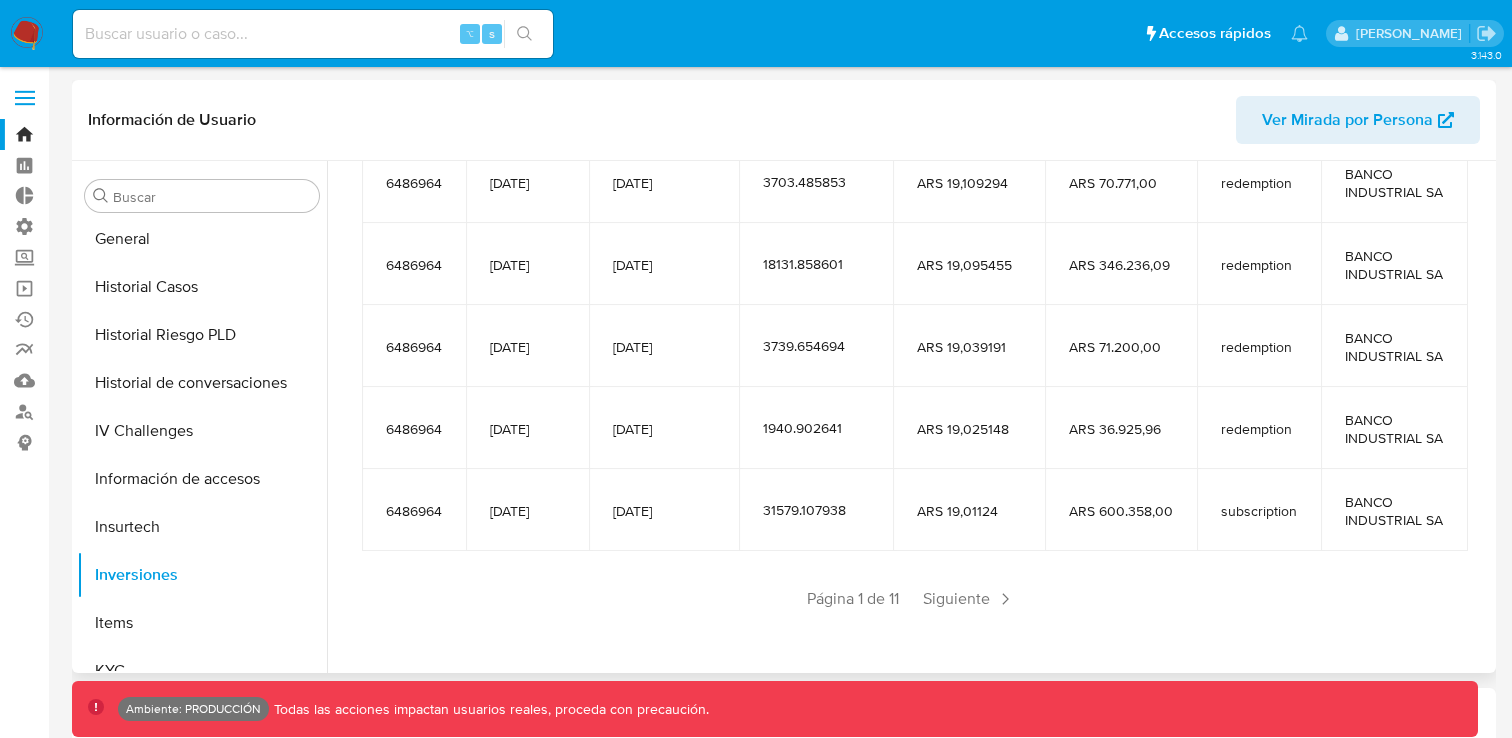 scroll, scrollTop: 443, scrollLeft: 0, axis: vertical 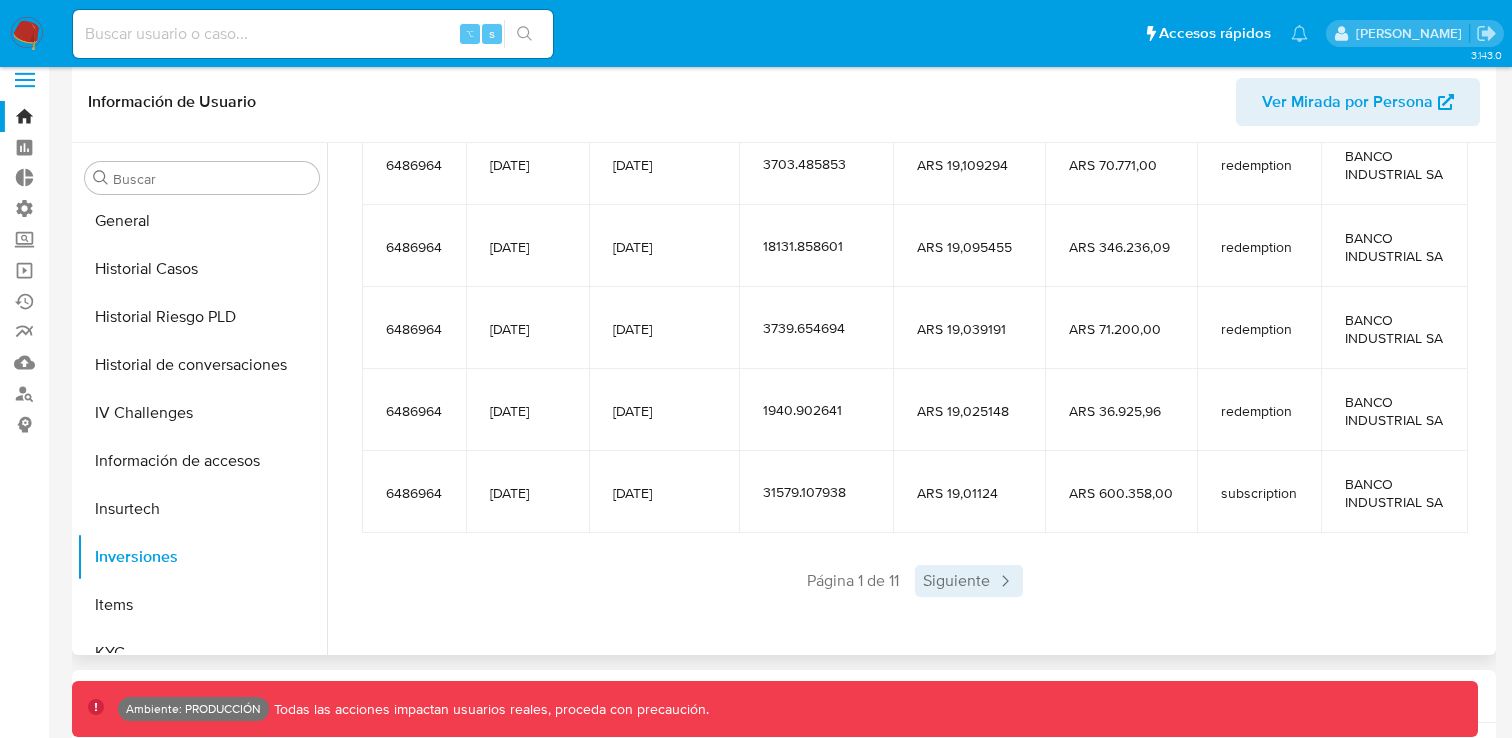 click on "Siguiente" at bounding box center (969, 581) 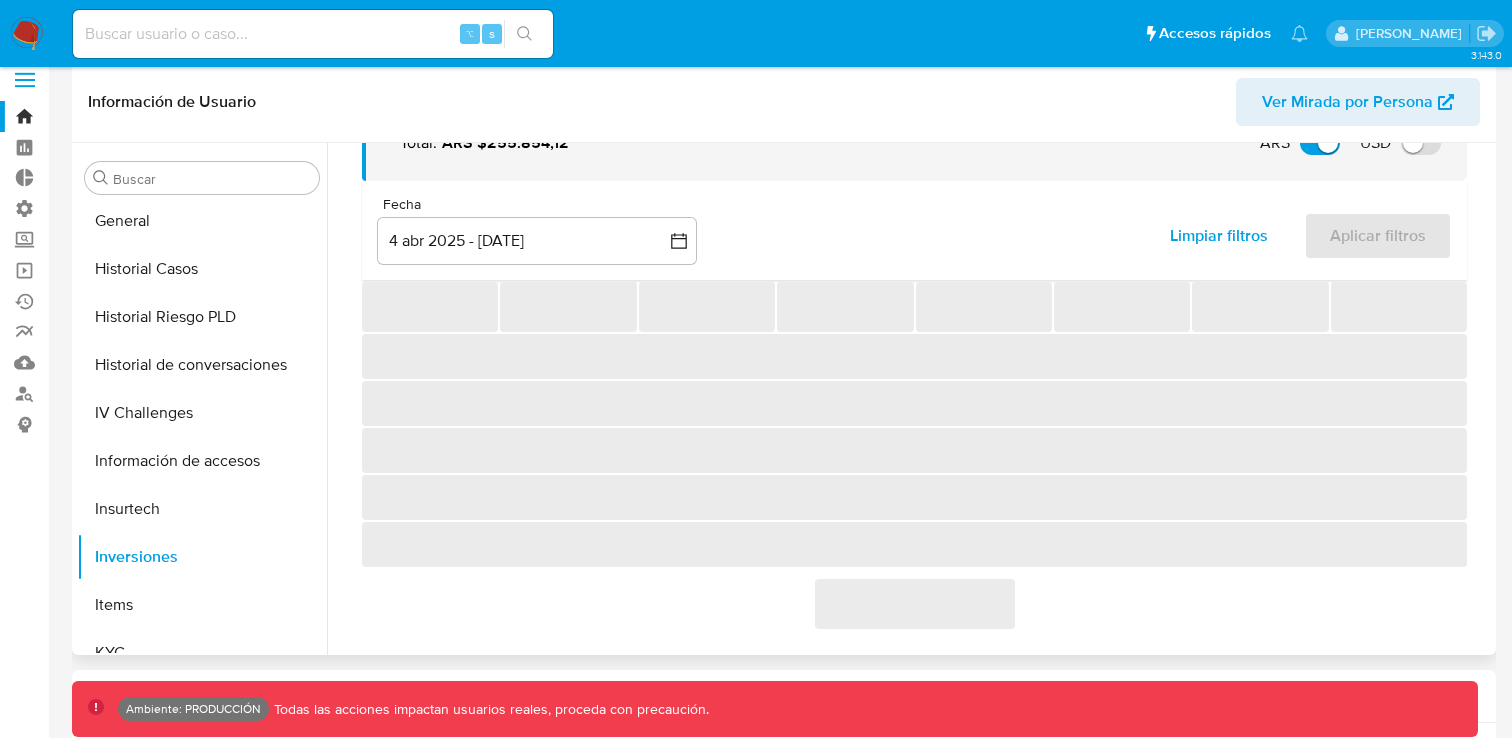 scroll, scrollTop: 443, scrollLeft: 0, axis: vertical 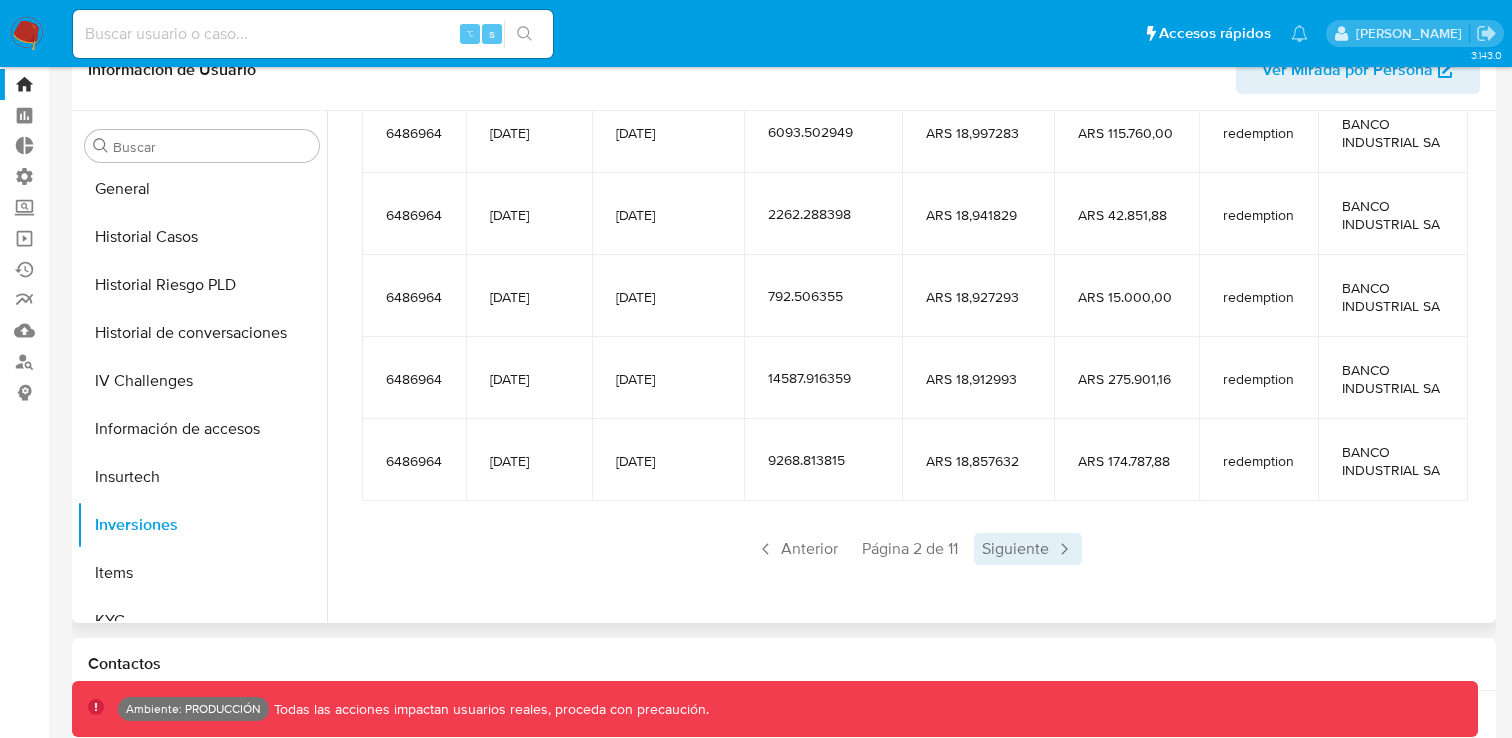 click on "Siguiente" at bounding box center (1028, 549) 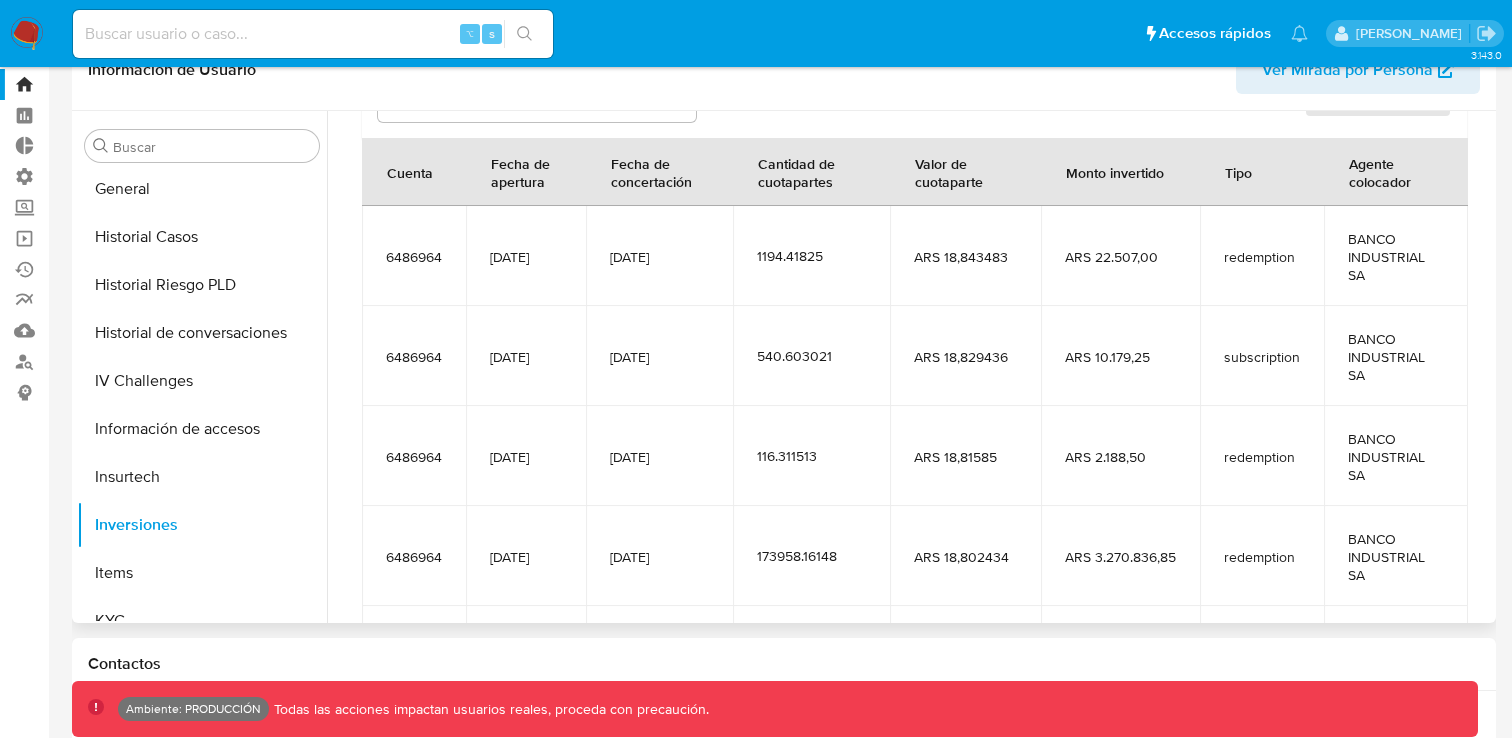 scroll, scrollTop: 0, scrollLeft: 0, axis: both 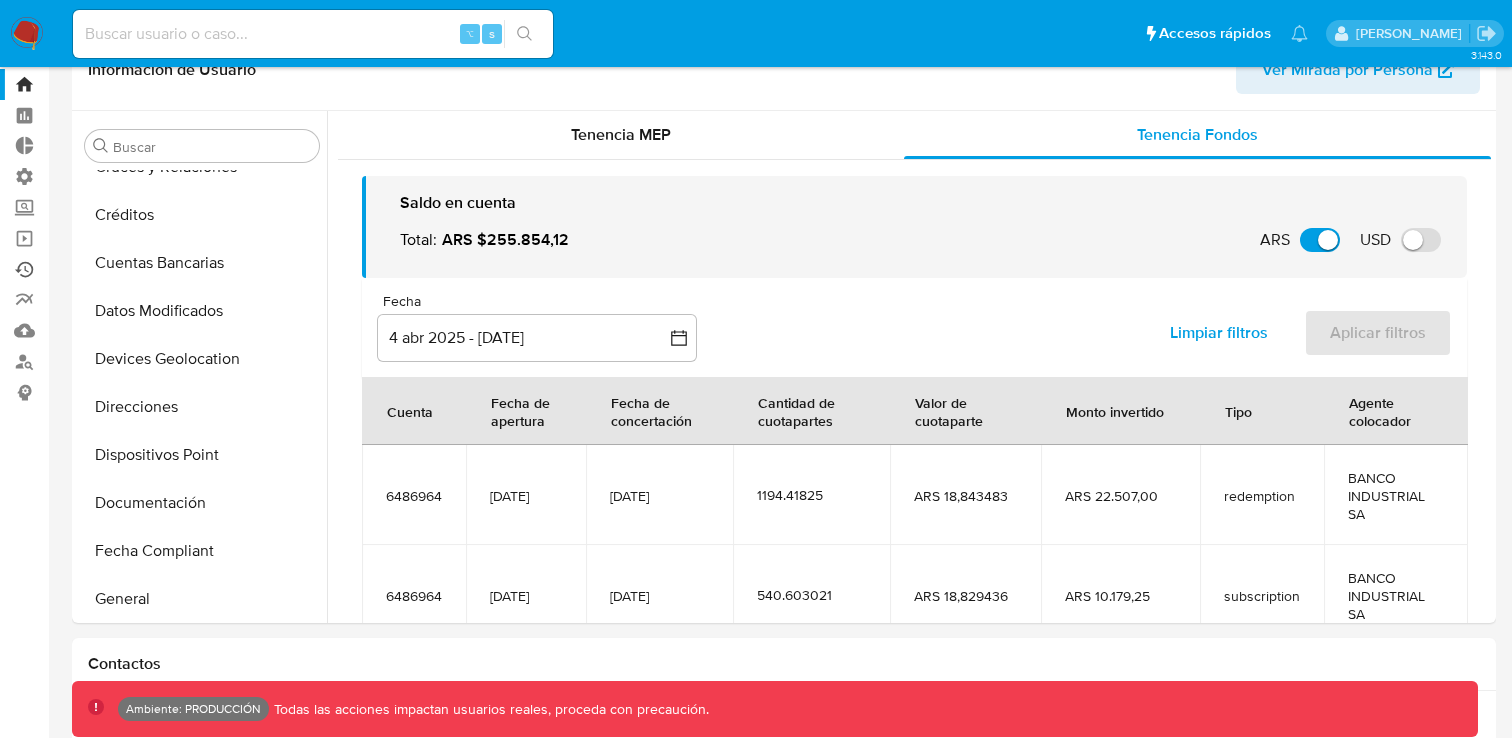 click on "Ejecuciones automáticas" at bounding box center (119, 269) 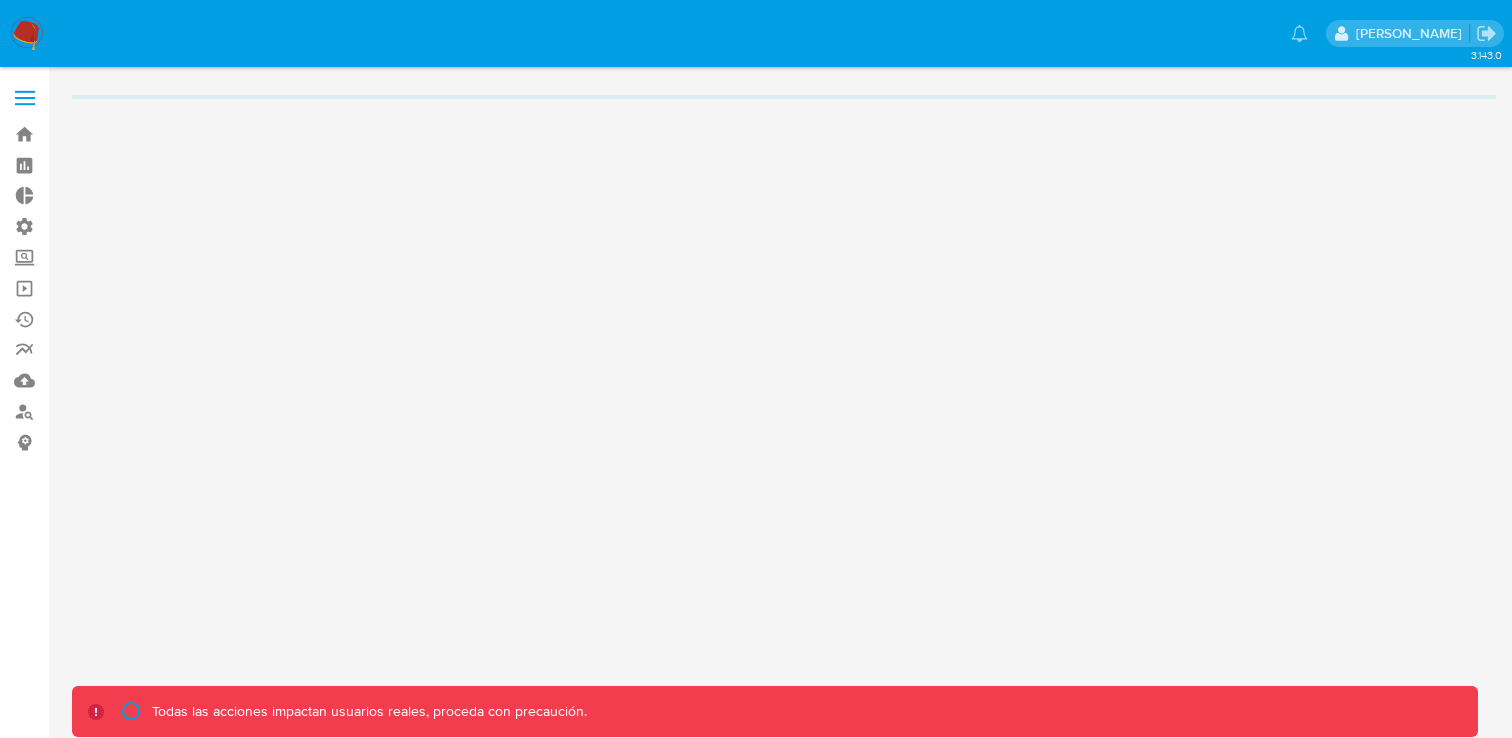 scroll, scrollTop: 0, scrollLeft: 0, axis: both 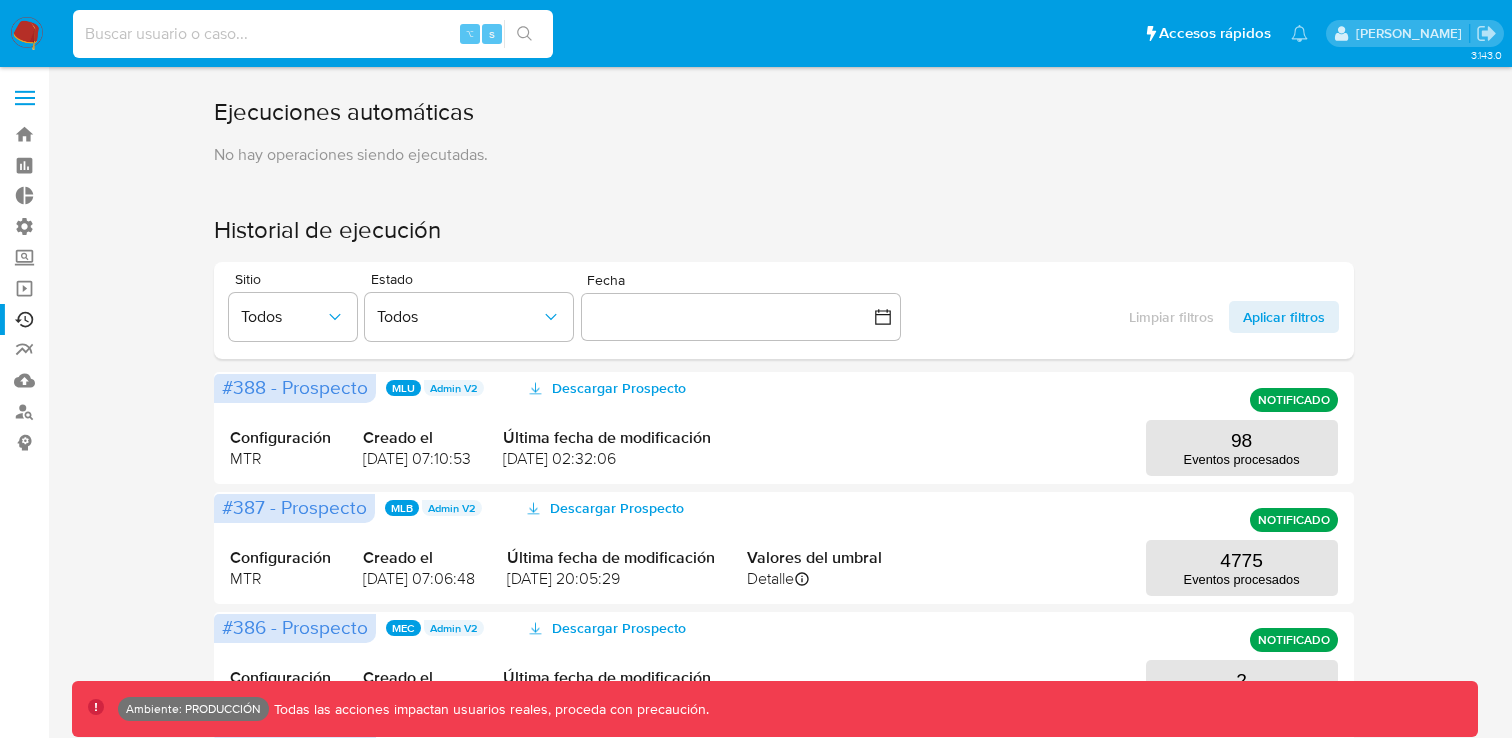 click at bounding box center [313, 34] 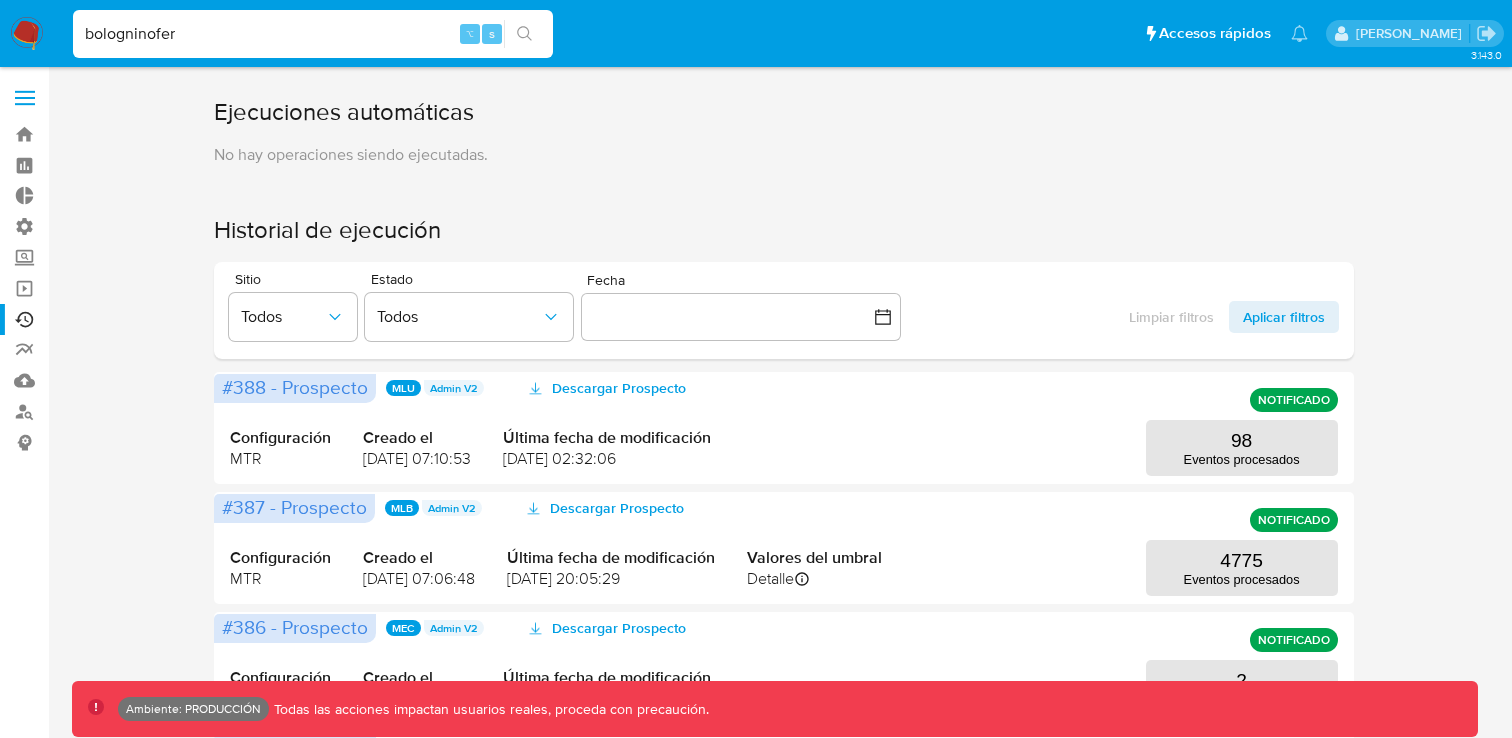 type on "bologninofer" 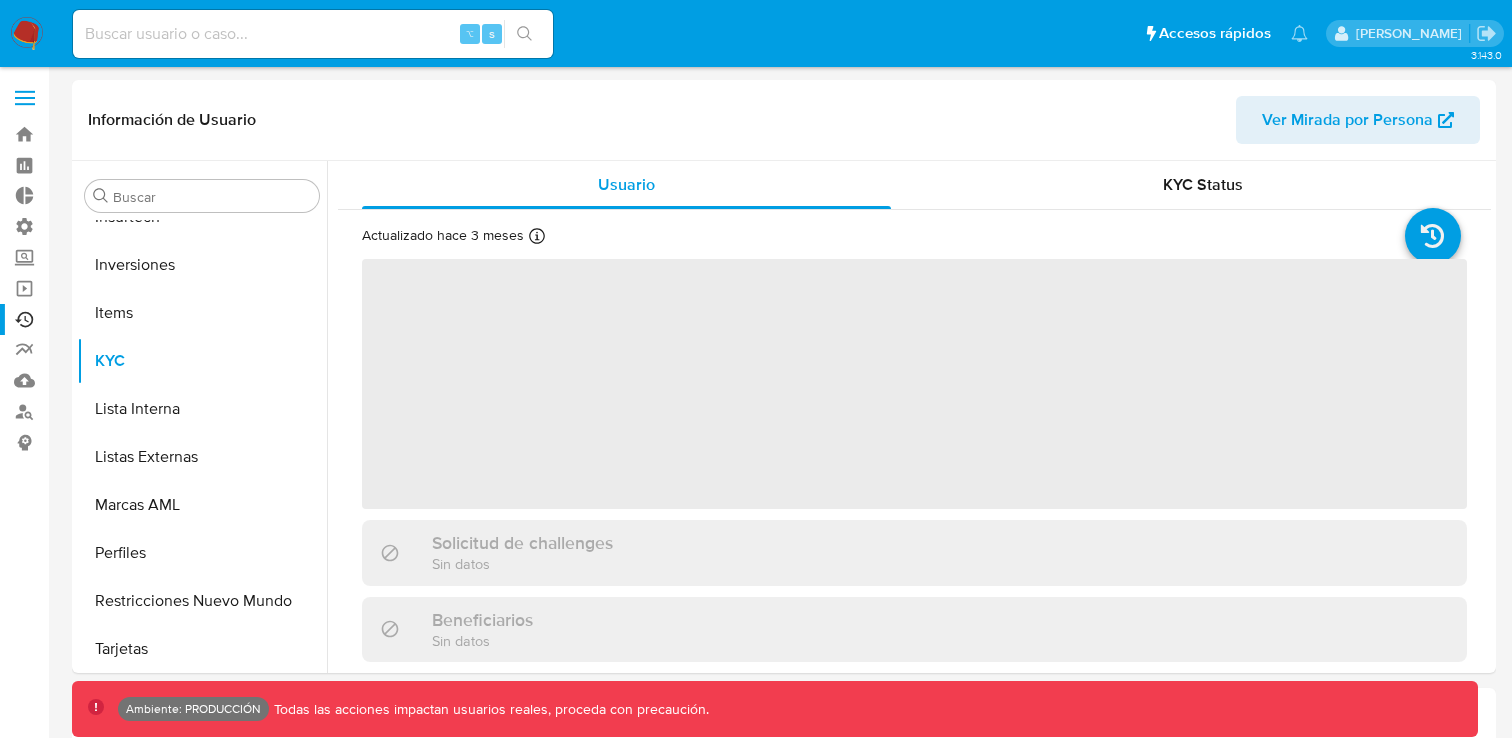 scroll, scrollTop: 893, scrollLeft: 0, axis: vertical 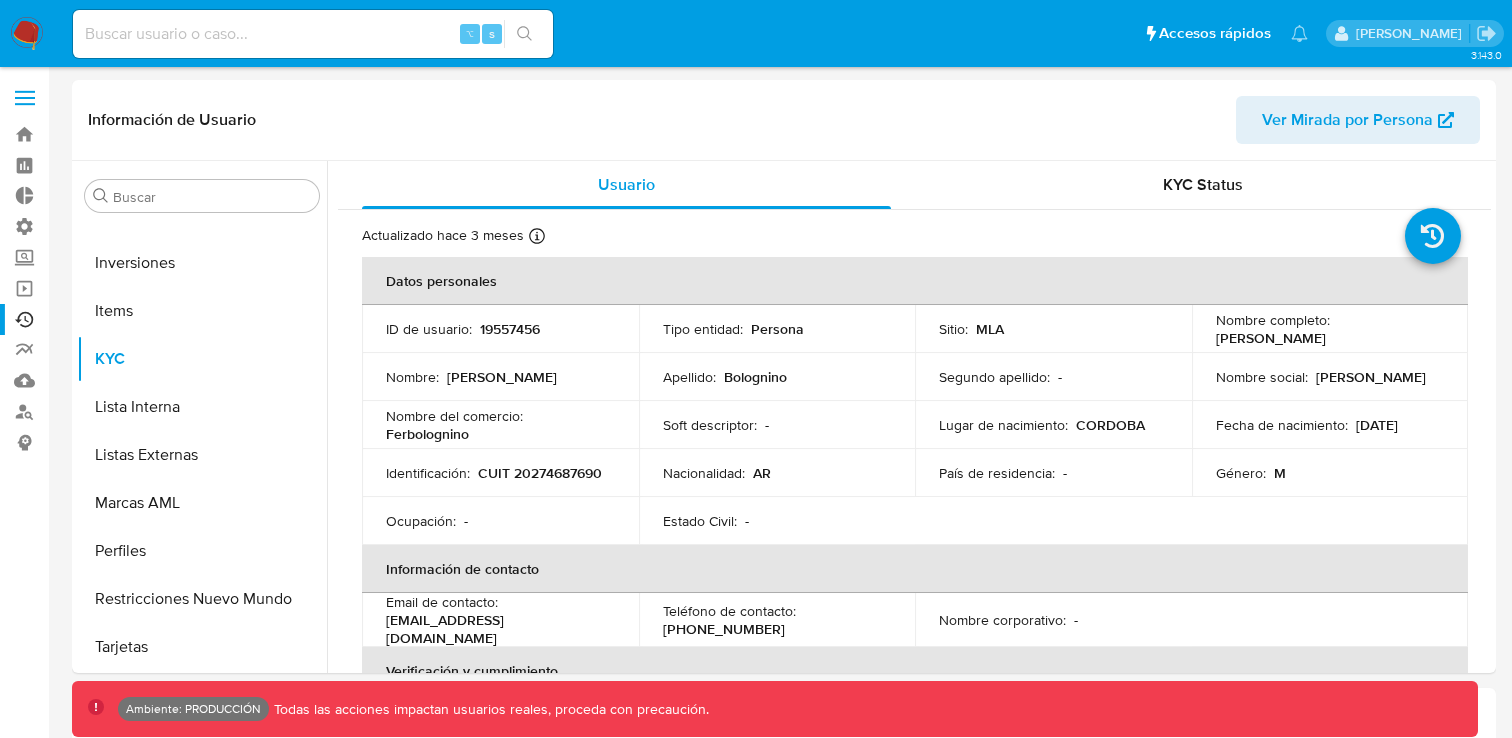 select on "10" 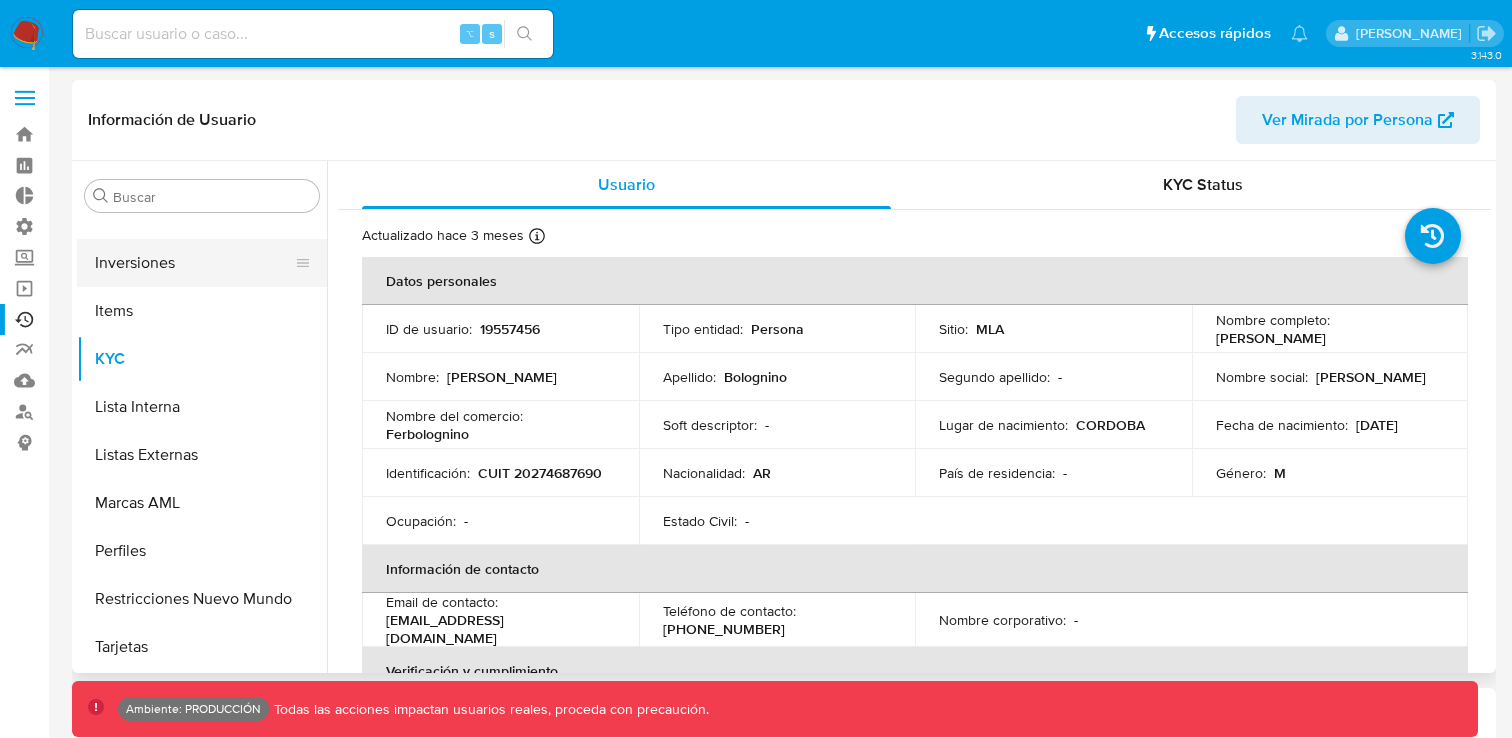 click on "Inversiones" at bounding box center (194, 263) 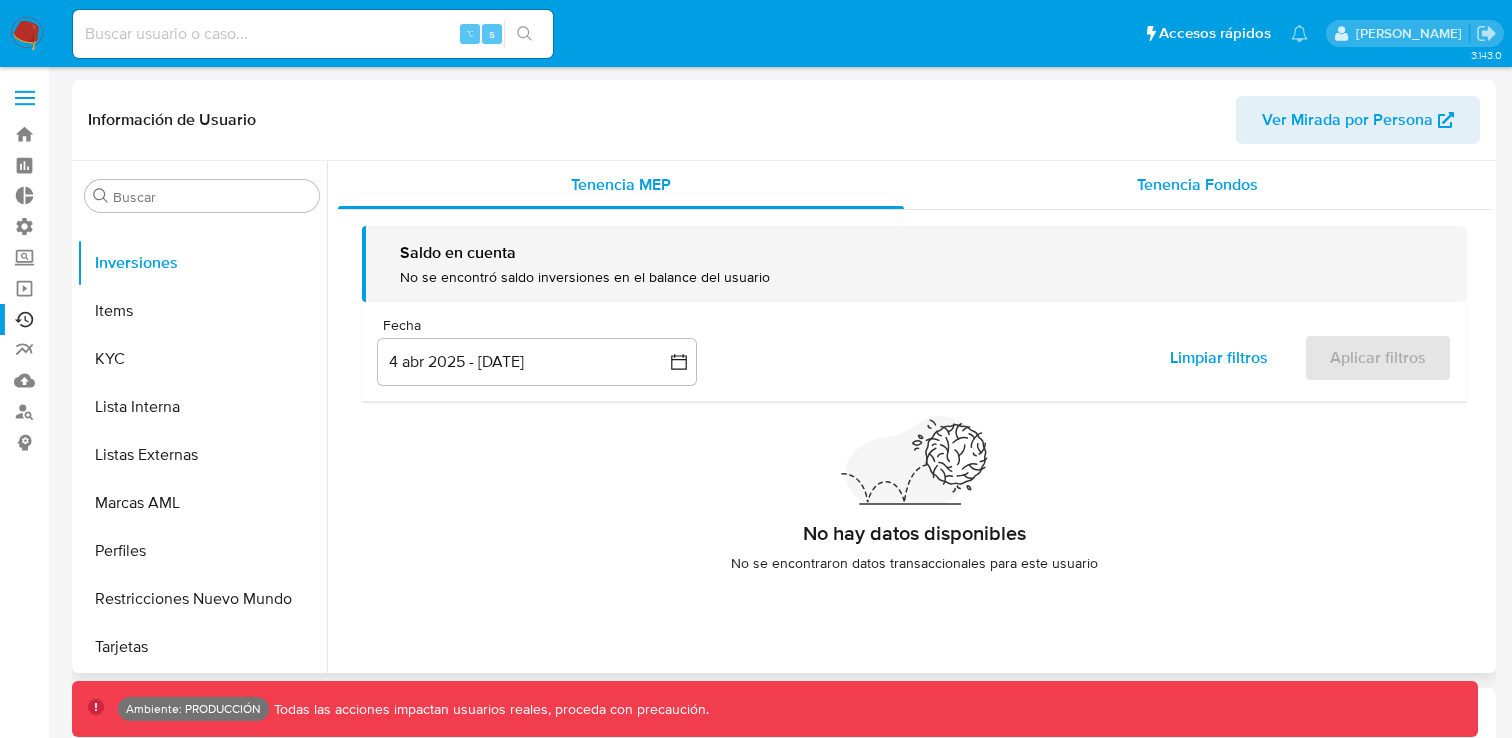 click on "Tenencia Fondos" at bounding box center [1197, 184] 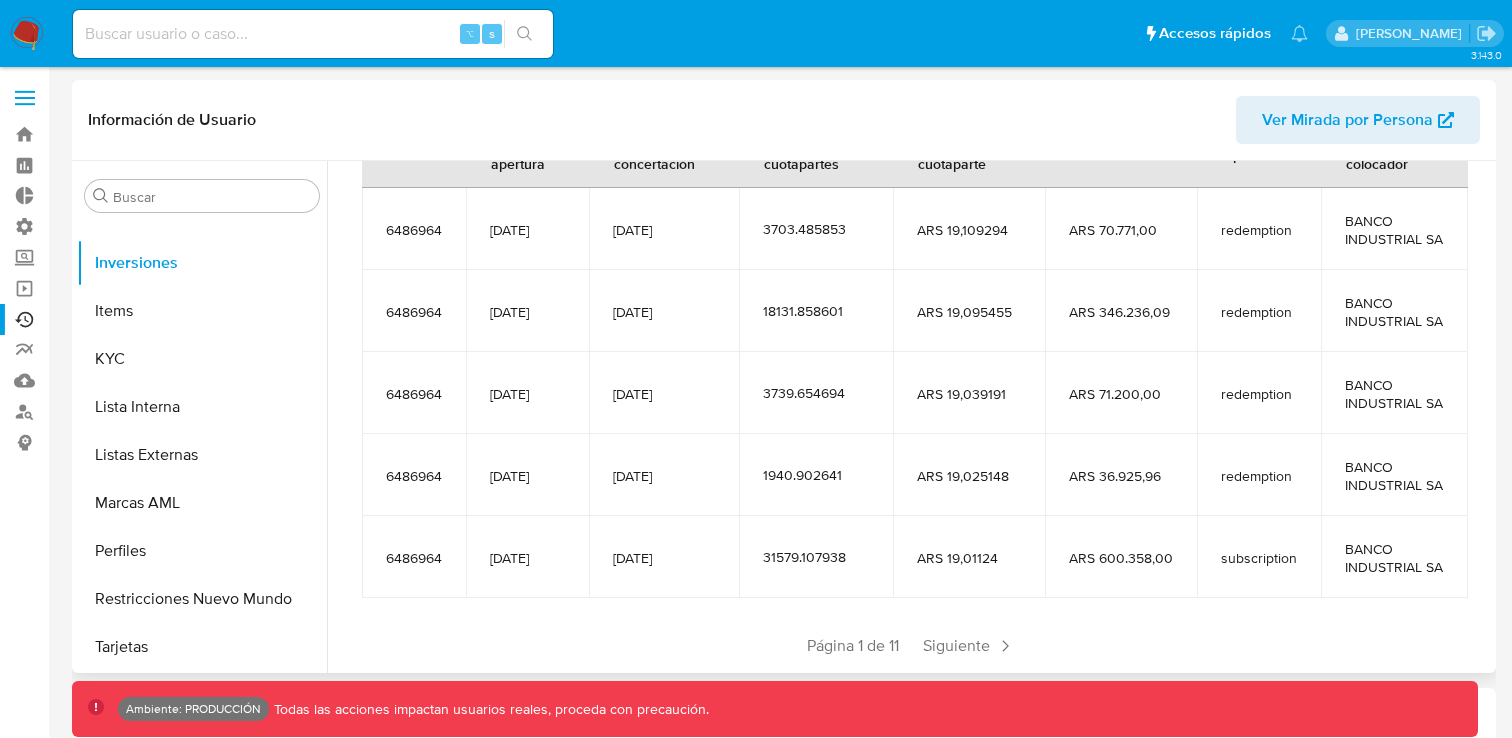 scroll, scrollTop: 443, scrollLeft: 0, axis: vertical 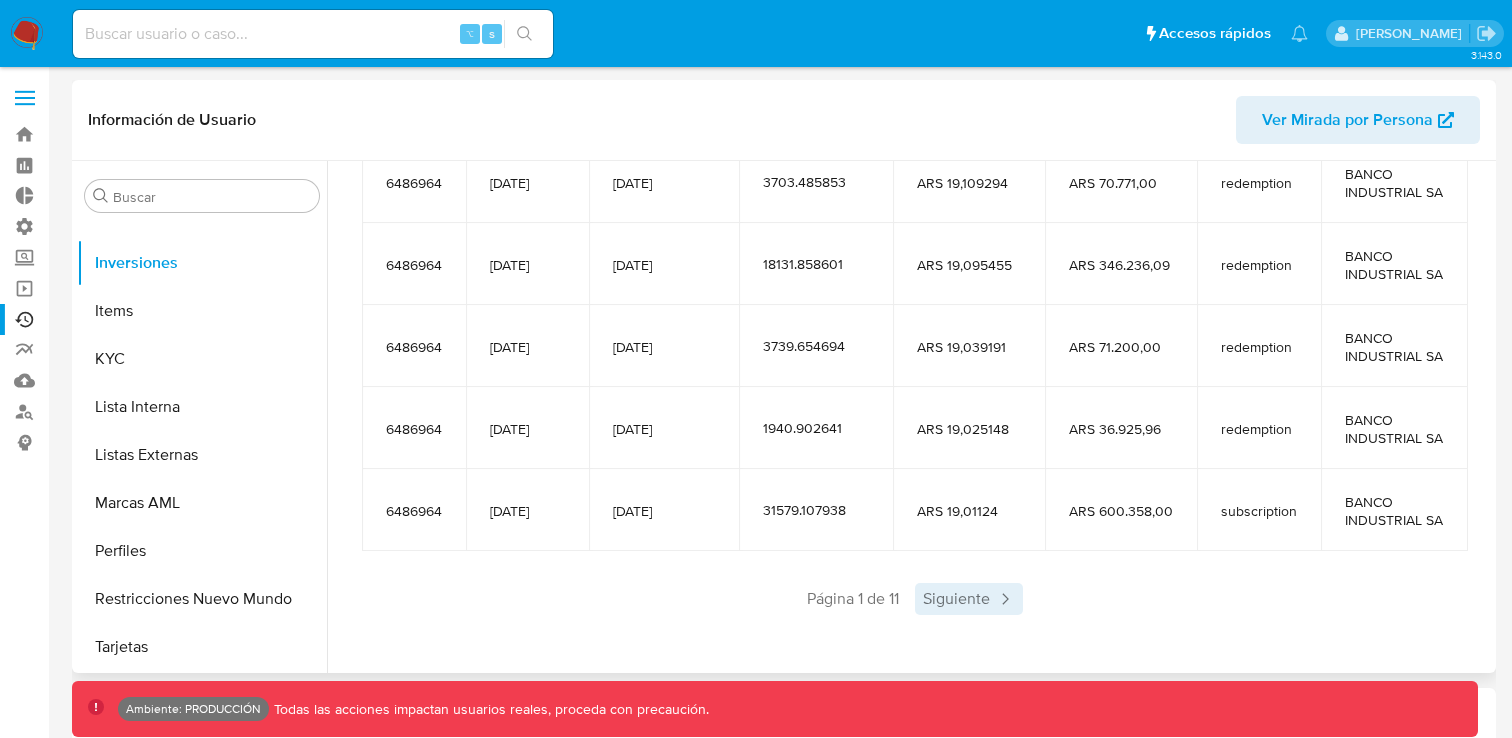 click on "Siguiente" at bounding box center (969, 599) 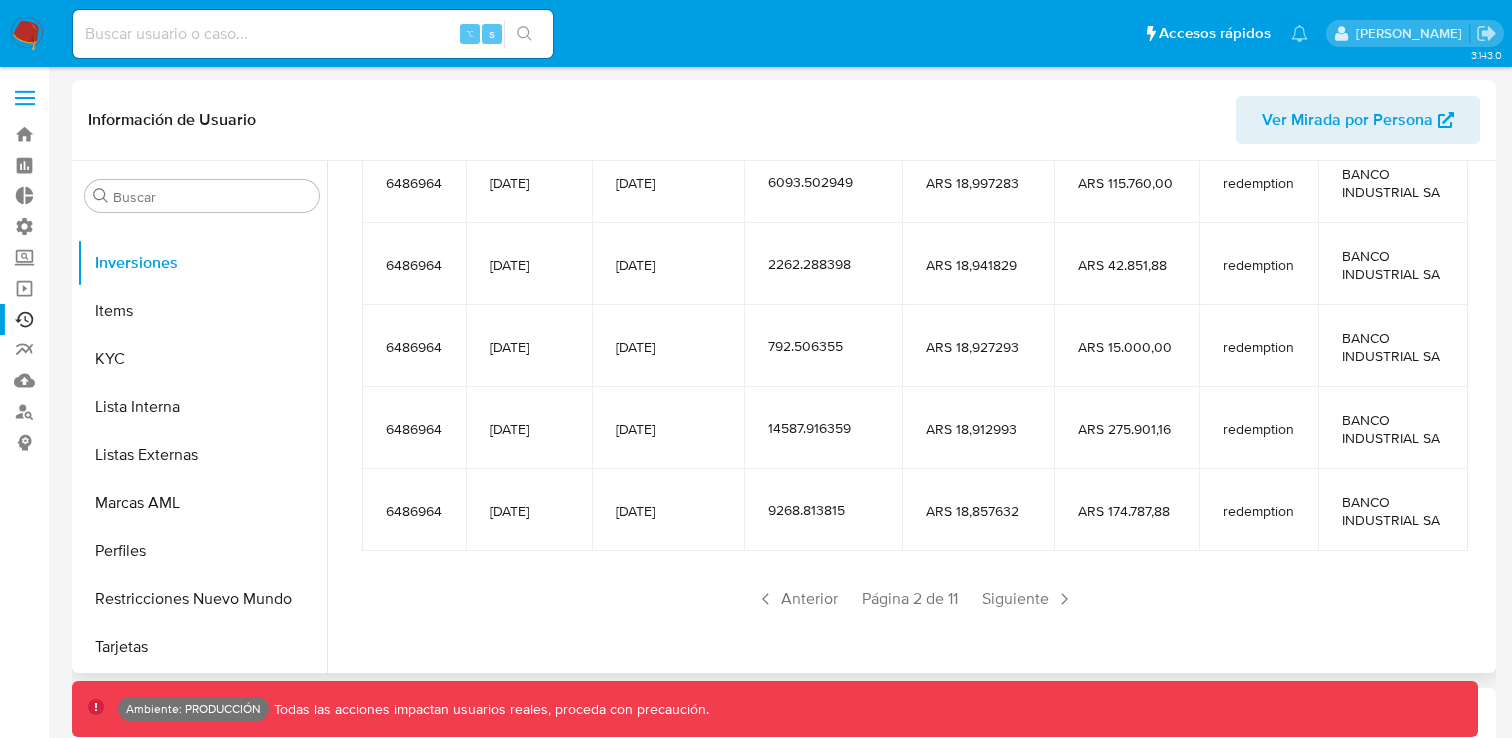 scroll, scrollTop: 443, scrollLeft: 0, axis: vertical 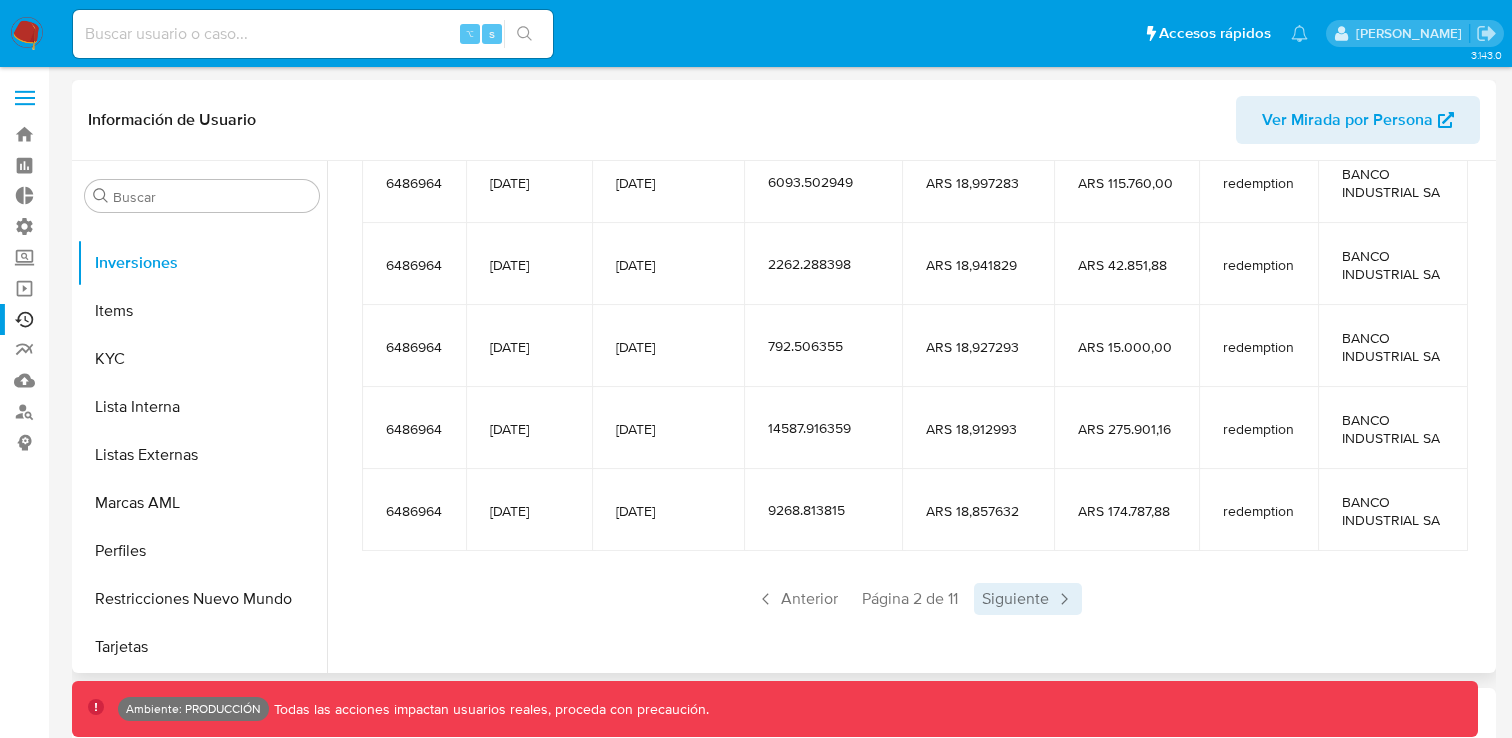 click on "Siguiente" at bounding box center (1028, 599) 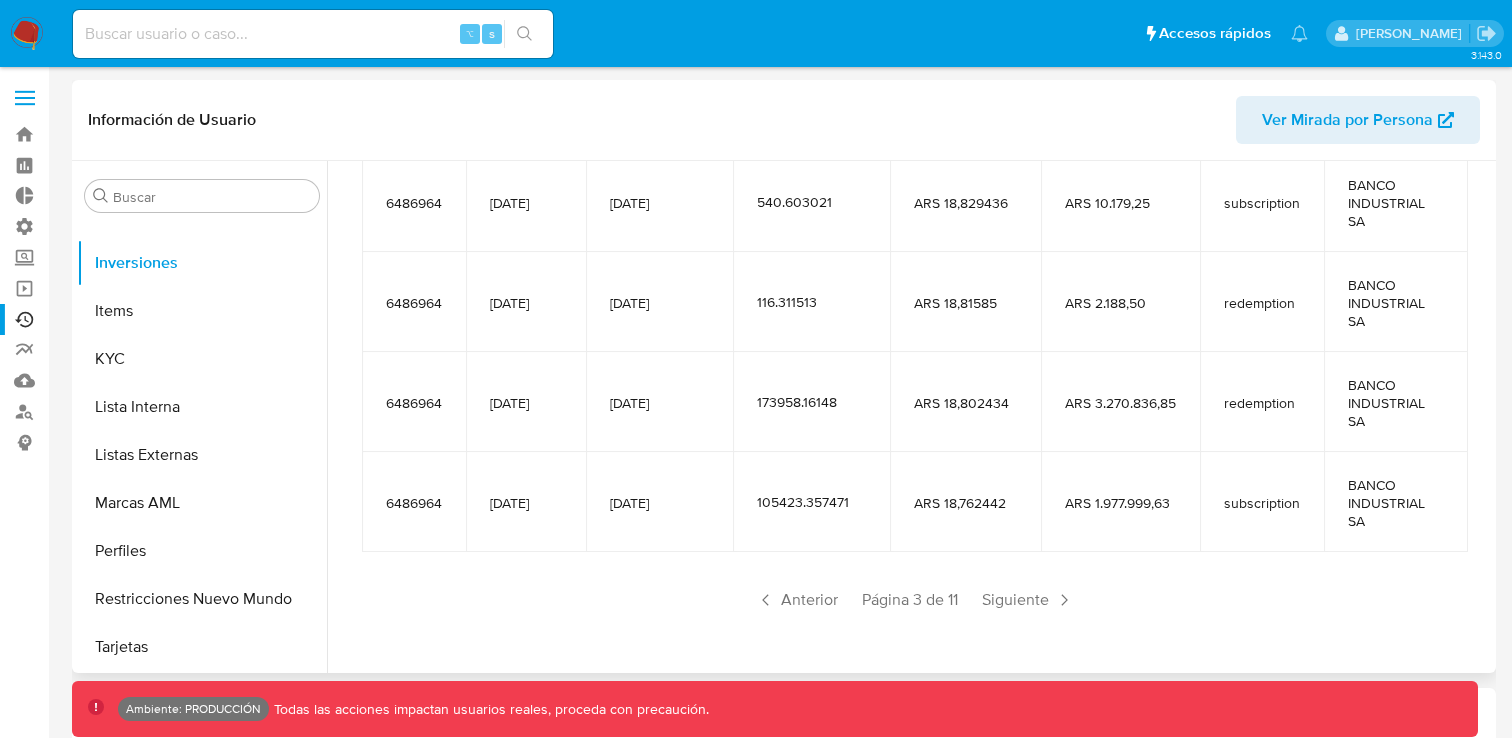 scroll, scrollTop: 0, scrollLeft: 0, axis: both 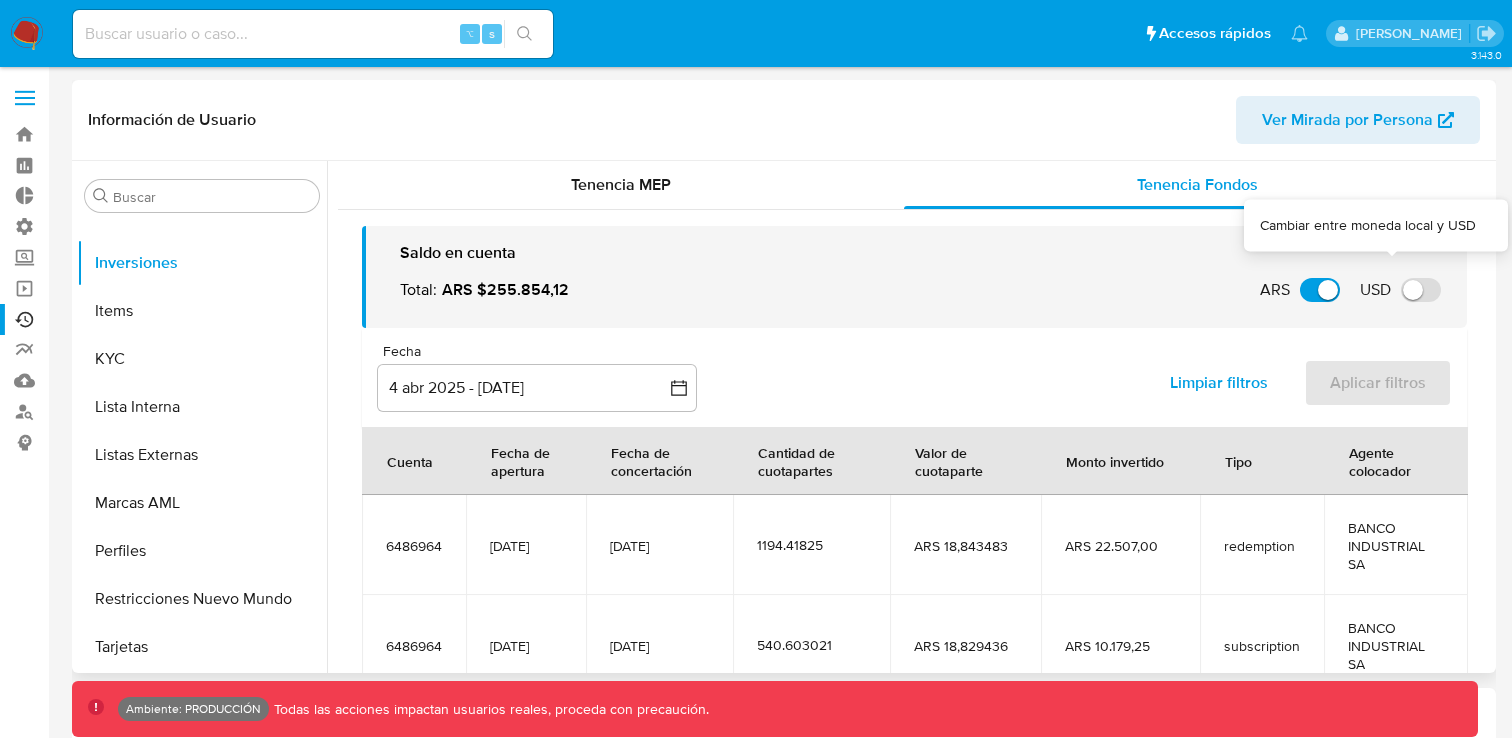 click on "USD" at bounding box center [1421, 290] 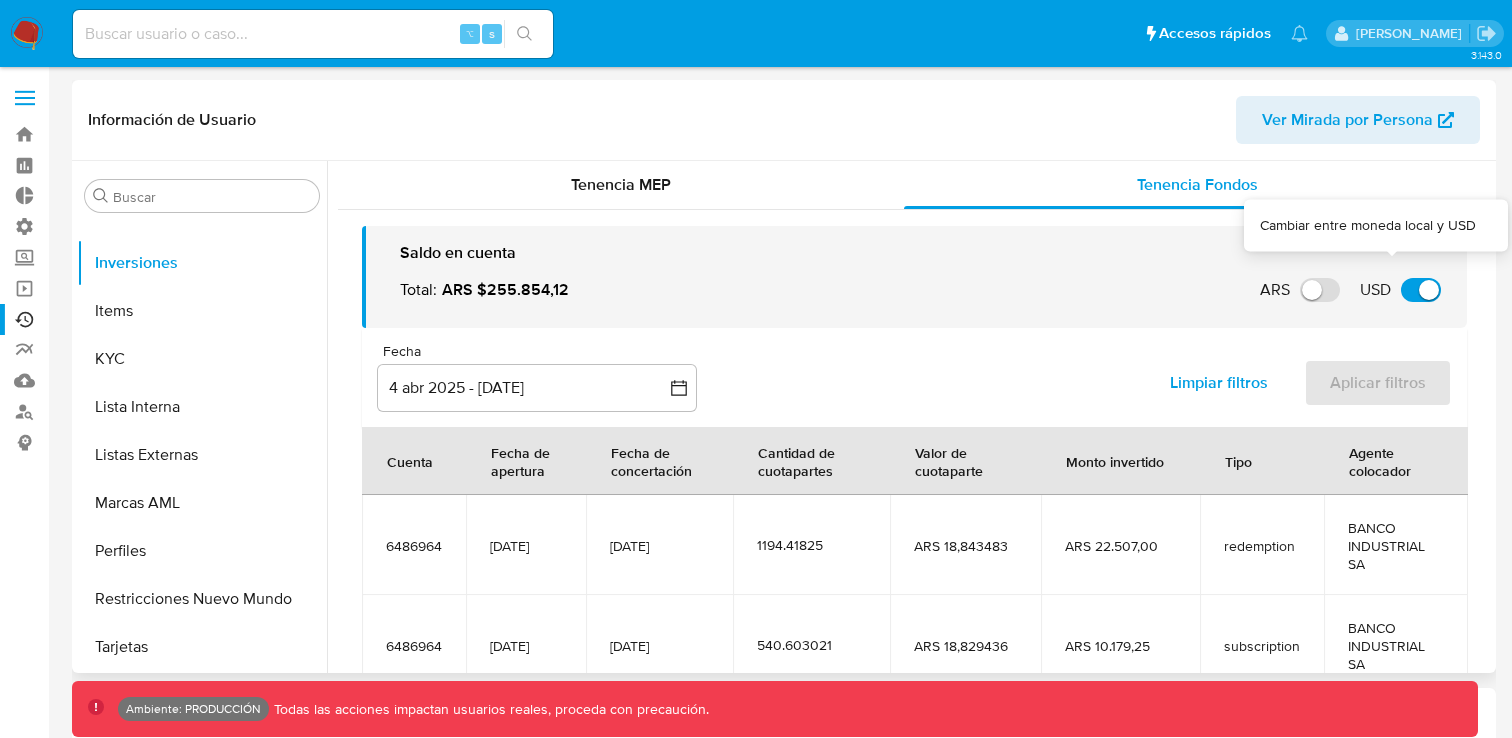 checkbox on "true" 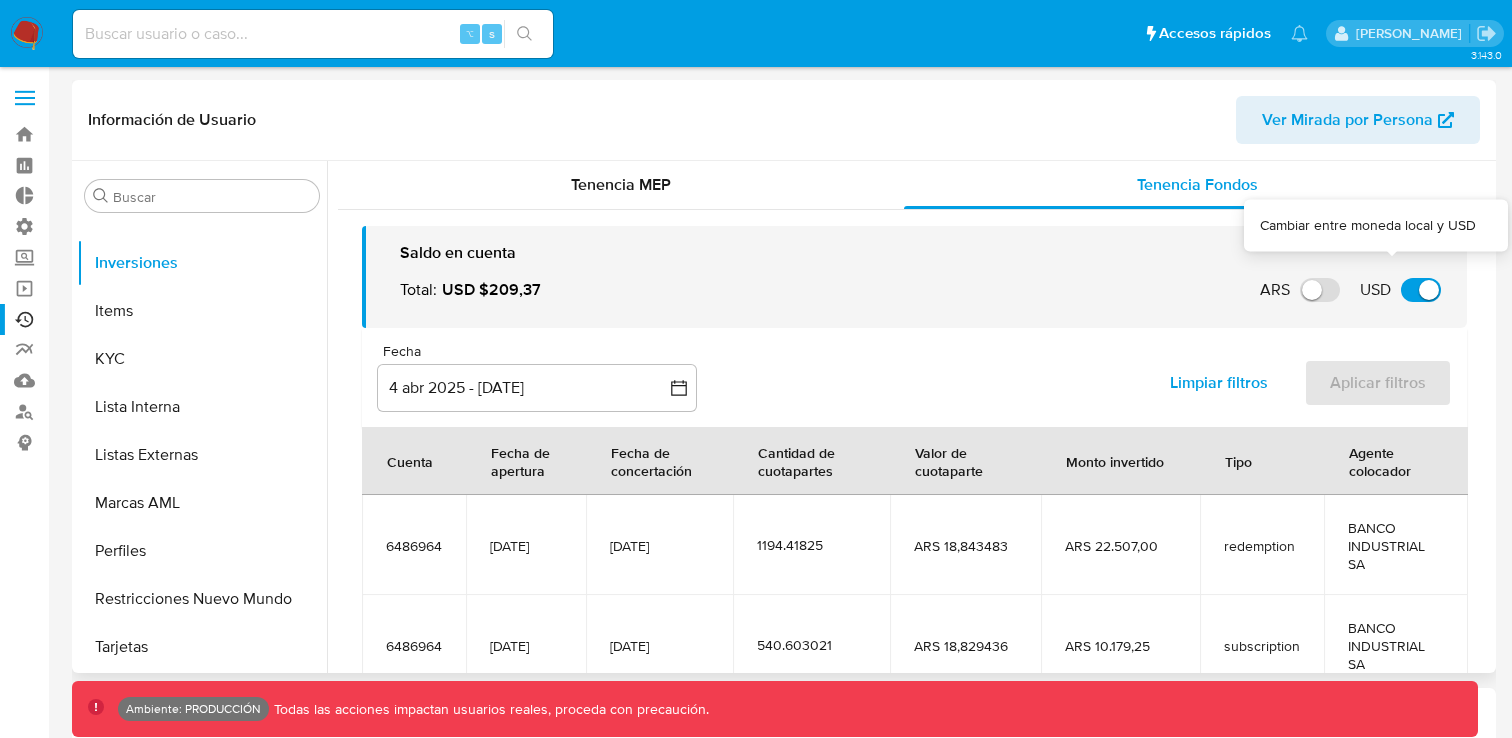 click on "USD" at bounding box center [1421, 290] 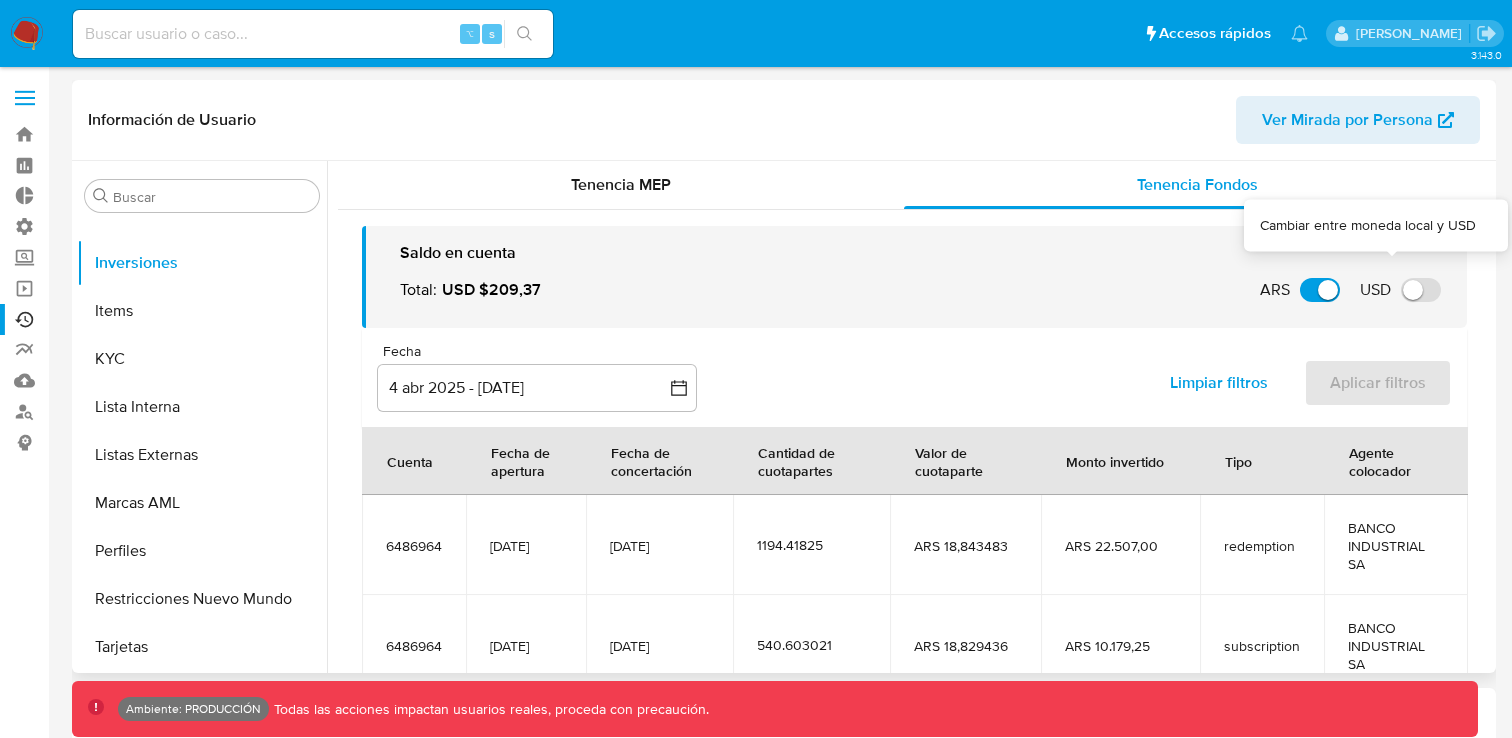 checkbox on "false" 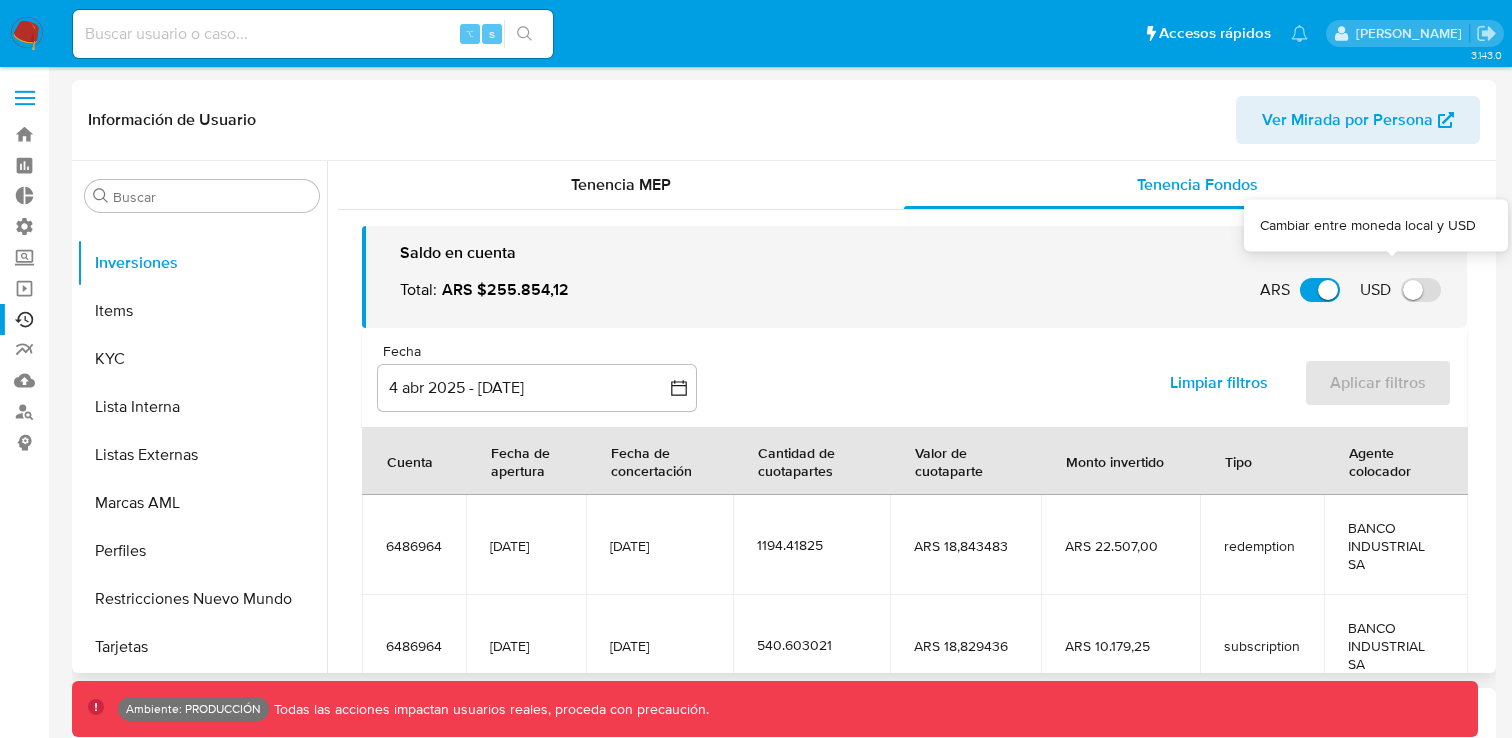 click on "USD" at bounding box center (1421, 290) 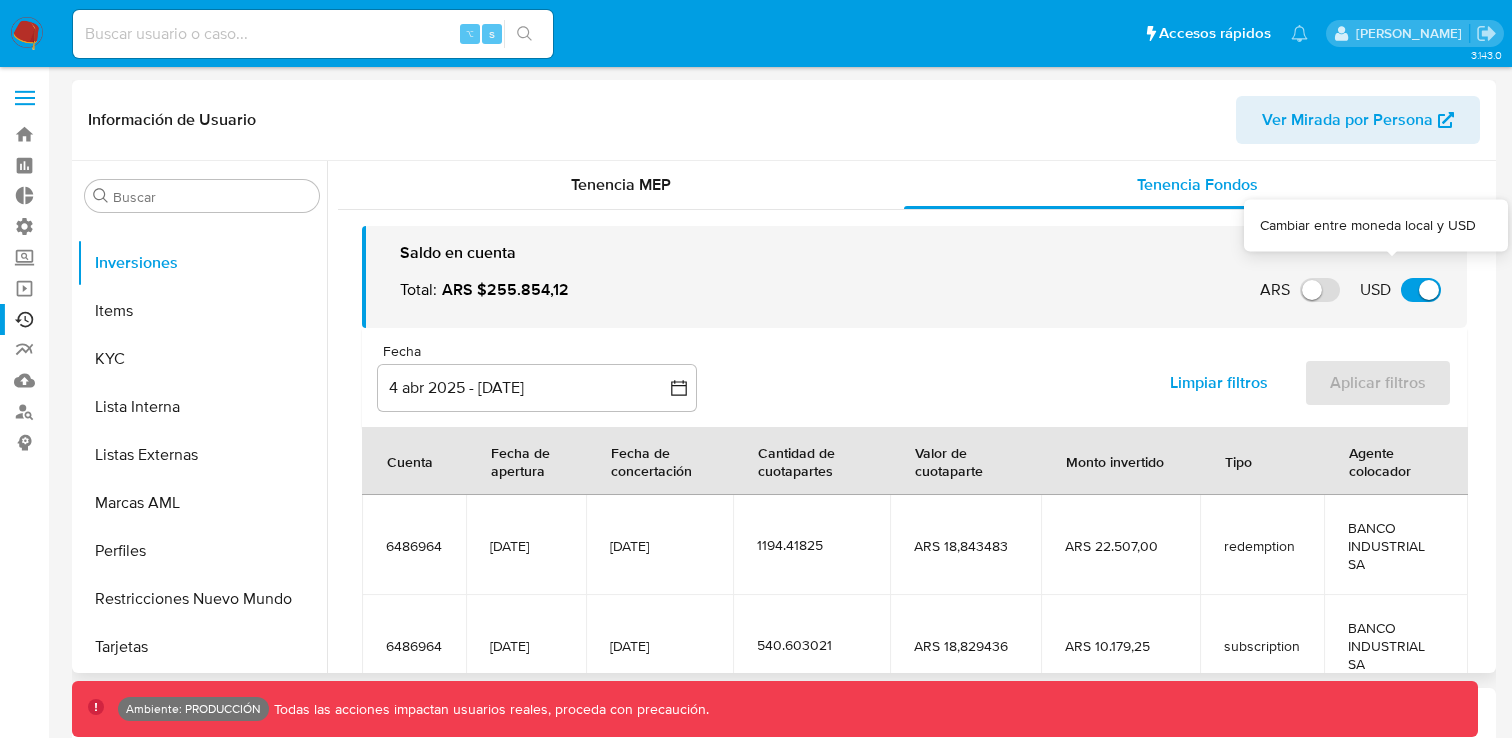 checkbox on "true" 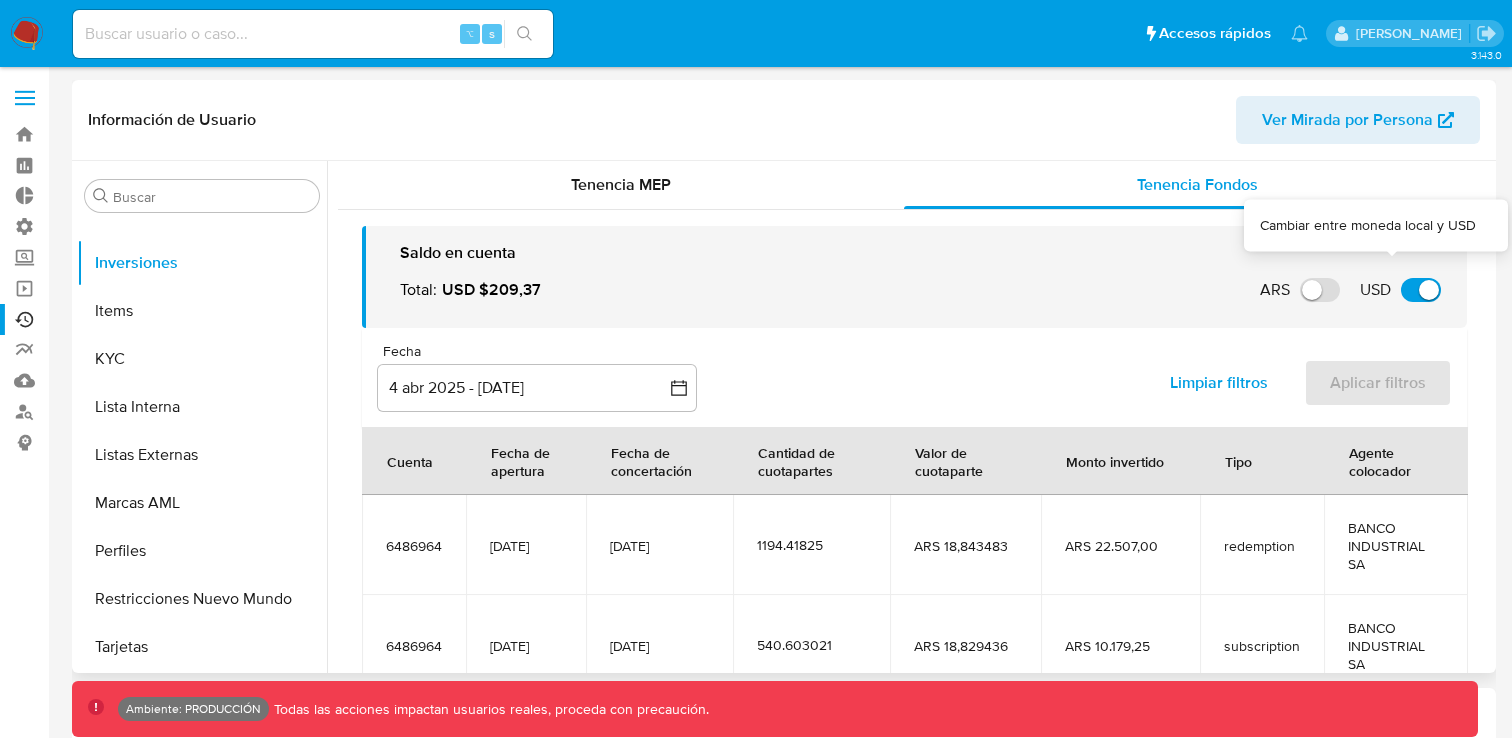 click on "USD" at bounding box center (1421, 290) 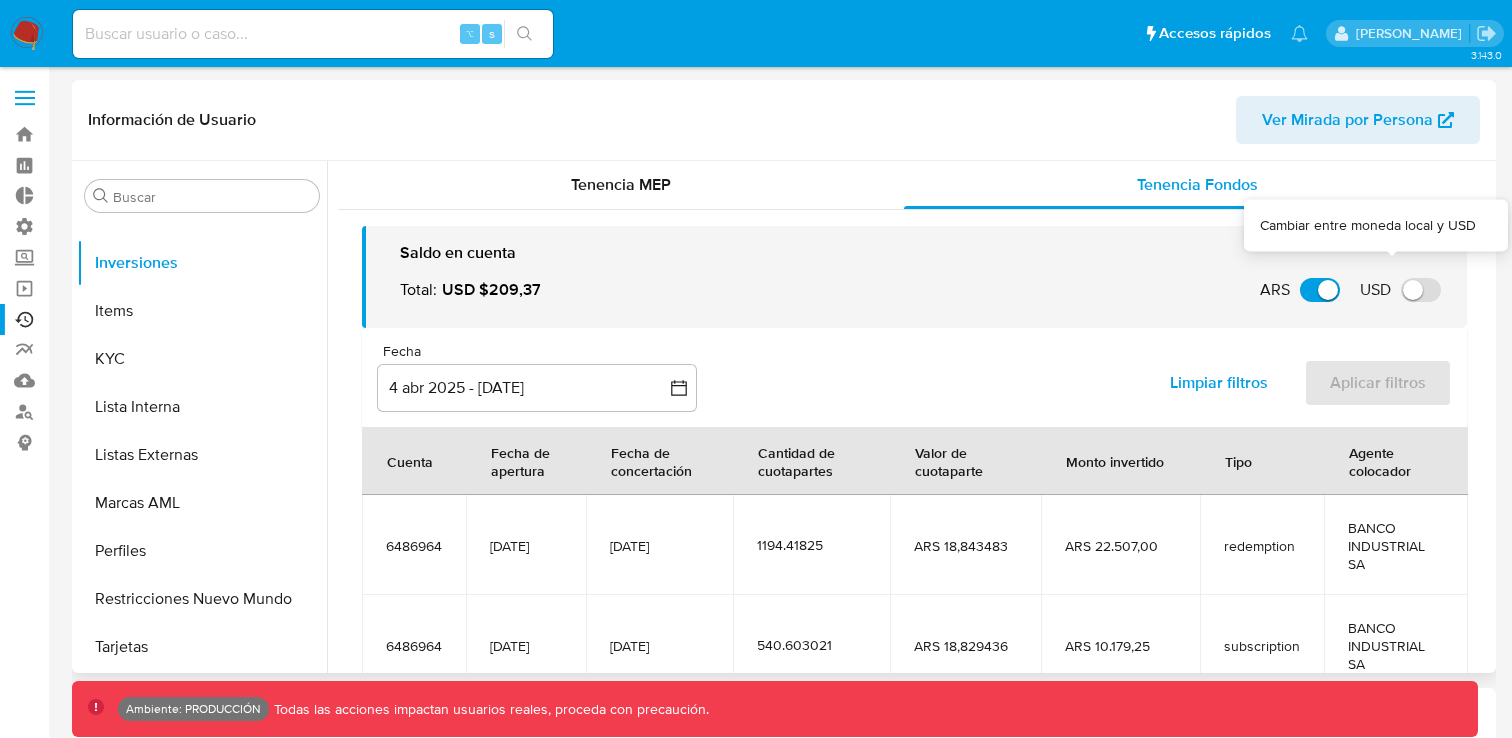 checkbox on "false" 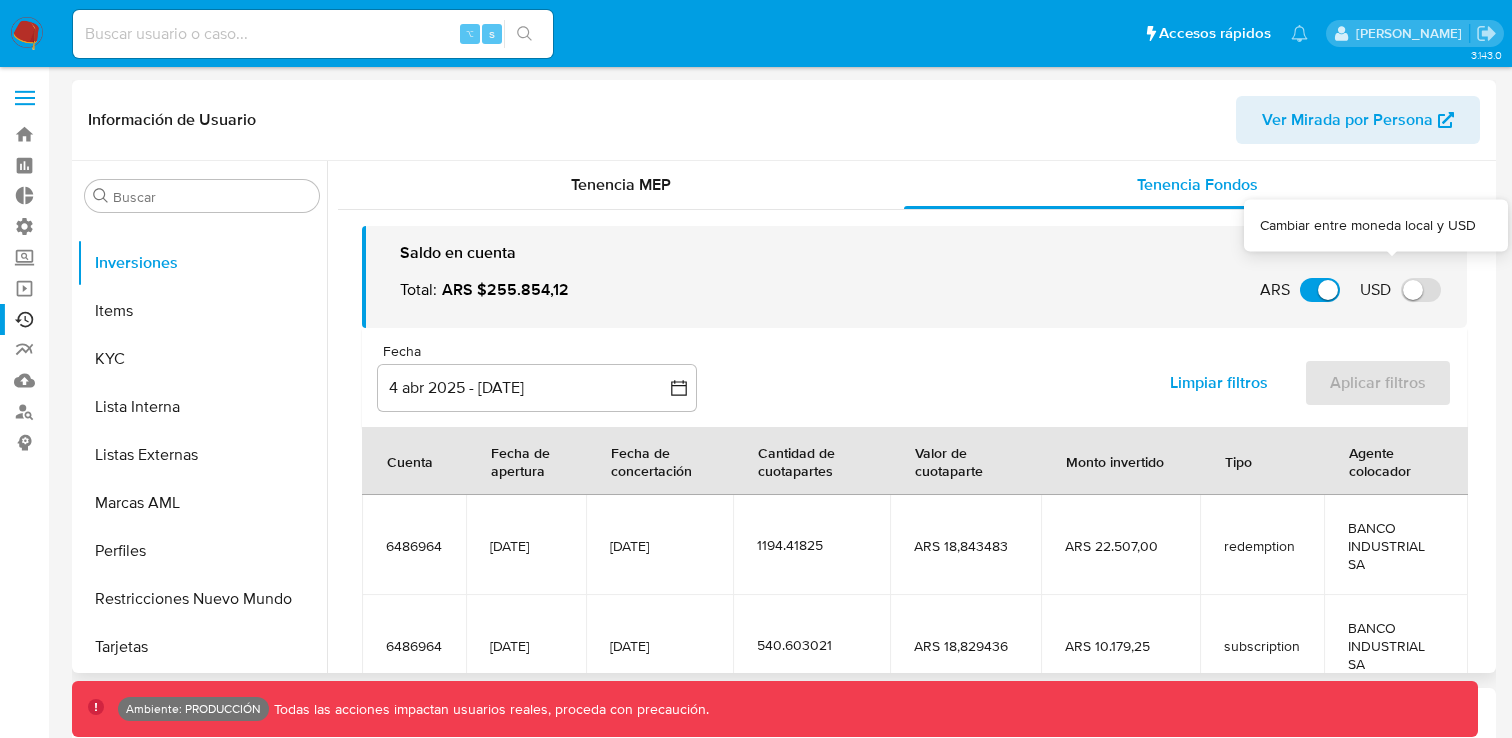 click on "USD" at bounding box center (1421, 290) 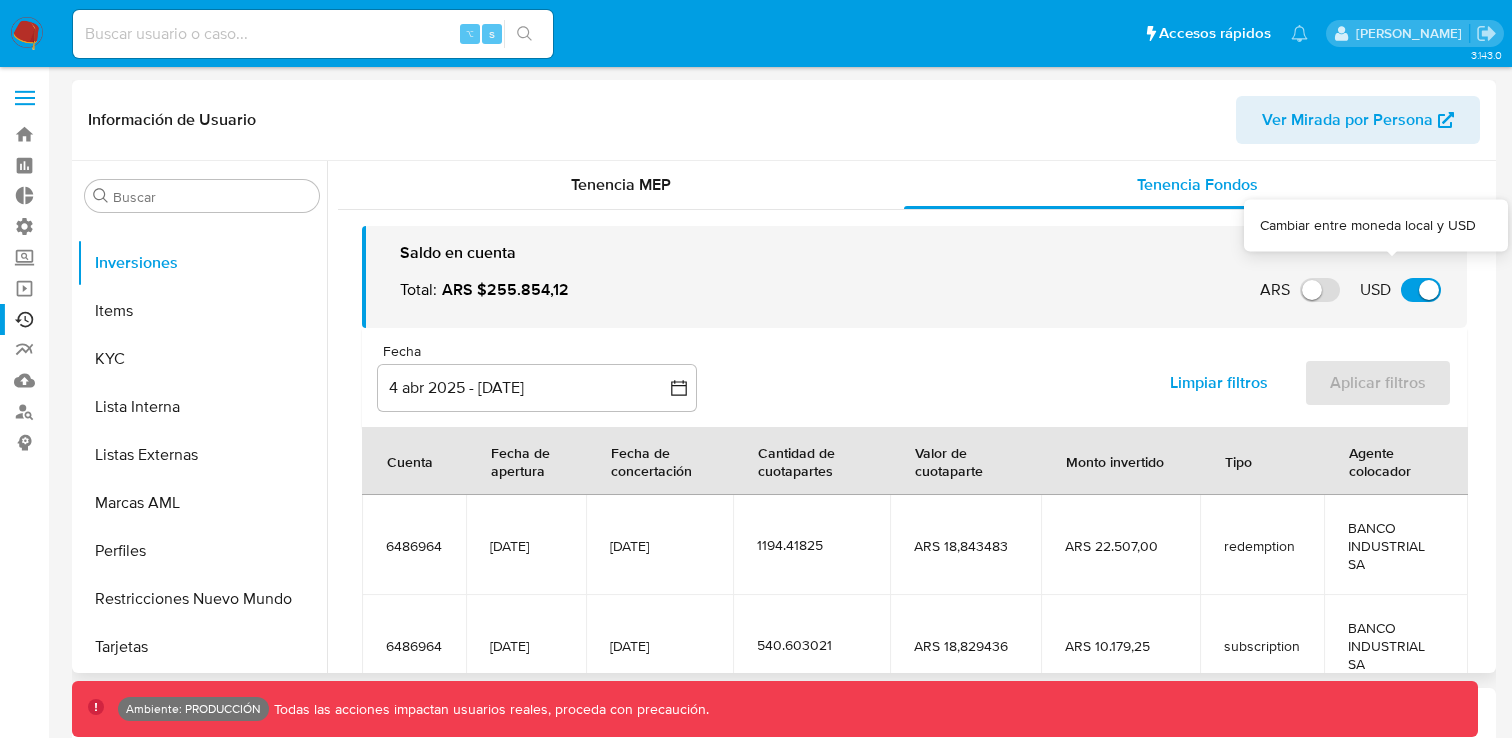 checkbox on "true" 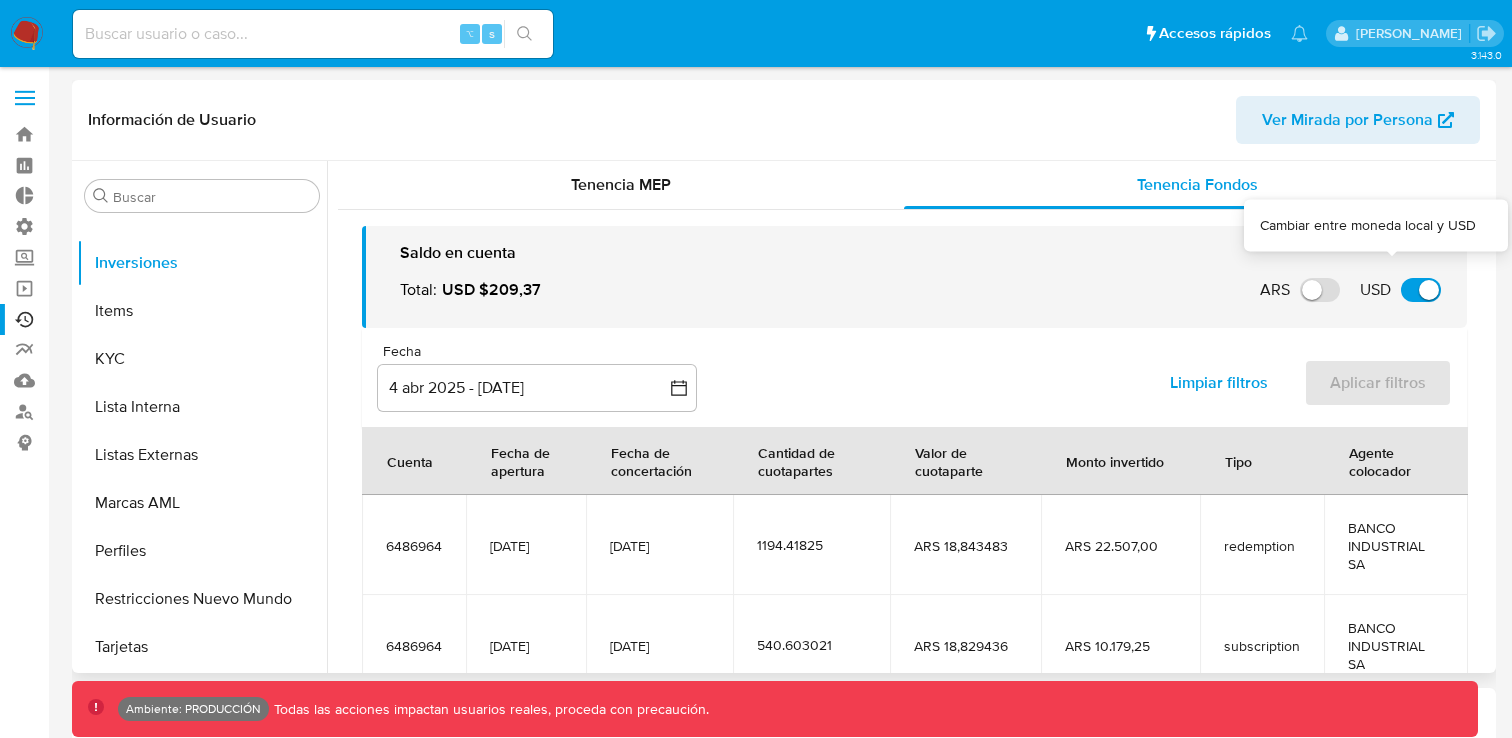 click on "USD" at bounding box center [1421, 290] 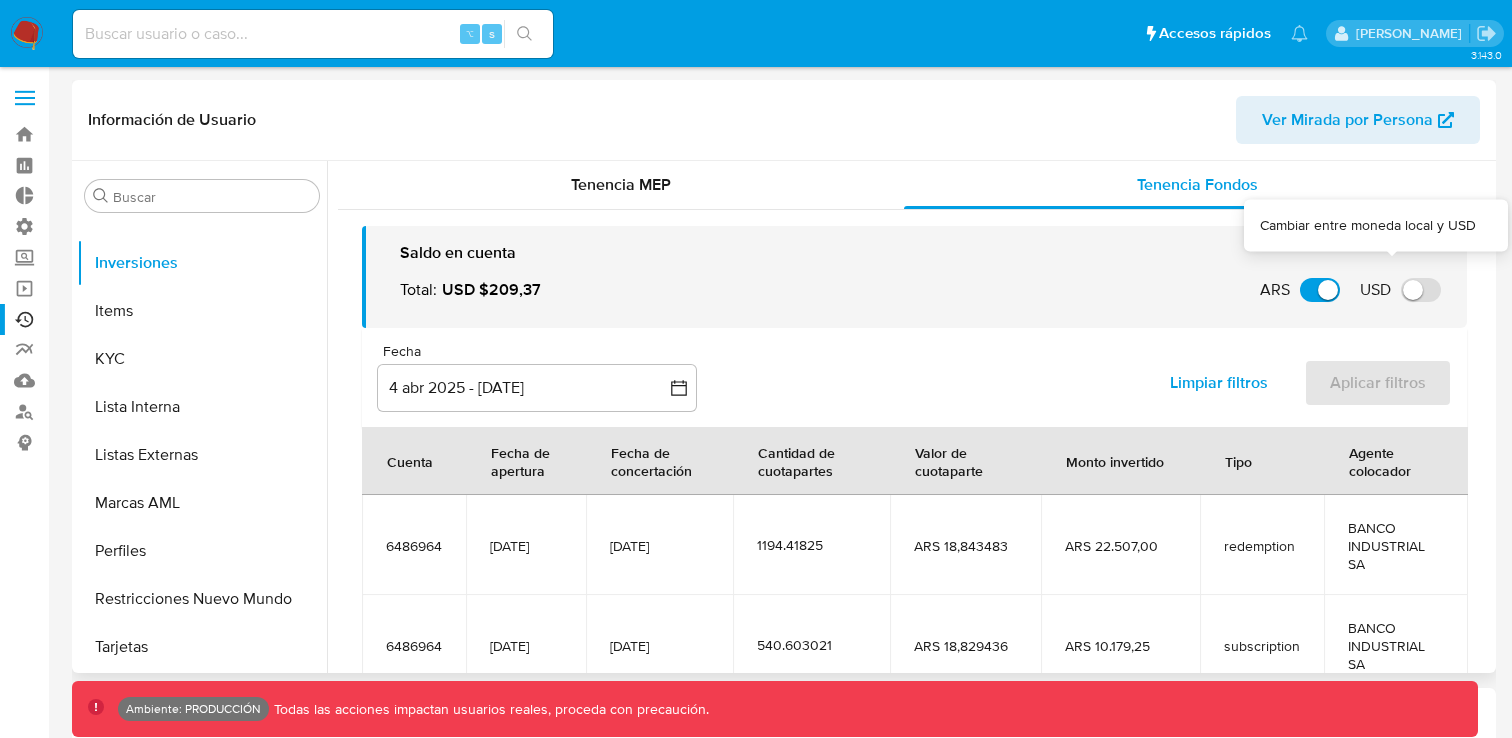 checkbox on "false" 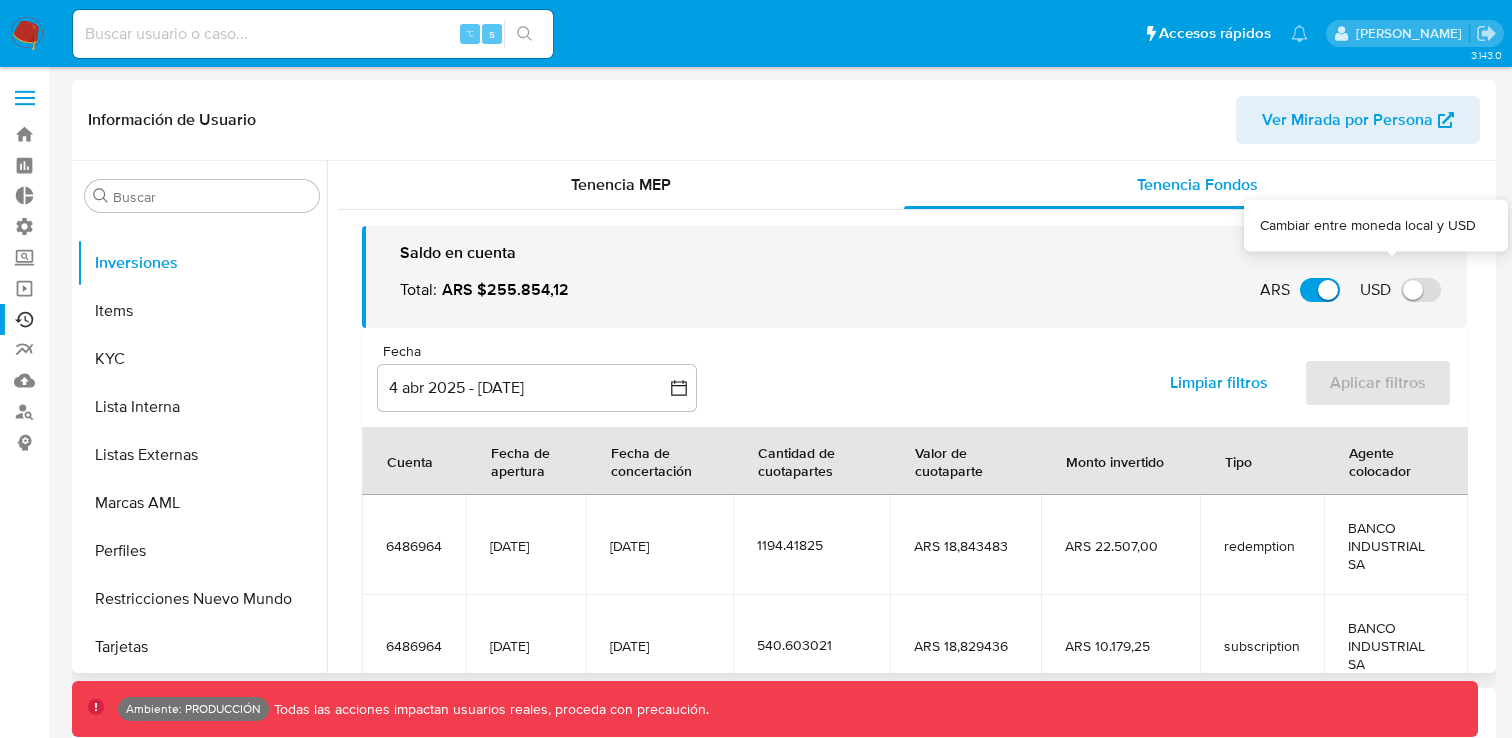 click on "USD" at bounding box center [1421, 290] 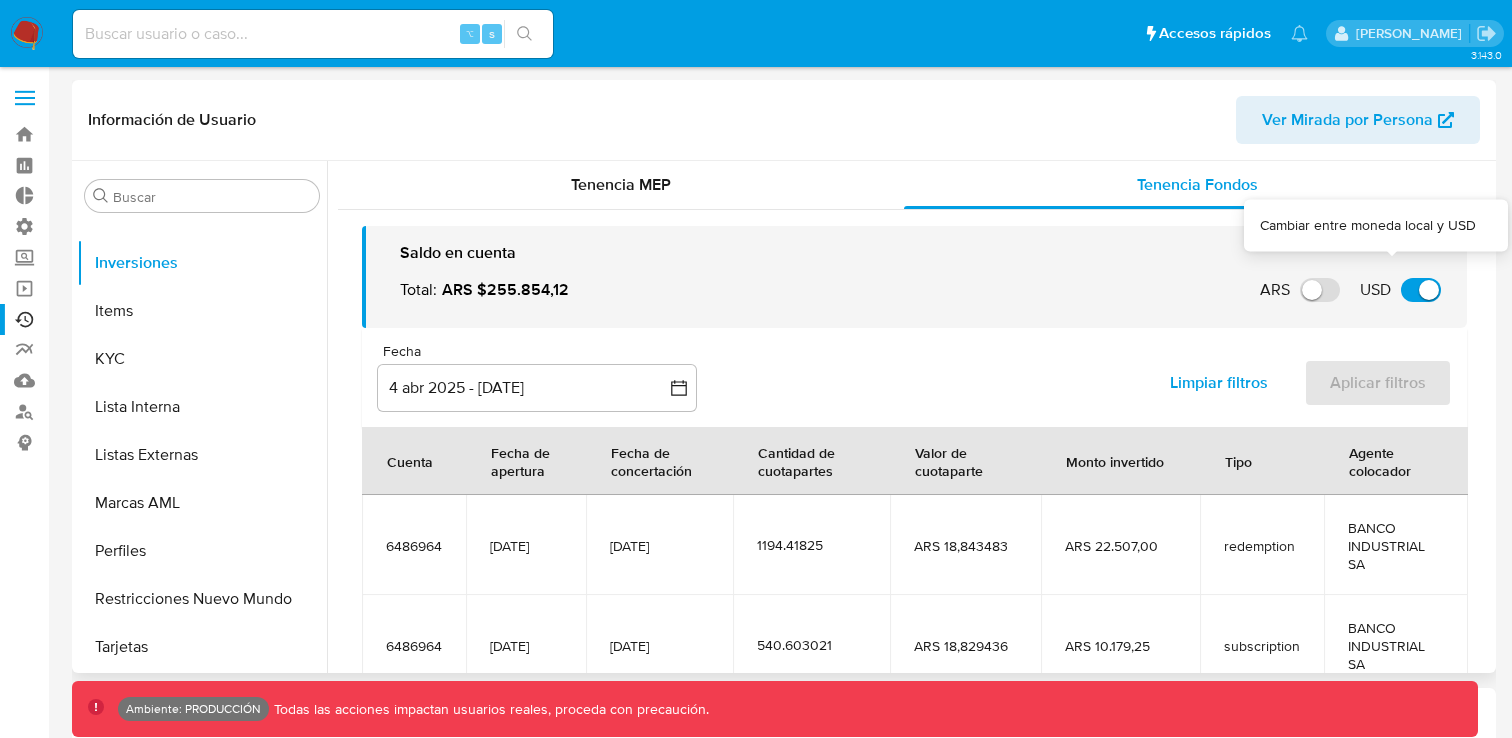 checkbox on "true" 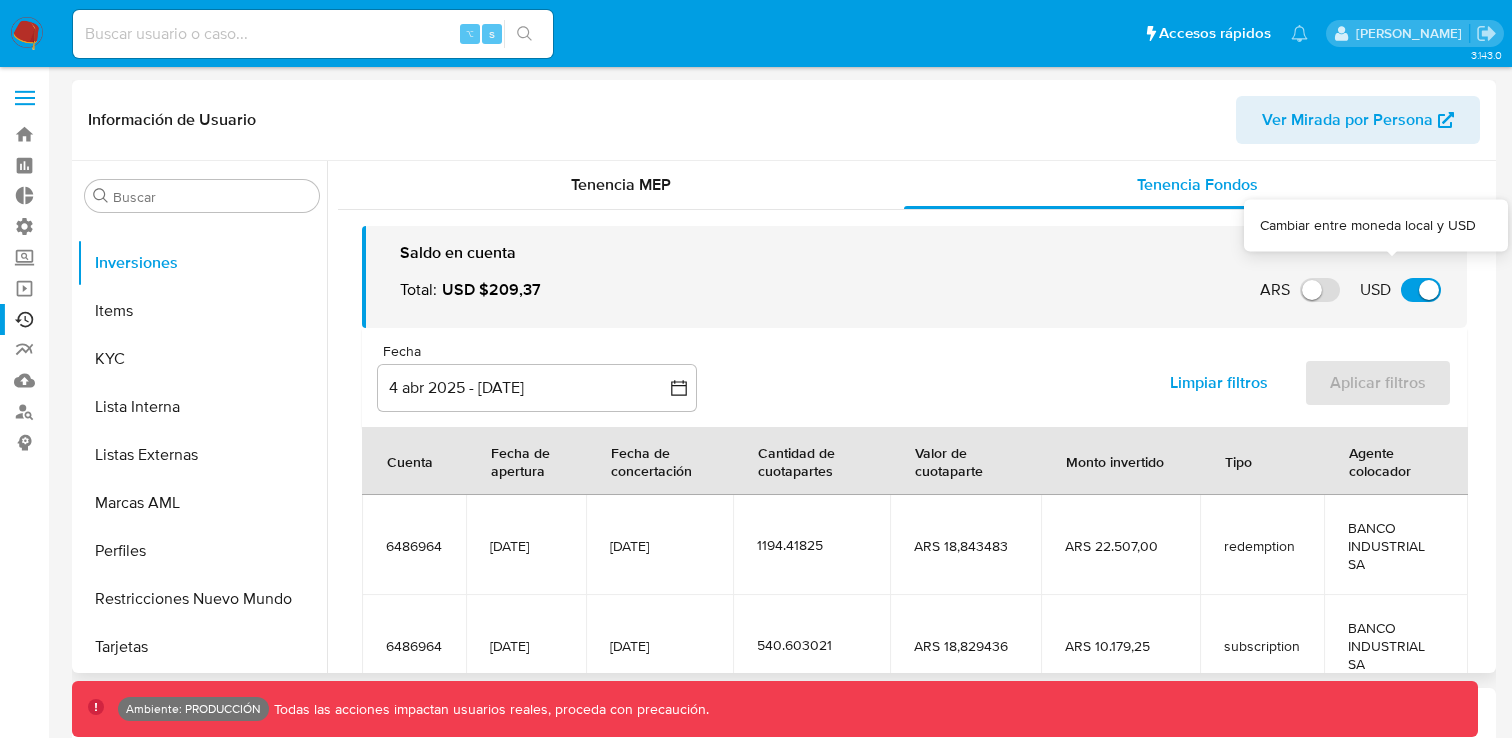 click on "USD" at bounding box center (1421, 290) 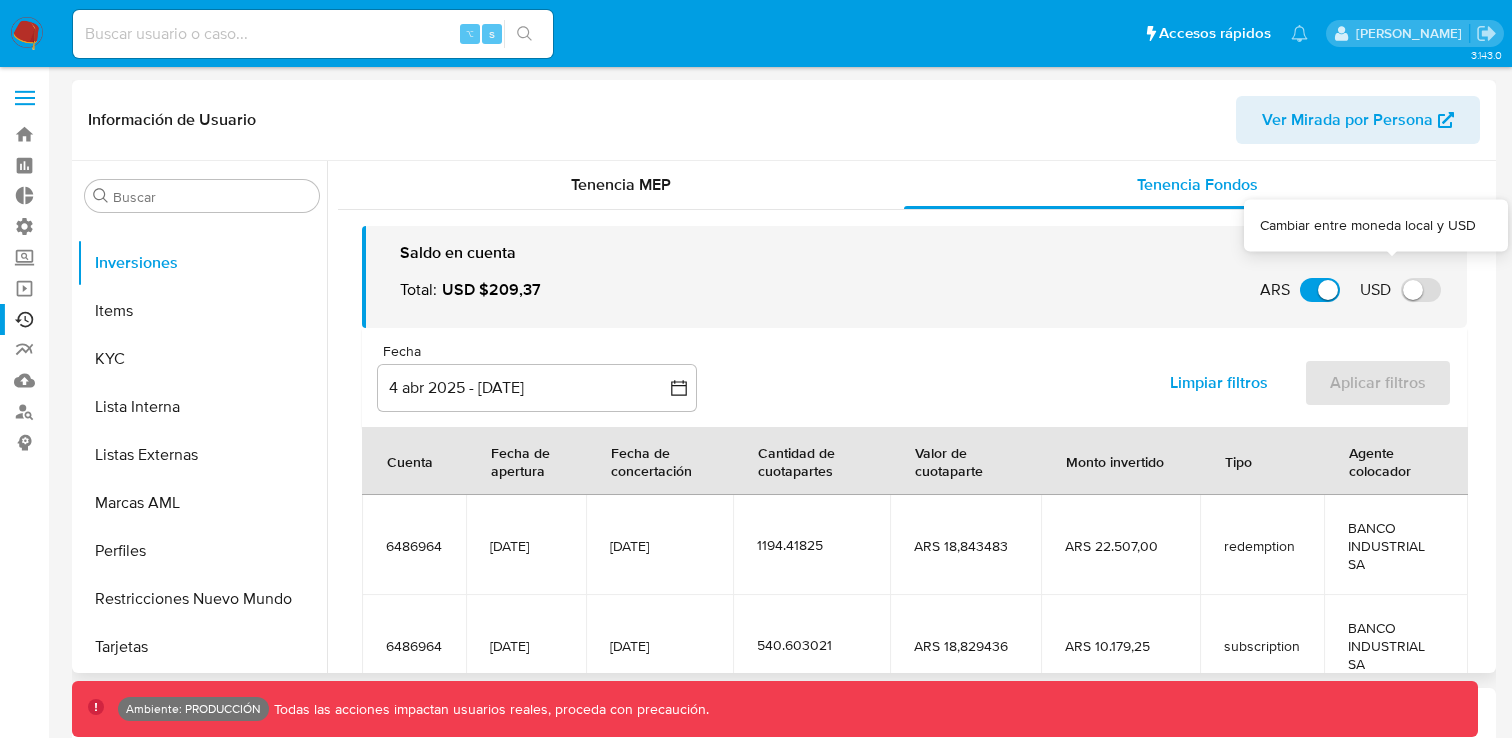 checkbox on "false" 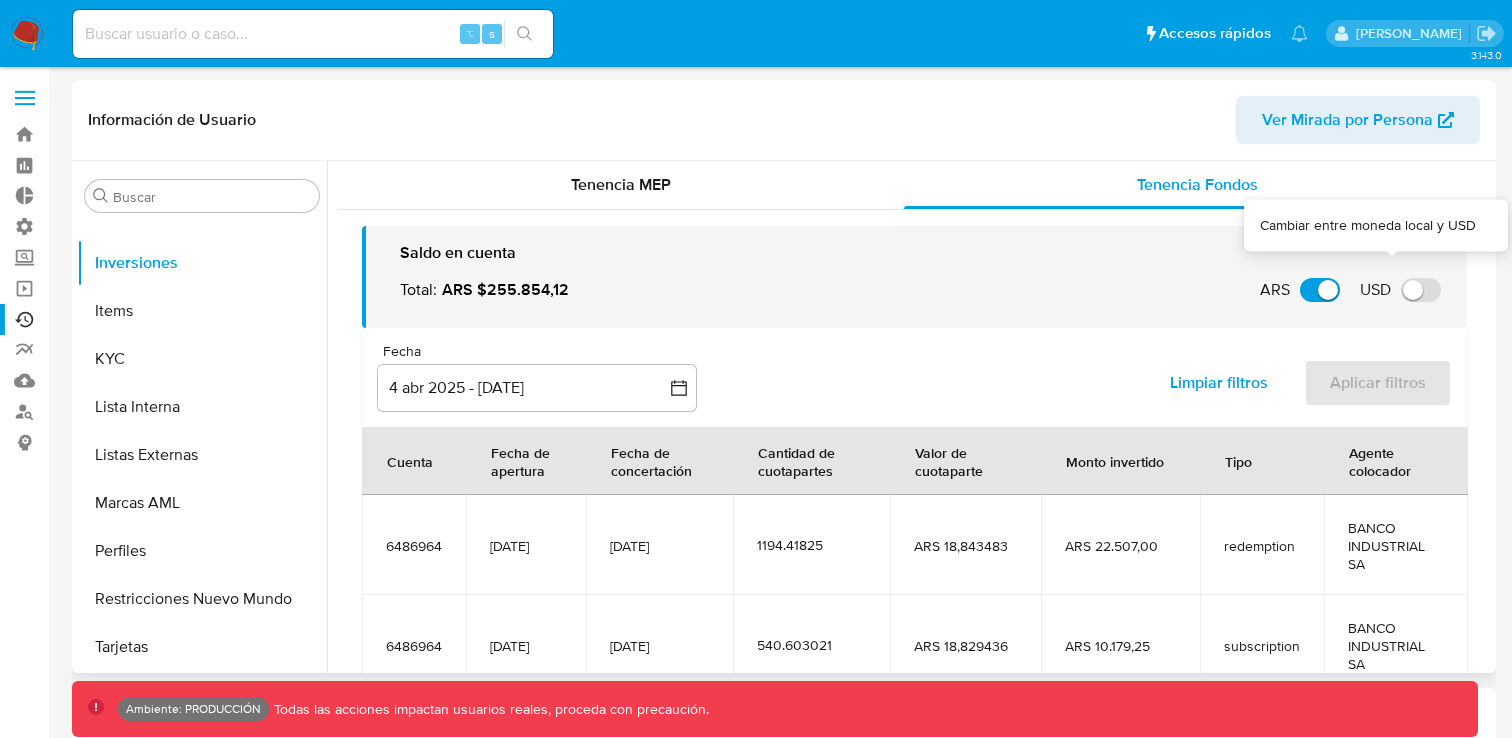 click on "USD" at bounding box center (1421, 290) 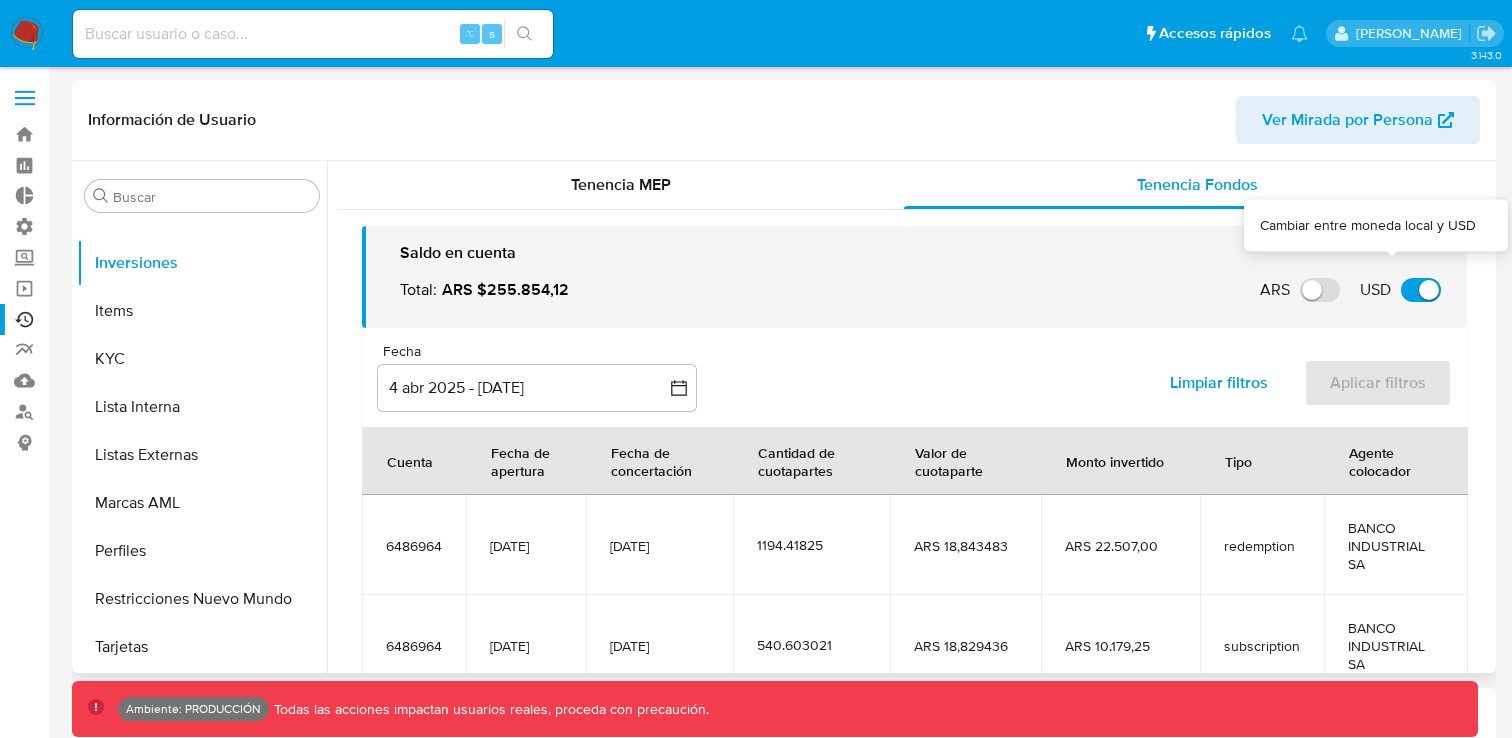 checkbox on "true" 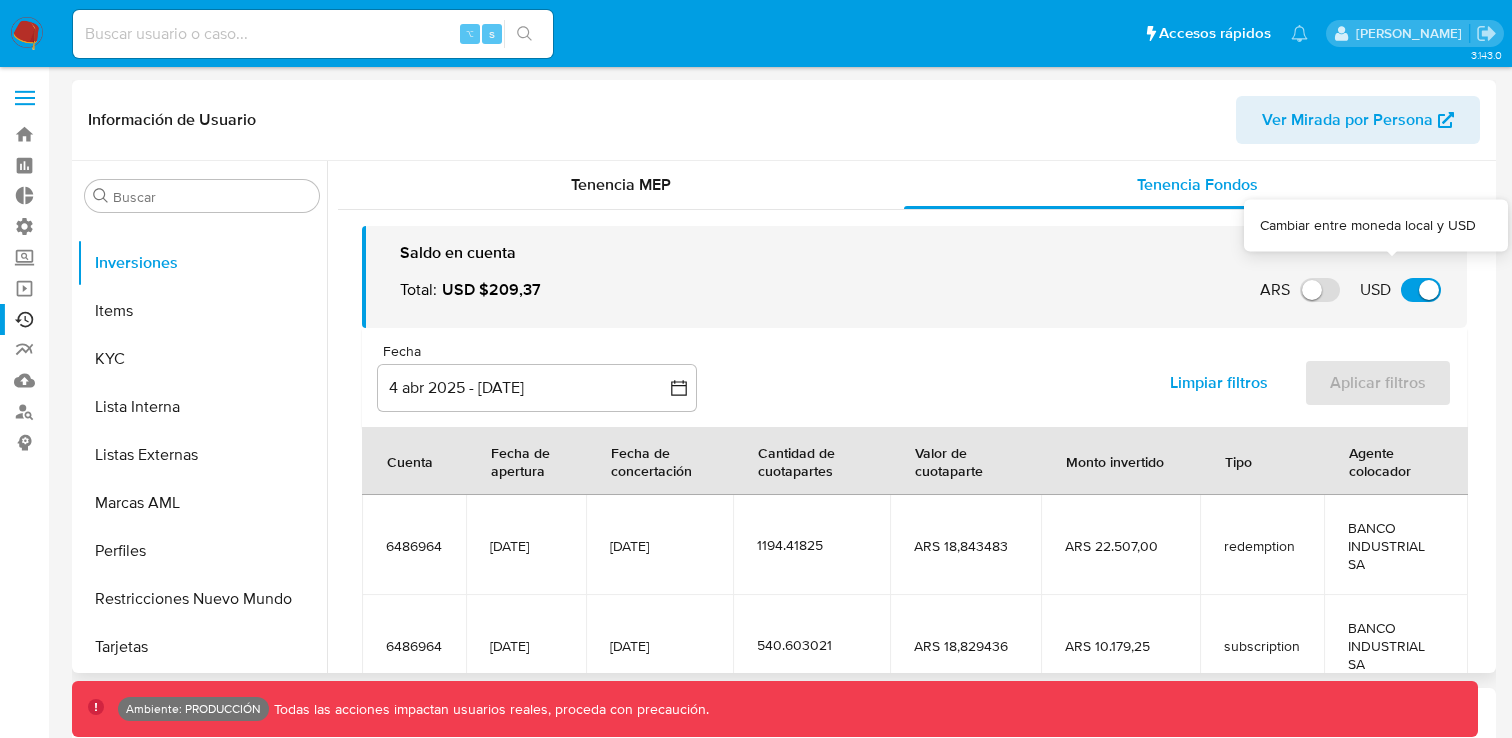 click on "USD" at bounding box center (1421, 290) 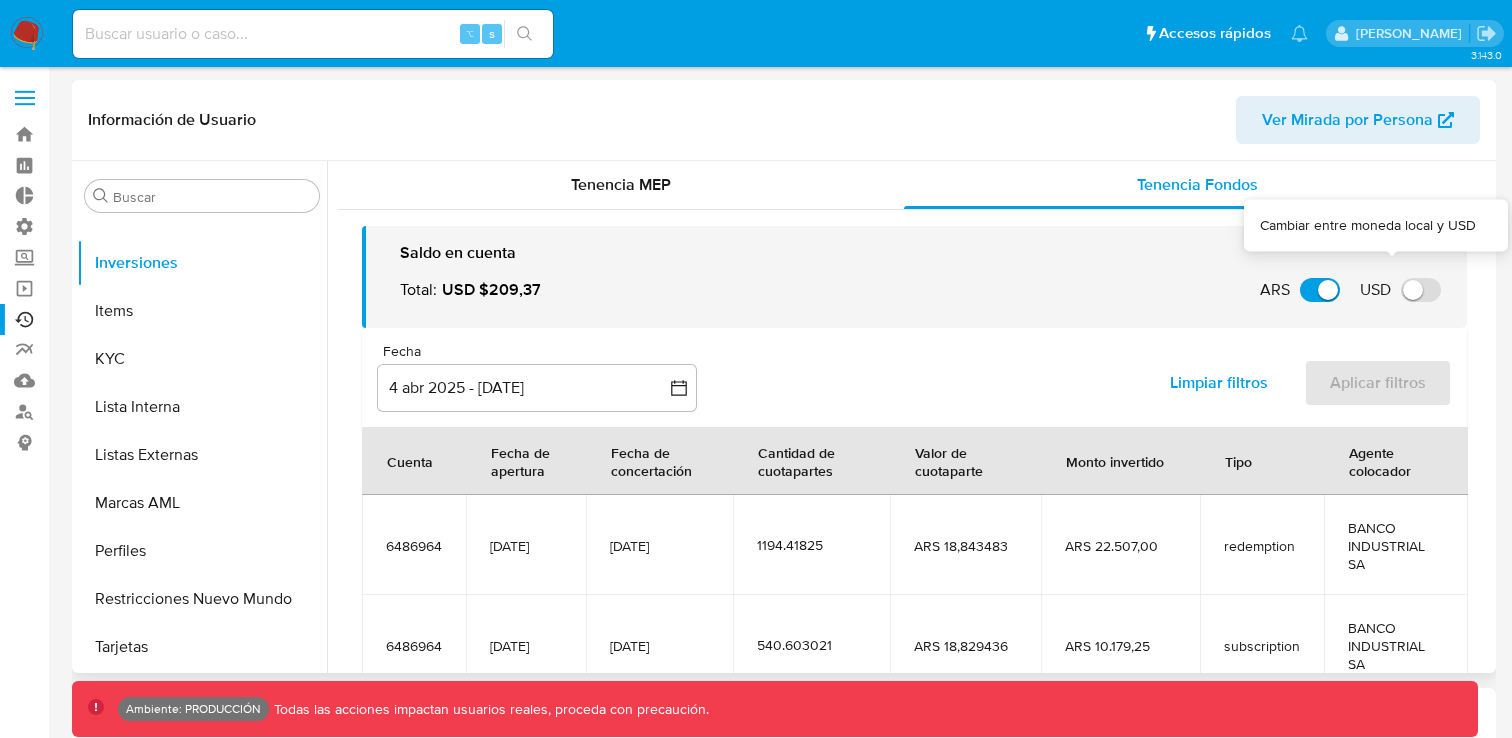 checkbox on "false" 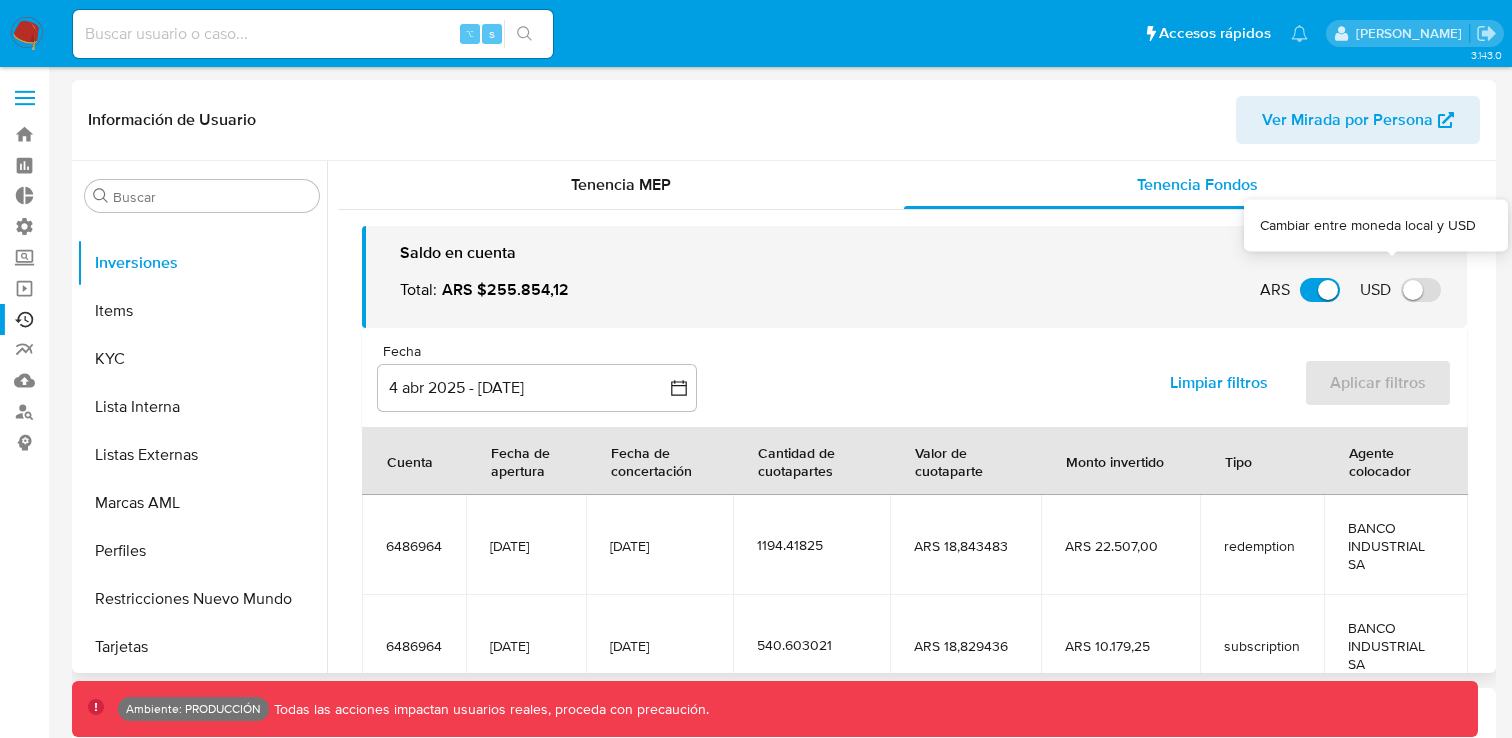 click on "USD" at bounding box center (1421, 290) 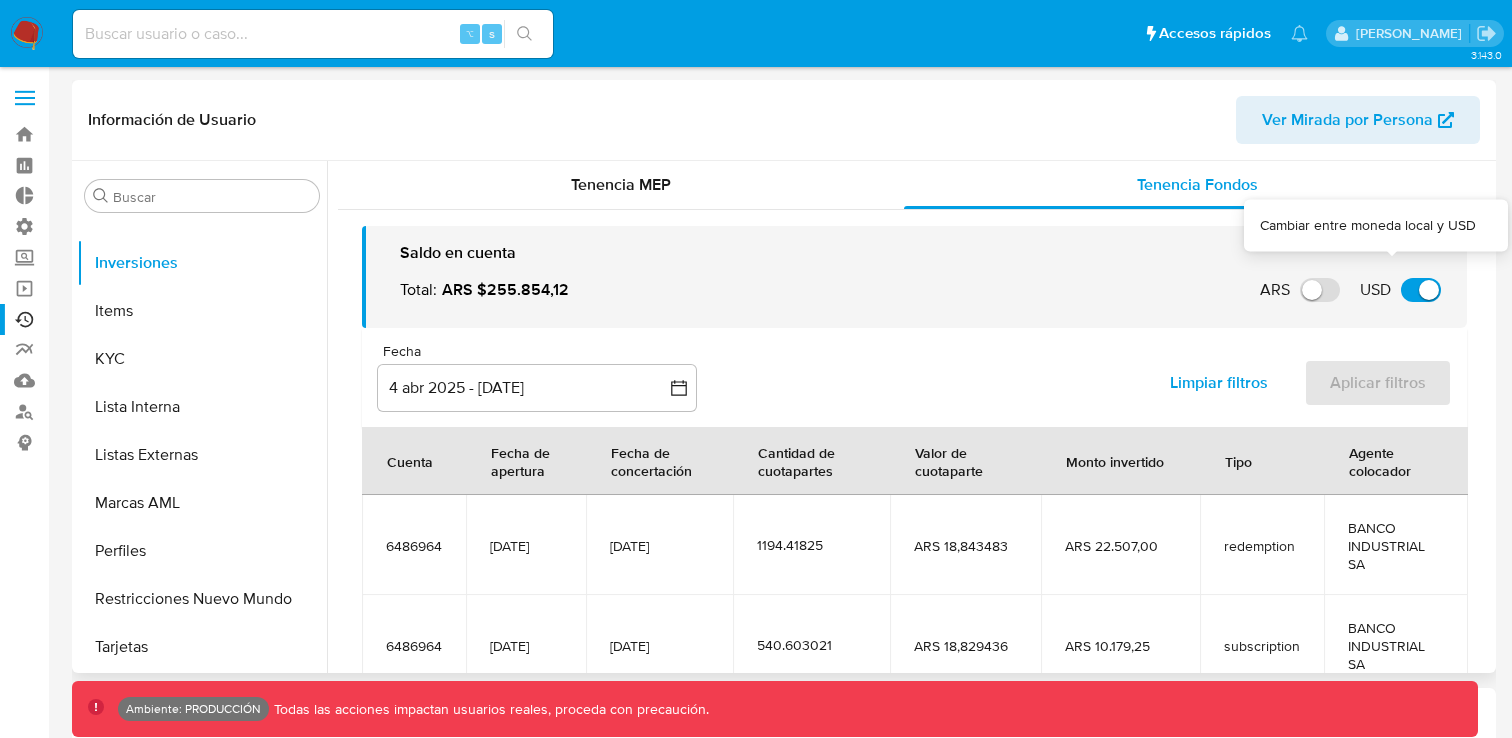 checkbox on "true" 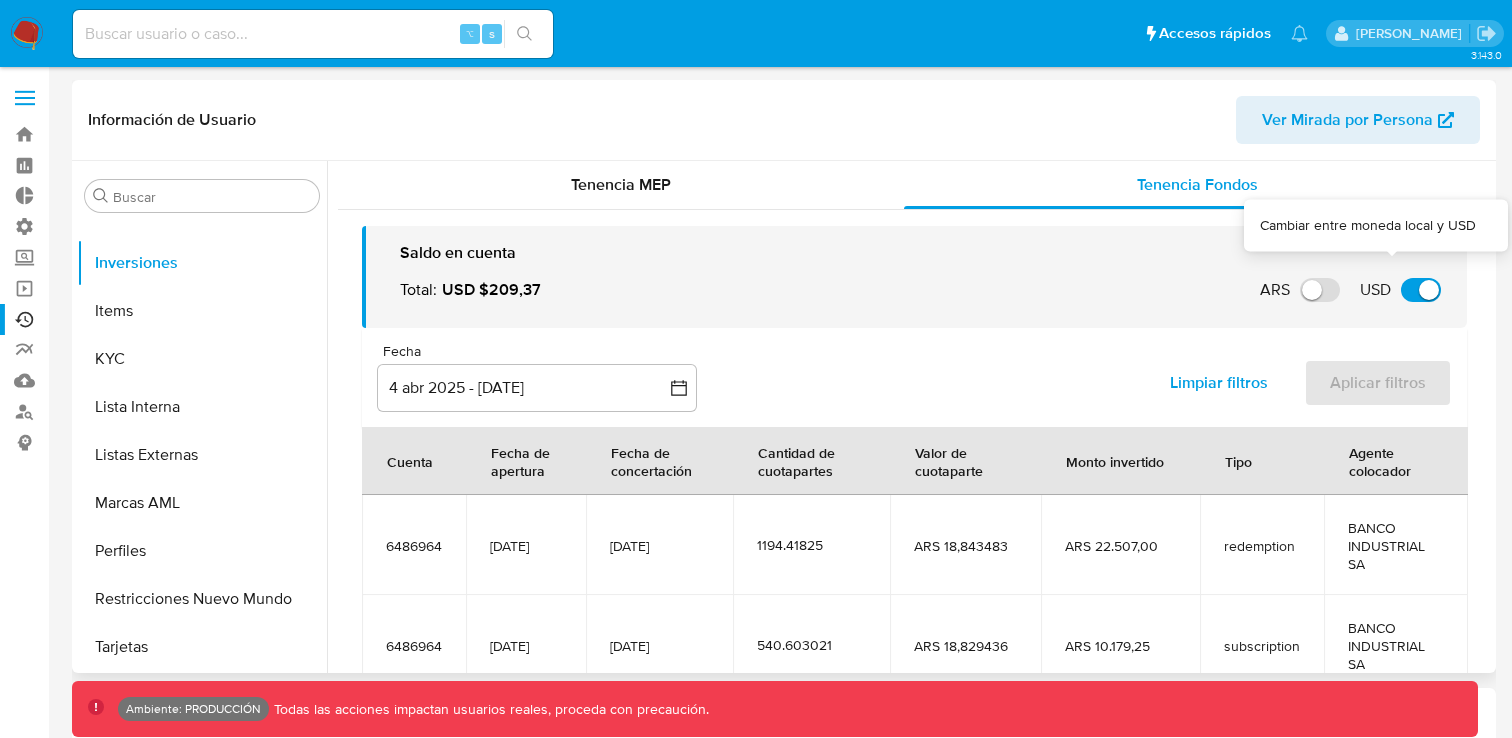 click on "USD" at bounding box center (1421, 290) 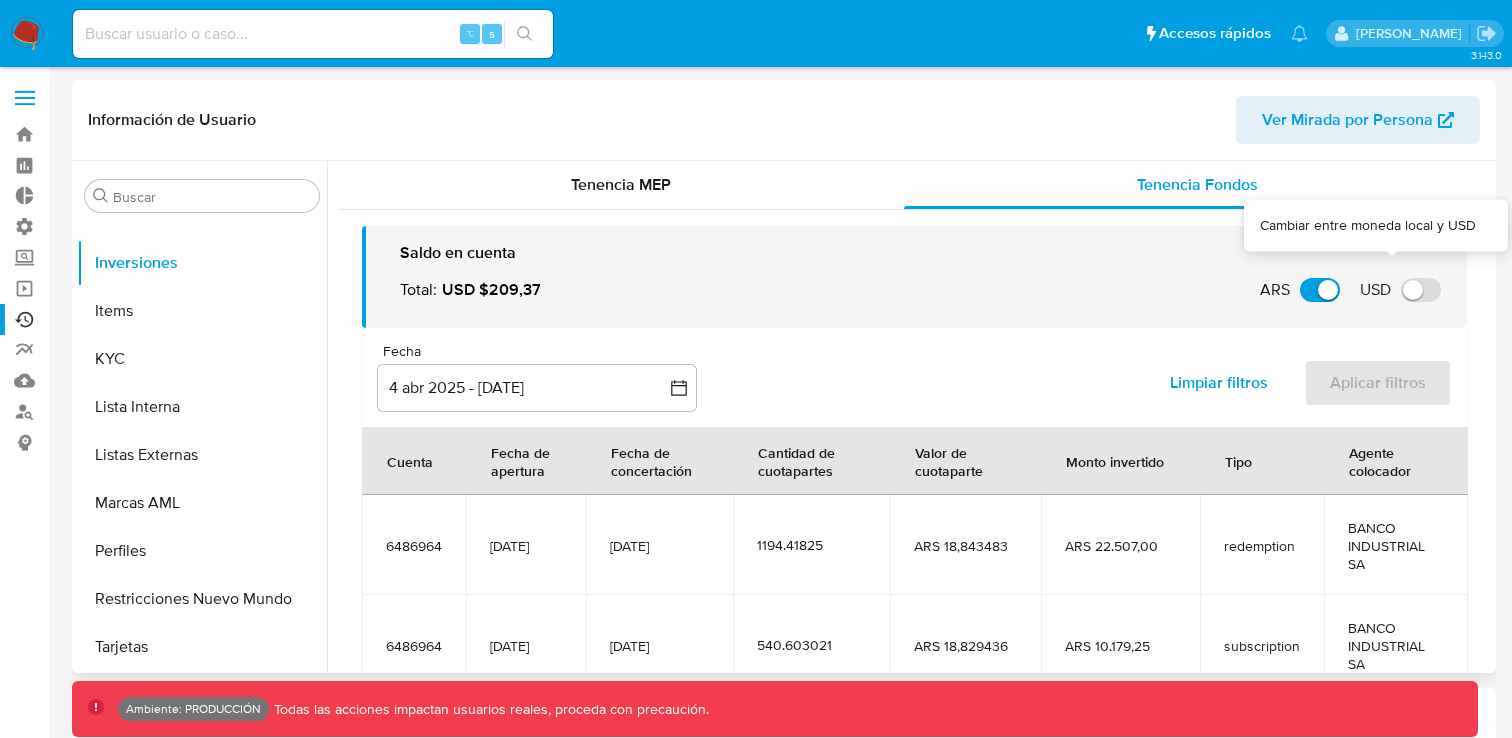 checkbox on "false" 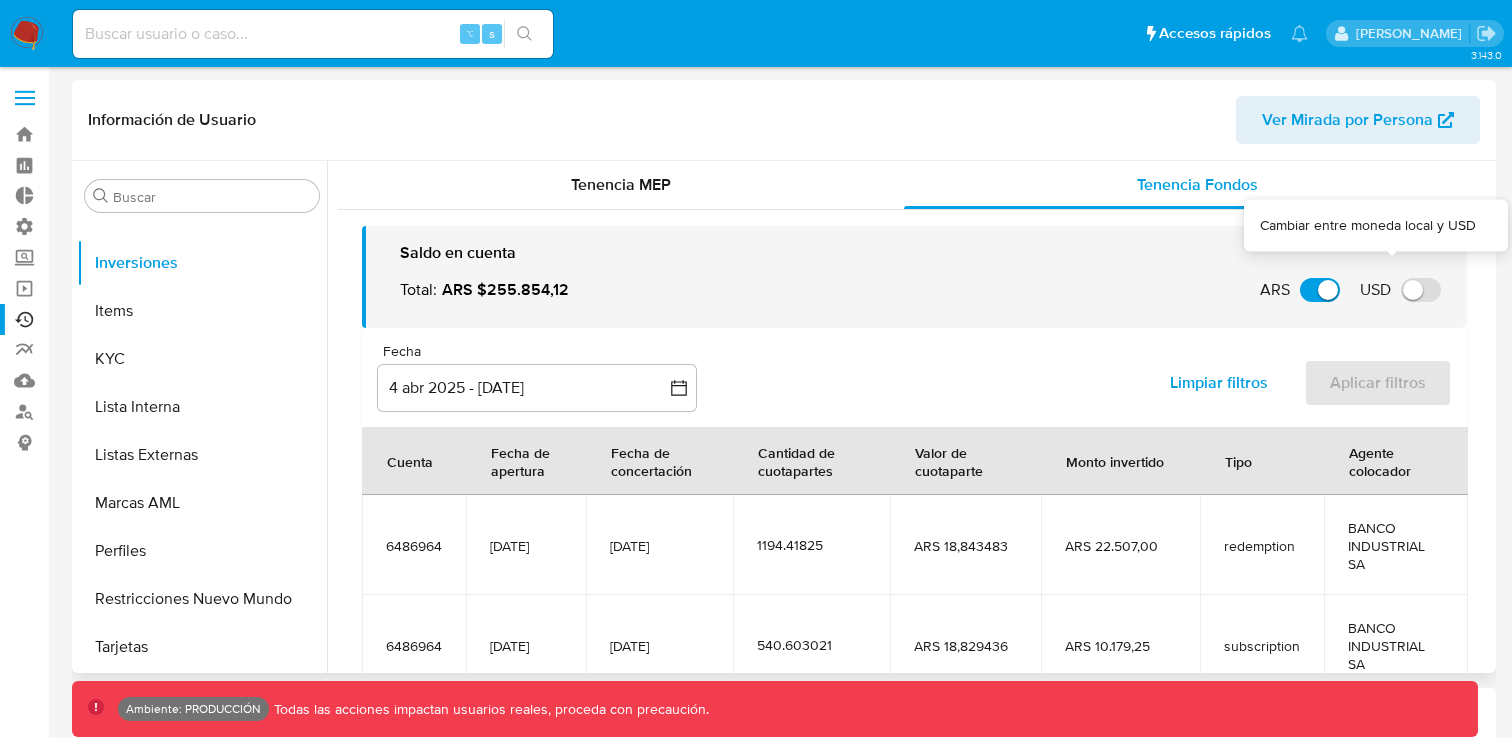 click on "USD" at bounding box center (1421, 290) 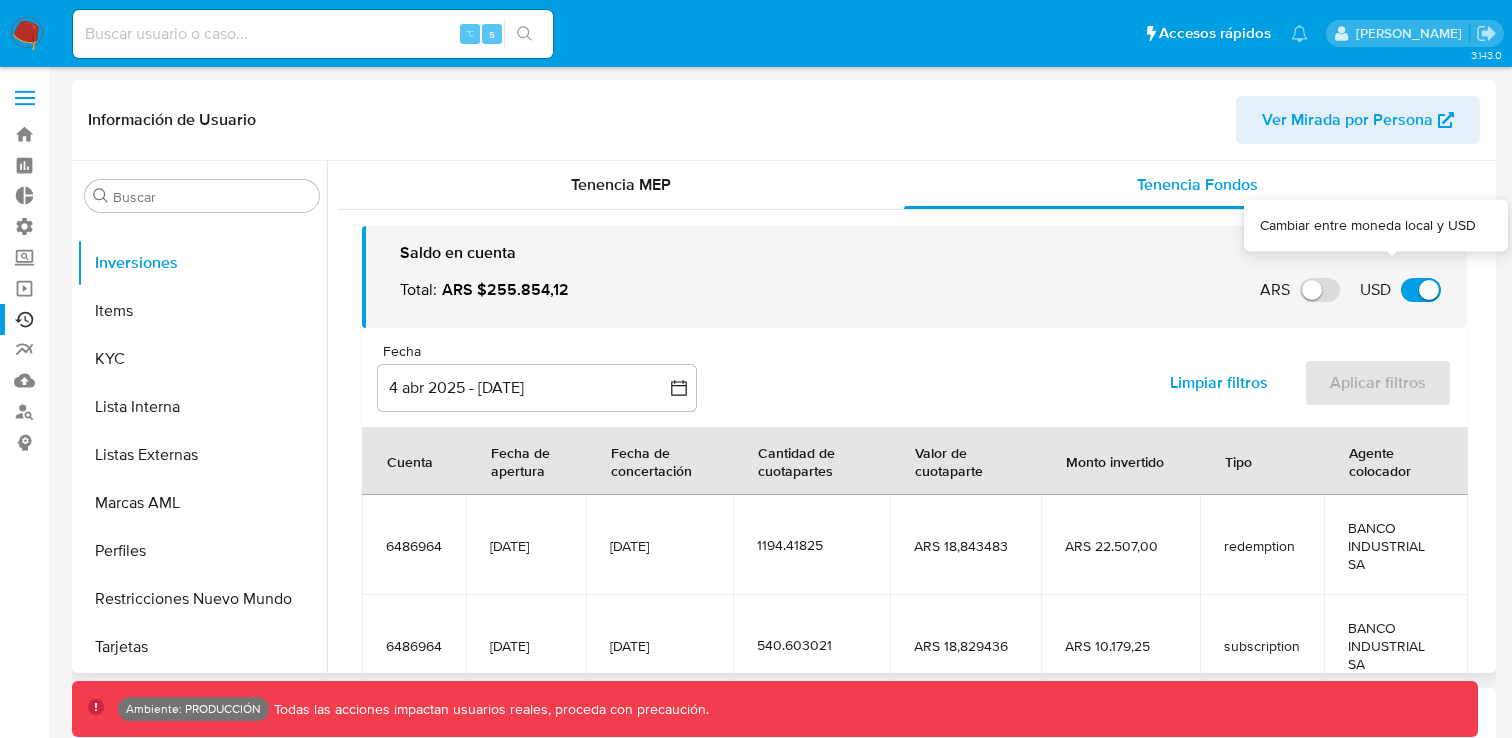 checkbox on "true" 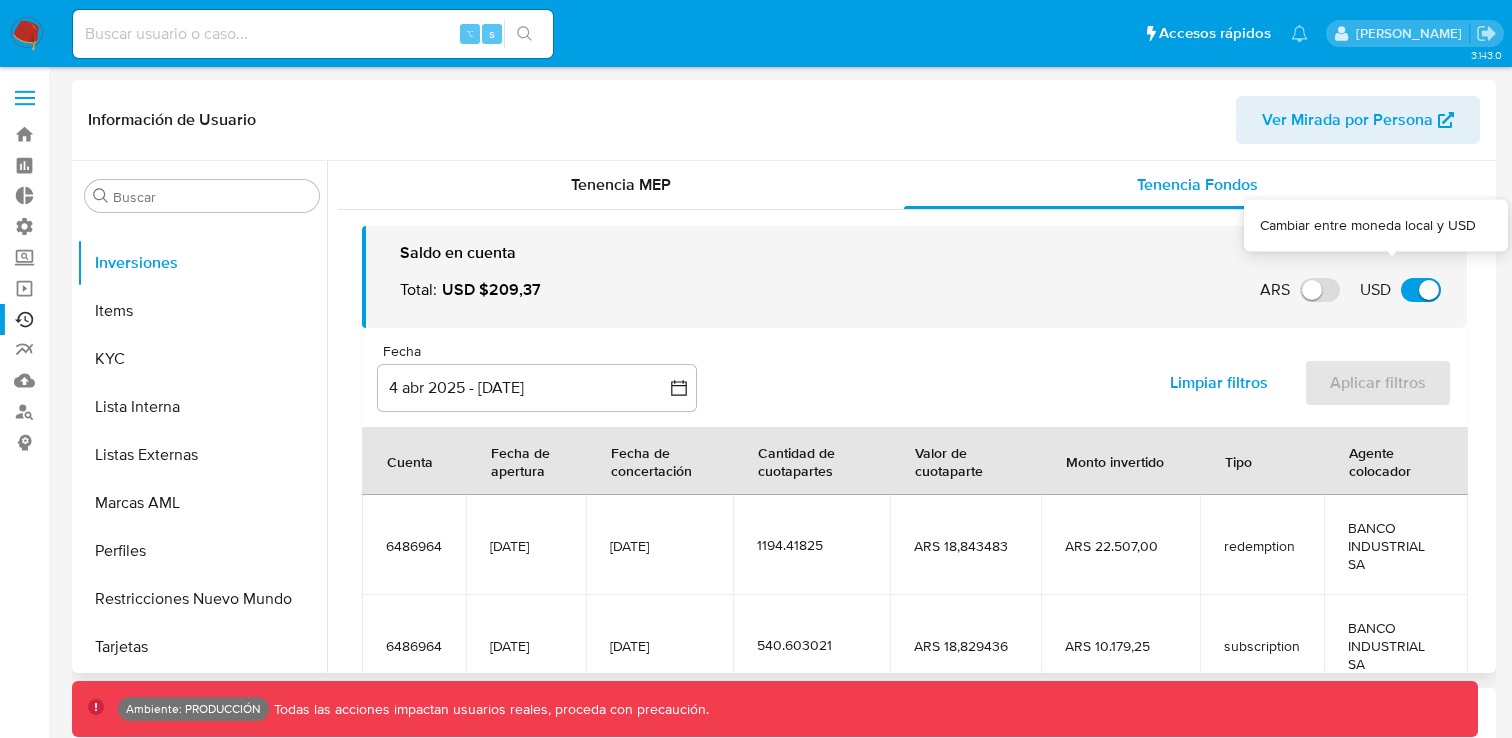 click on "USD" at bounding box center [1421, 290] 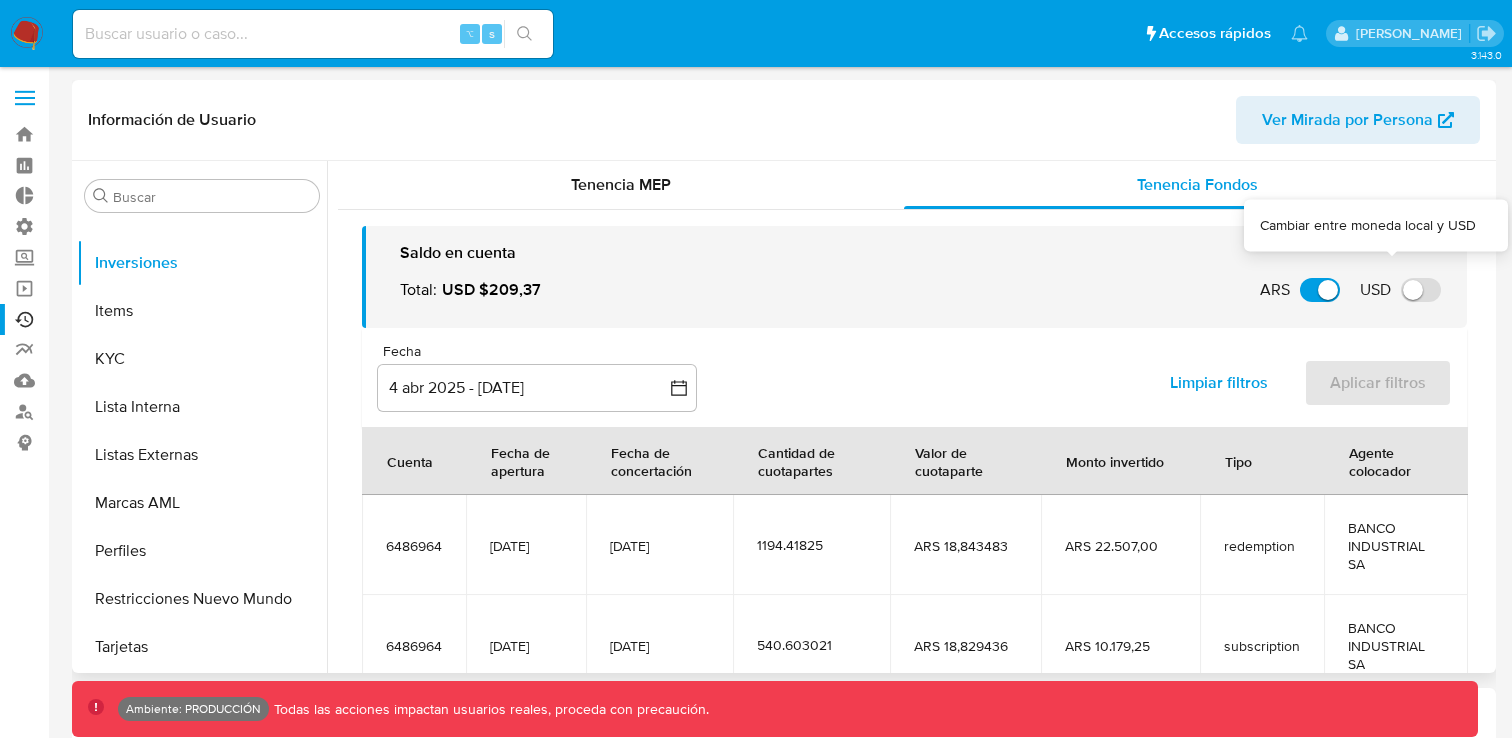 checkbox on "false" 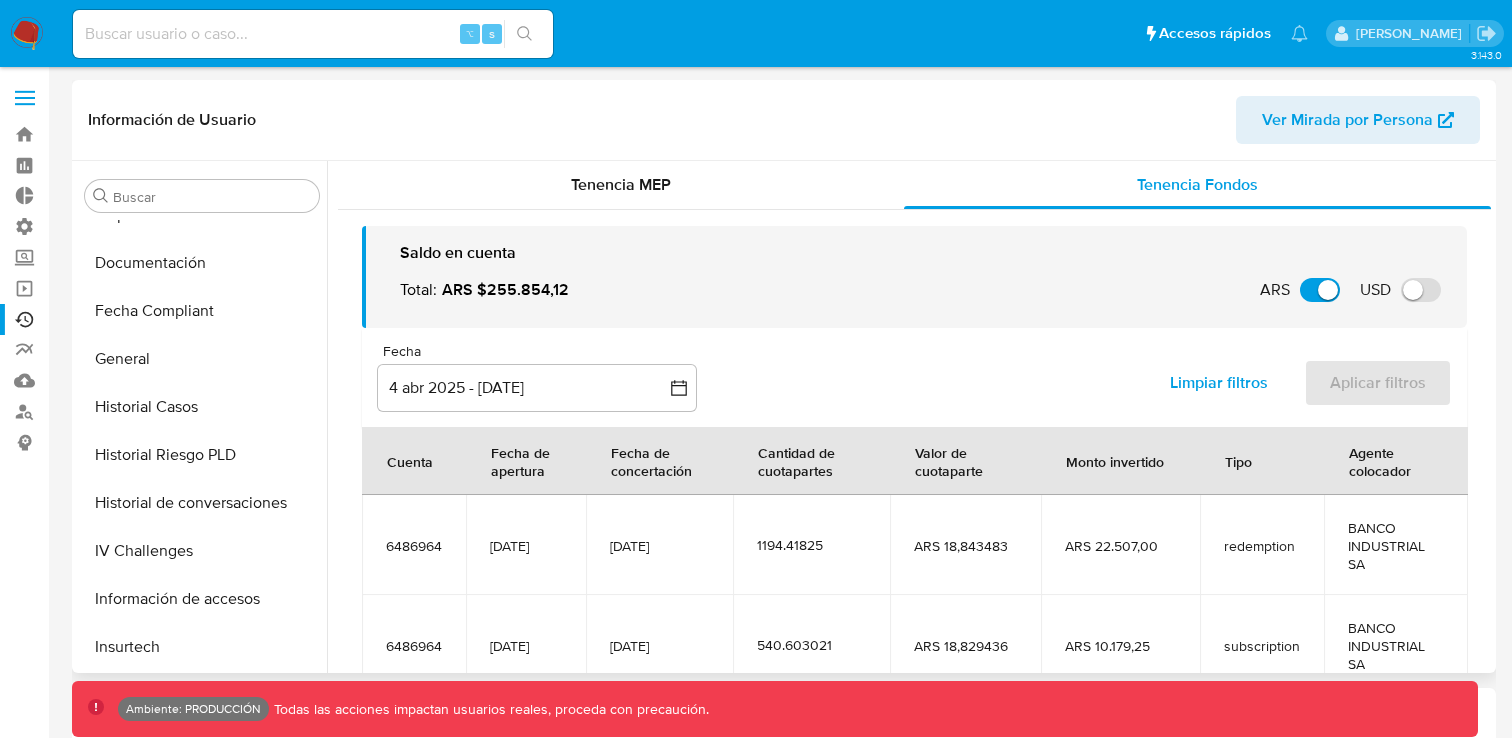 scroll, scrollTop: 471, scrollLeft: 0, axis: vertical 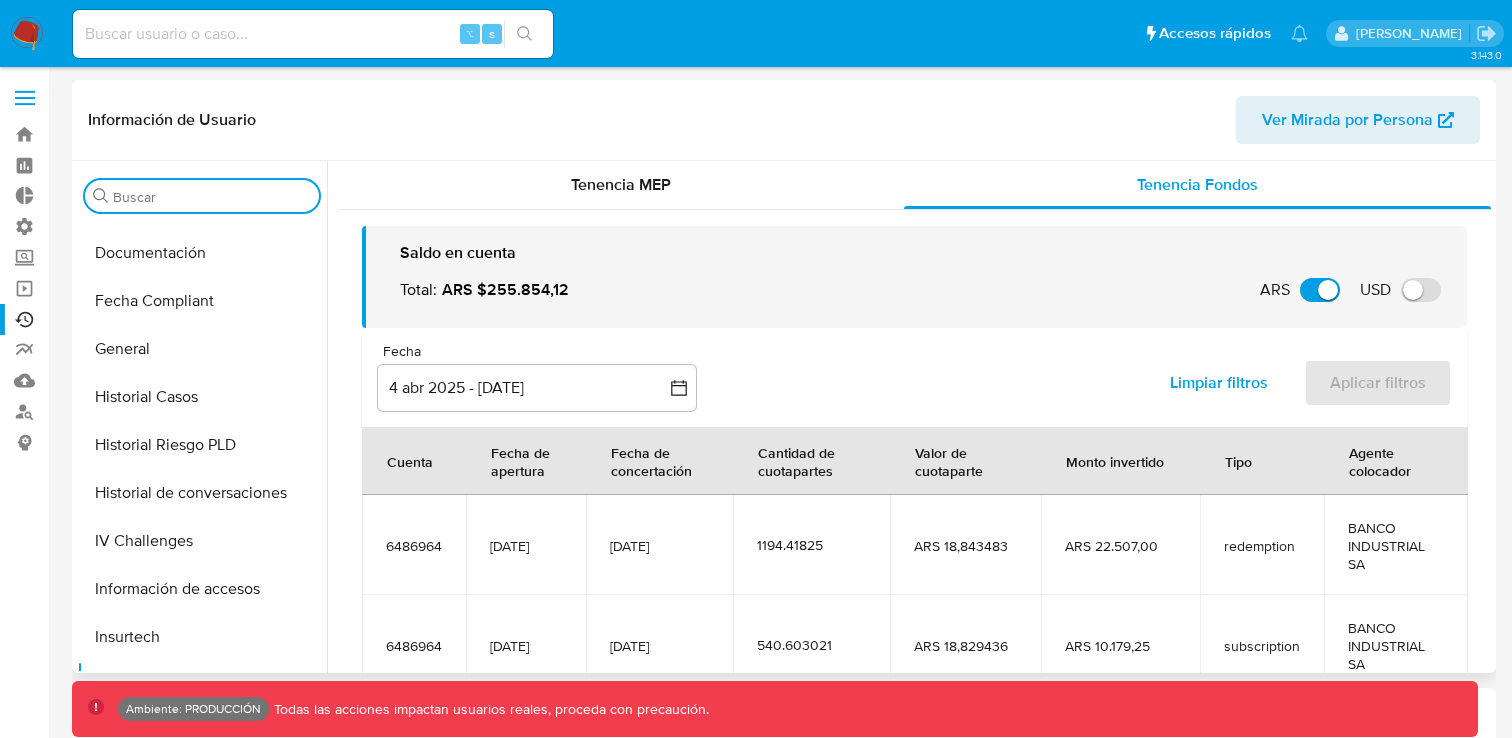 click on "Buscar" at bounding box center (212, 197) 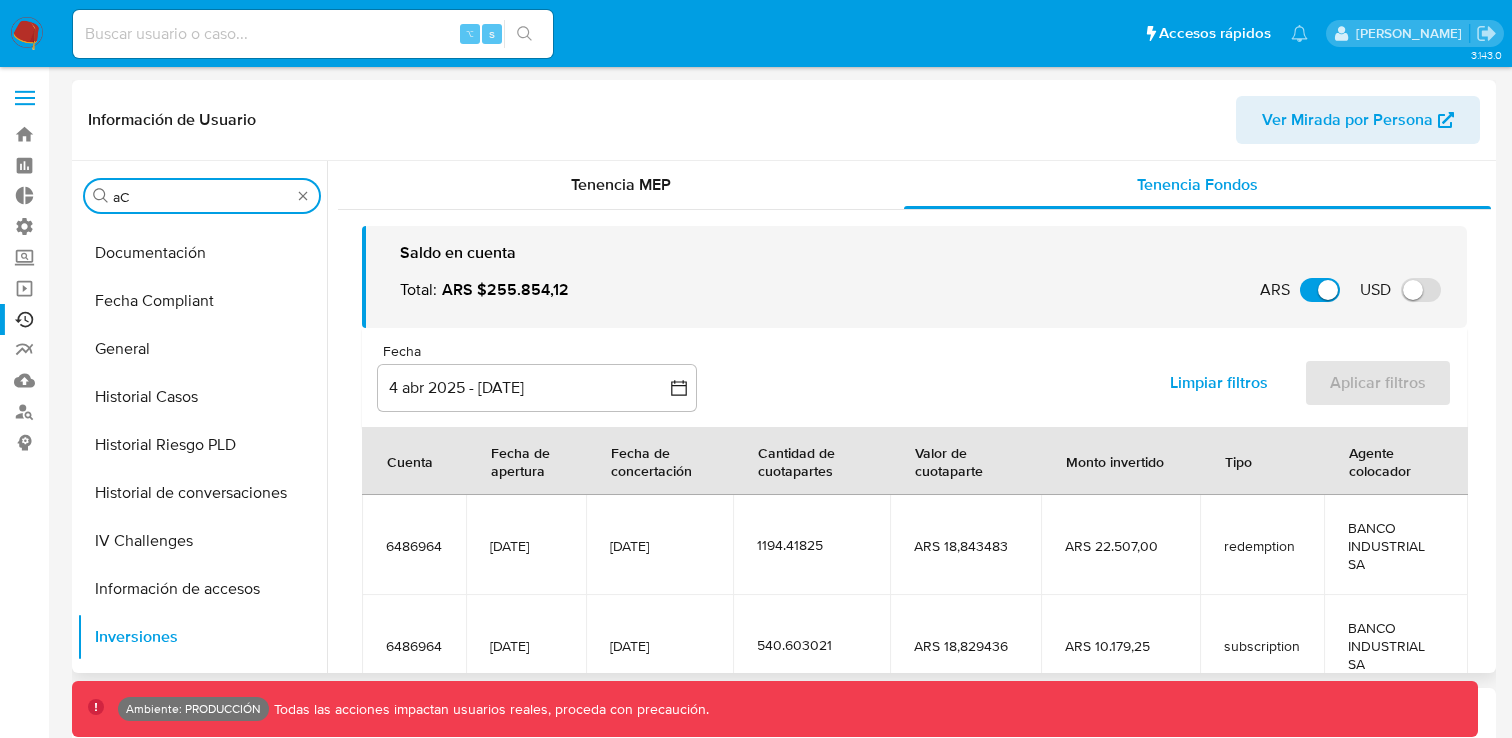 scroll, scrollTop: 0, scrollLeft: 0, axis: both 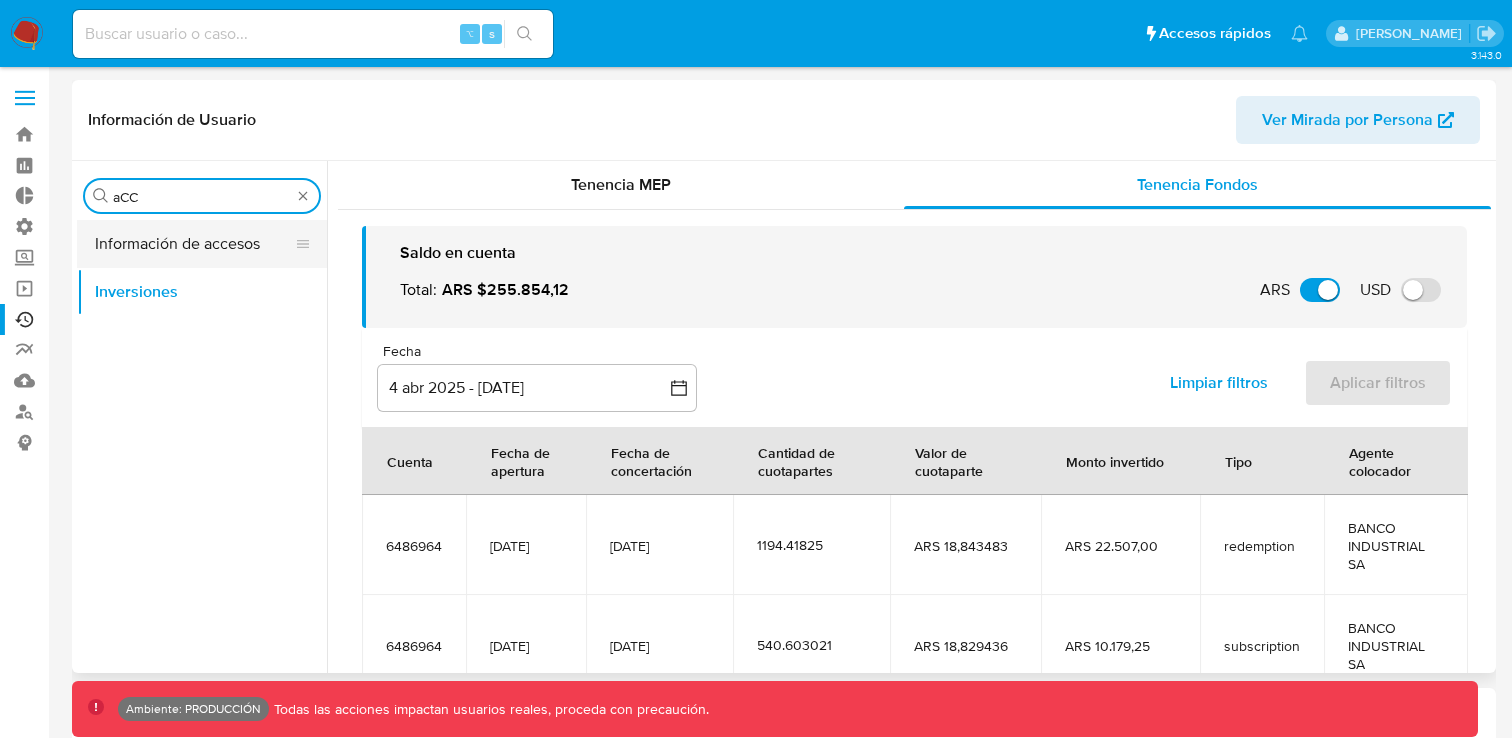 type on "aCC" 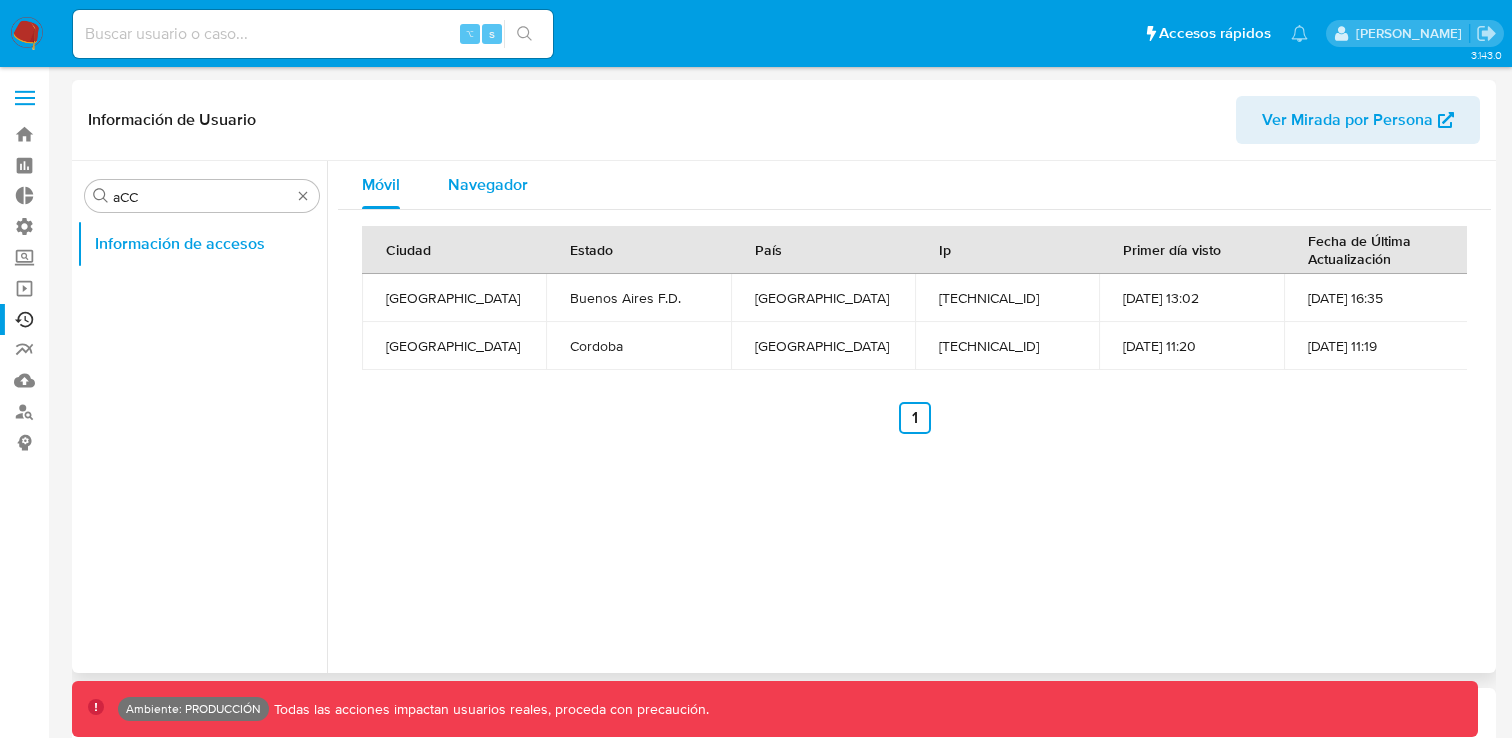 click on "Navegador" at bounding box center (488, 185) 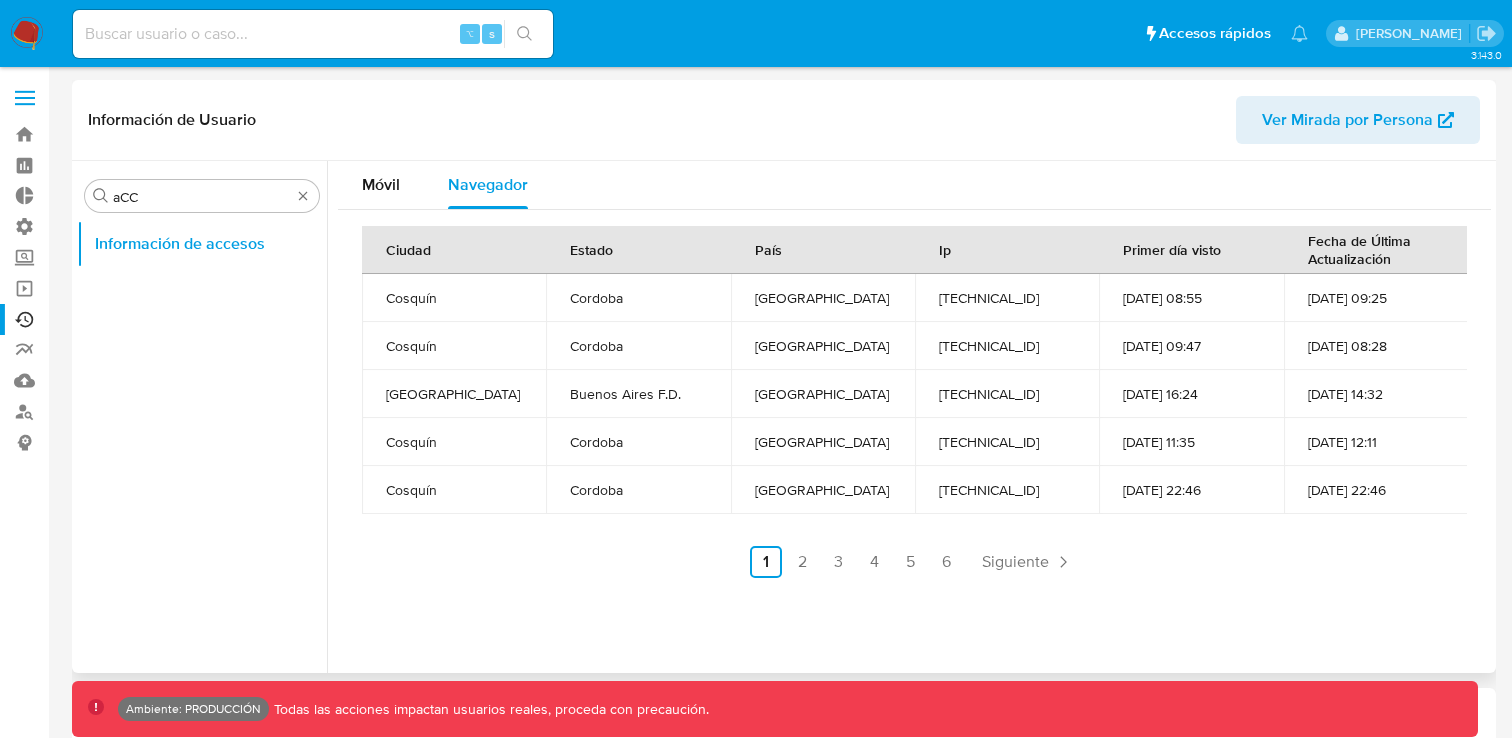 click on "Buenos Aires F.D." at bounding box center (638, 394) 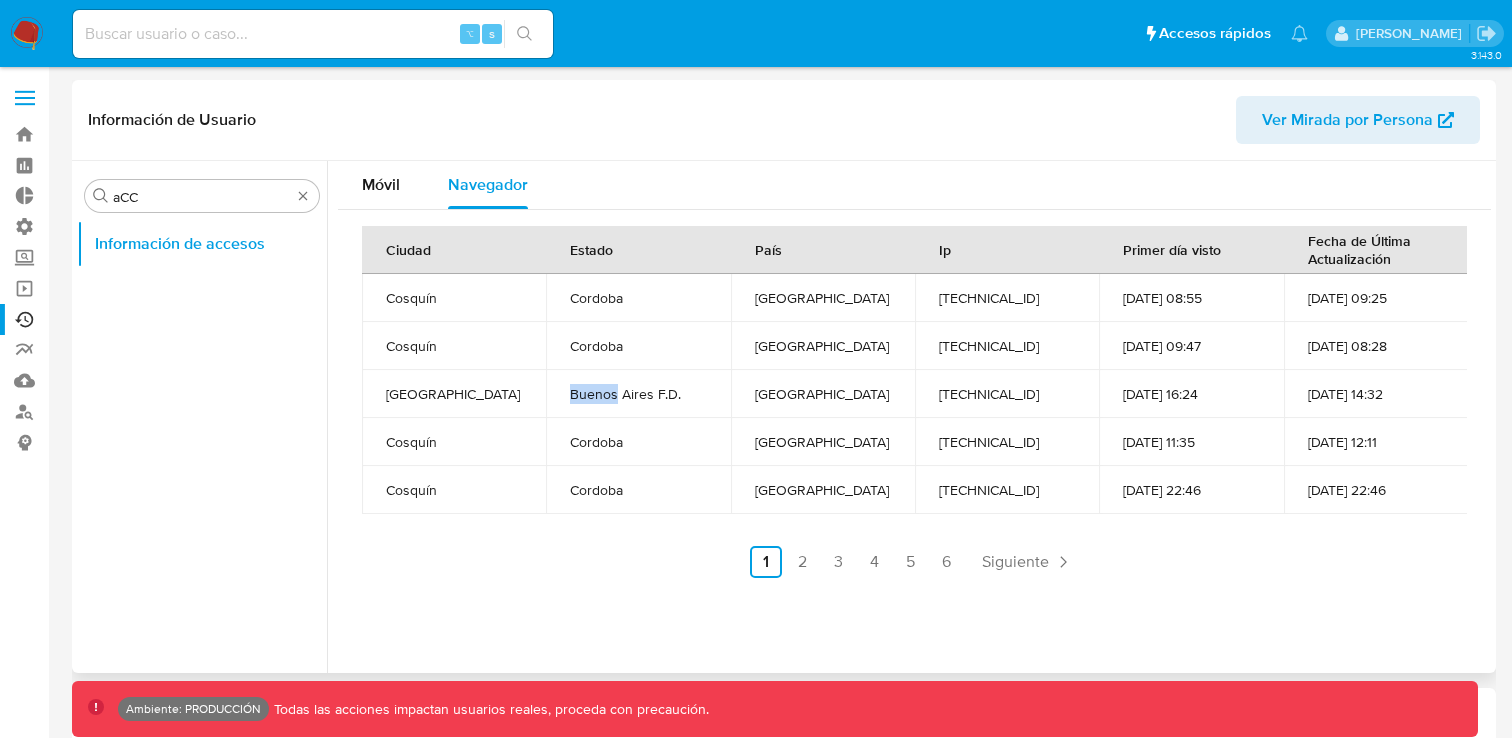 click on "Buenos Aires F.D." at bounding box center (638, 394) 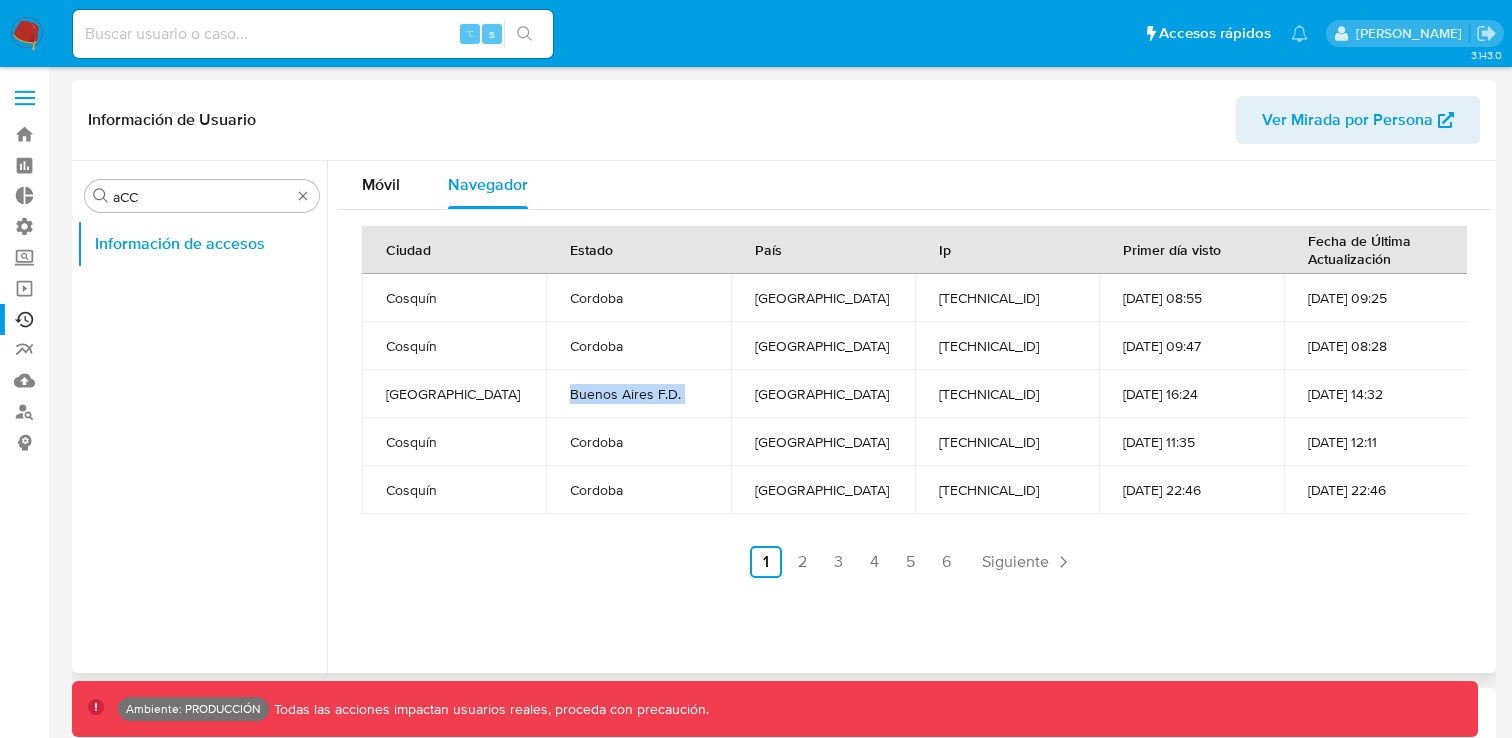 click on "Buenos Aires F.D." at bounding box center [638, 394] 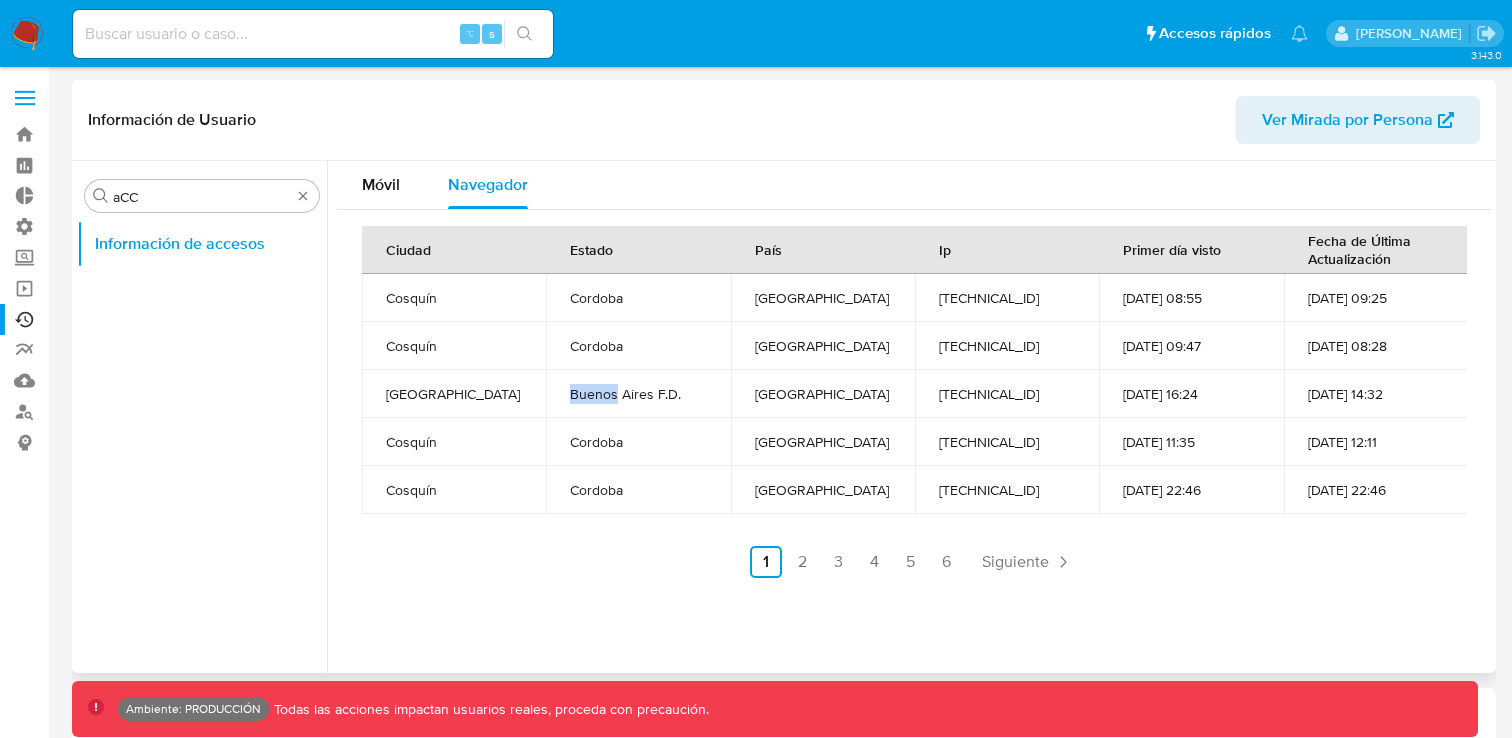 click on "Buenos Aires F.D." at bounding box center [638, 394] 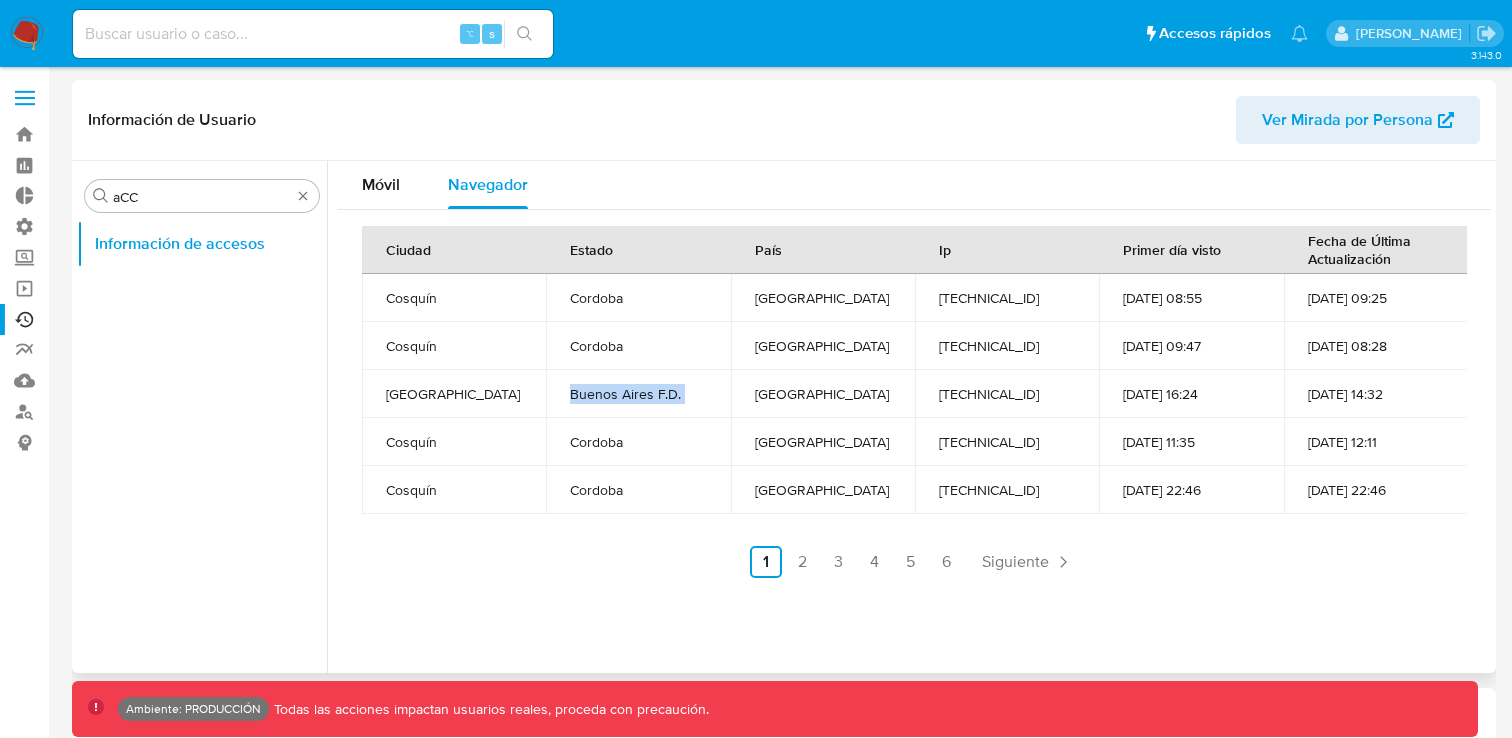 click on "Buenos Aires F.D." at bounding box center [638, 394] 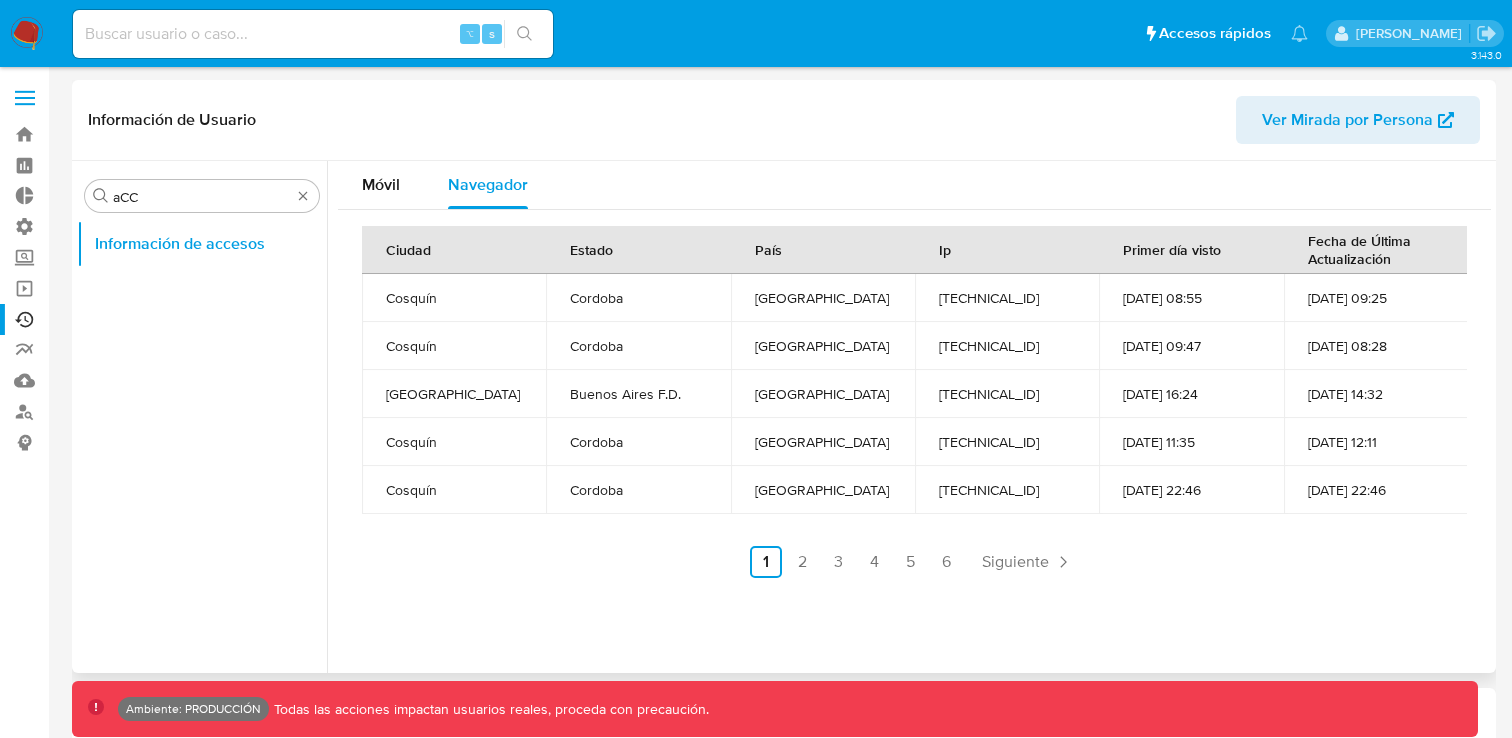 click on "[GEOGRAPHIC_DATA]" at bounding box center (454, 394) 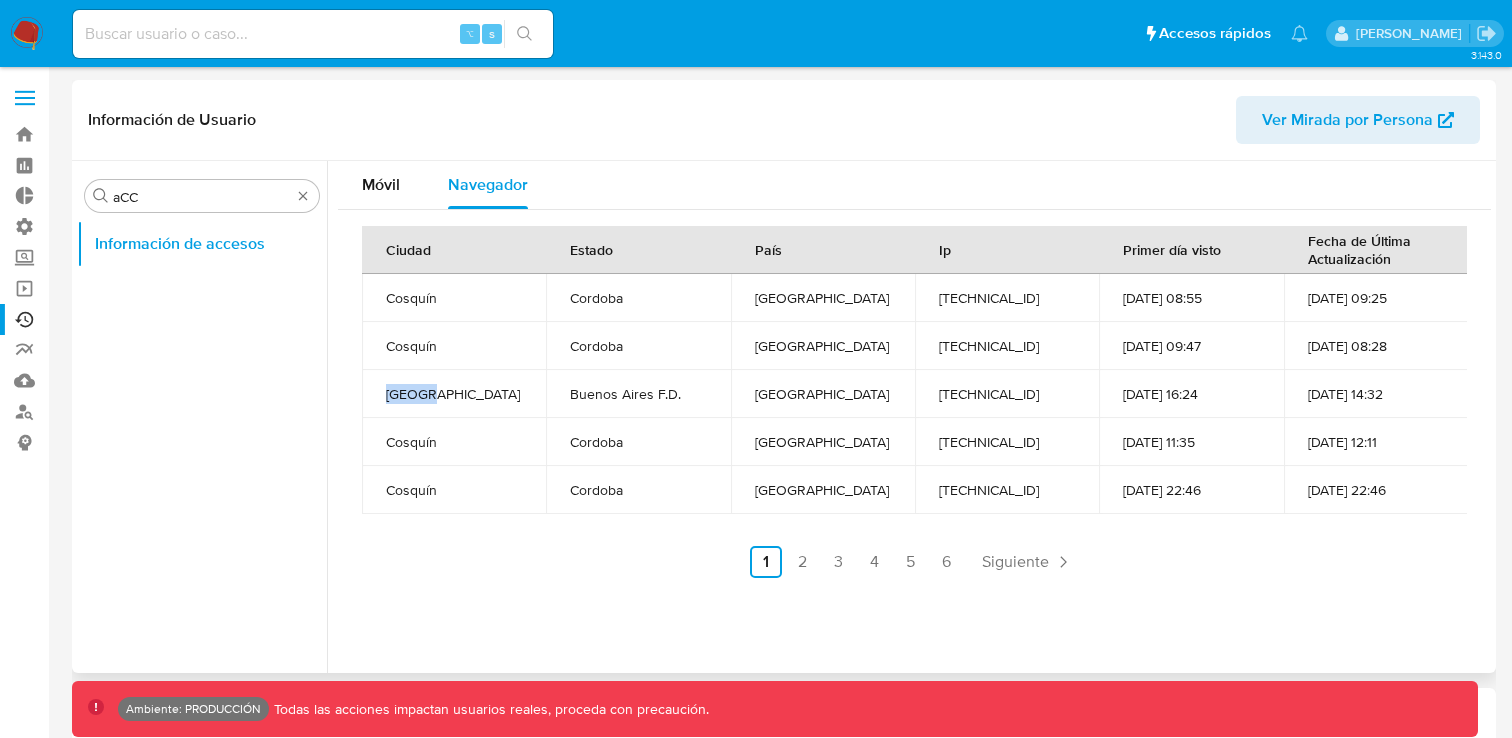 click on "[GEOGRAPHIC_DATA]" at bounding box center [454, 394] 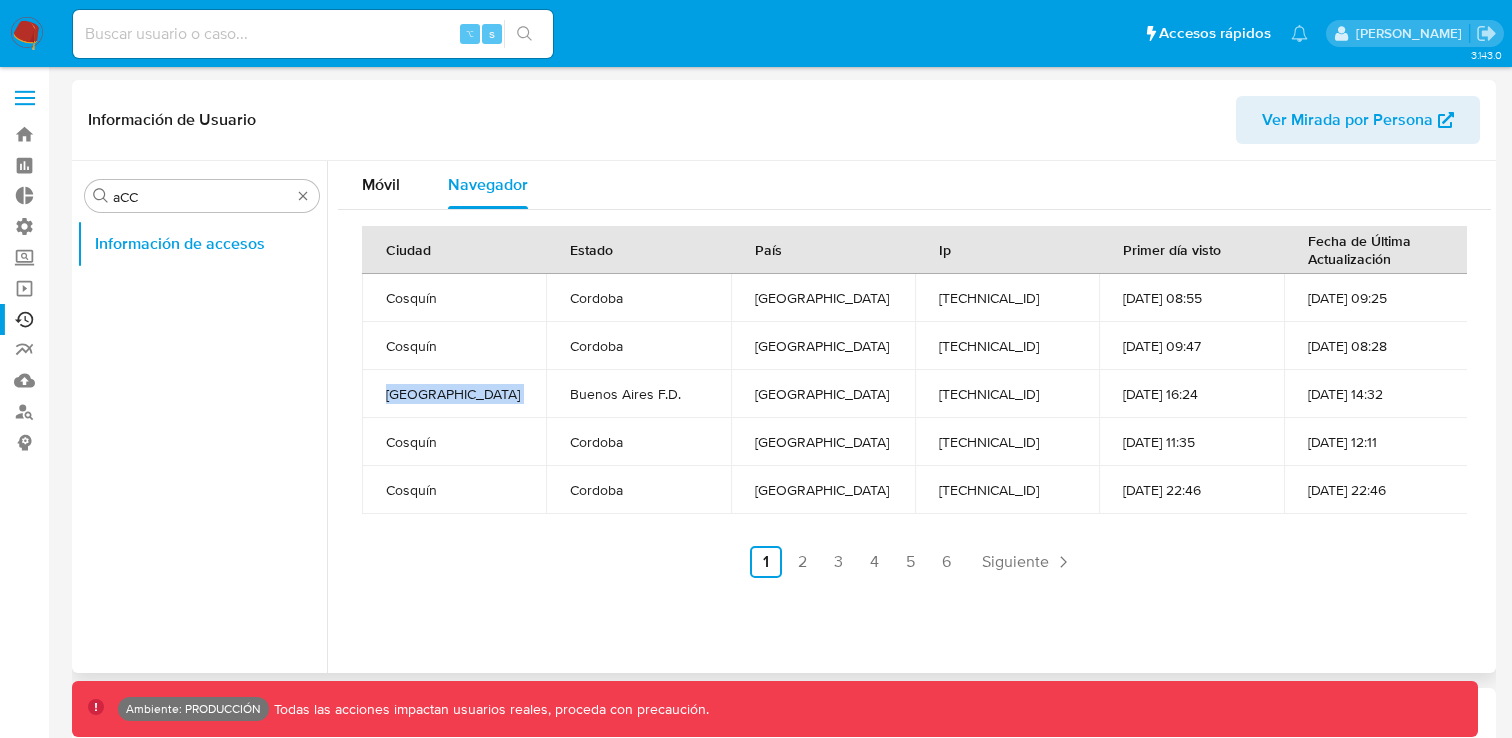 click on "[GEOGRAPHIC_DATA]" at bounding box center (454, 394) 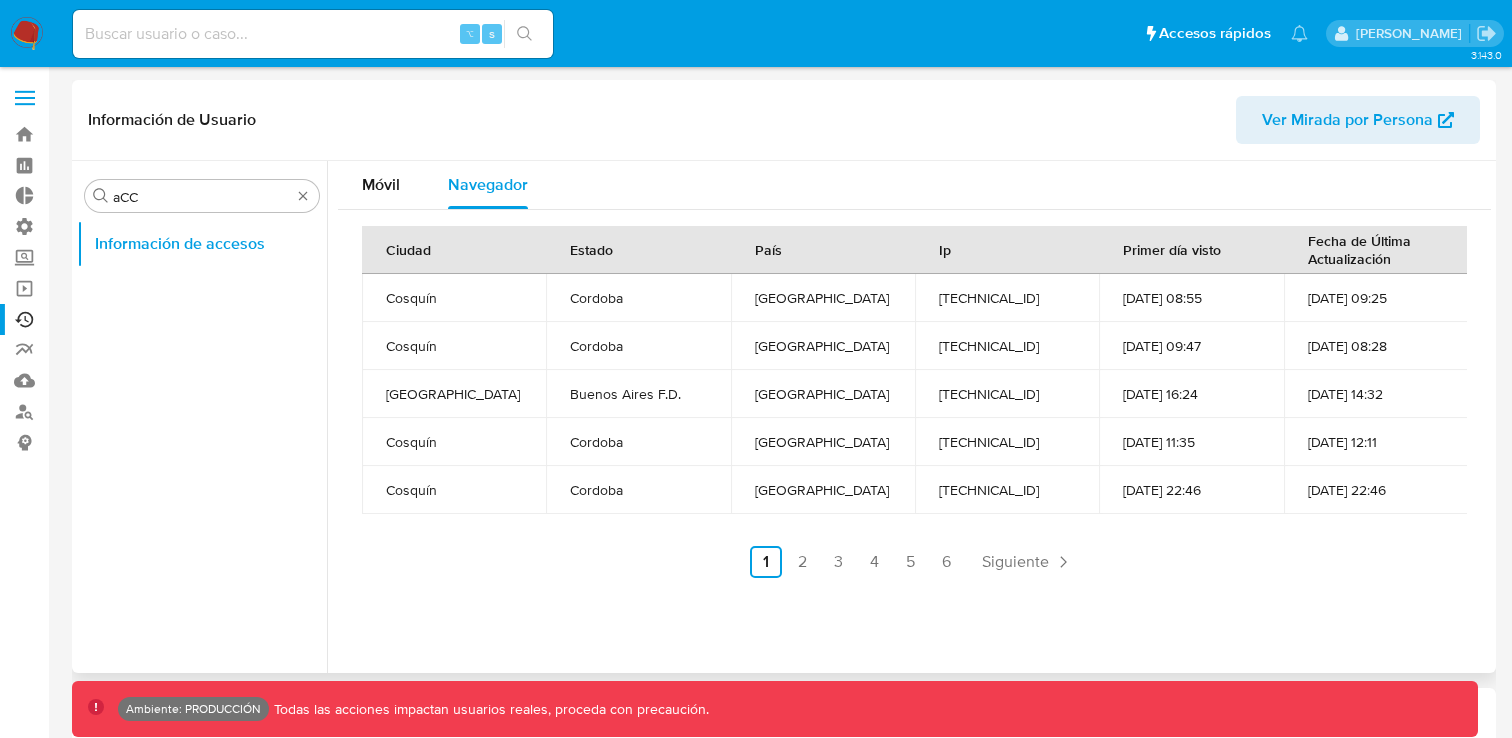 click on "Ciudad Estado País Ip Primer día visto Fecha de Última Actualización [GEOGRAPHIC_DATA] [GEOGRAPHIC_DATA] [GEOGRAPHIC_DATA] [TECHNICAL_ID] [DATE] 08:55 [DATE] 09:25 Cosquín [GEOGRAPHIC_DATA] [GEOGRAPHIC_DATA] [TECHNICAL_ID] [DATE] 09:47 [DATE] 08:28 [GEOGRAPHIC_DATA] [GEOGRAPHIC_DATA] F.D. Argentina [TECHNICAL_ID] [DATE] 16:24 [DATE] 14:32 [GEOGRAPHIC_DATA] [GEOGRAPHIC_DATA] [GEOGRAPHIC_DATA] [TECHNICAL_ID] [DATE] 11:35 [DATE] 12:11 Cosquín [GEOGRAPHIC_DATA] [GEOGRAPHIC_DATA] [TECHNICAL_ID] [DATE] 22:46 [DATE] 22:46 Anterior 1 2 3 4 5 6 Siguiente" at bounding box center (914, 402) 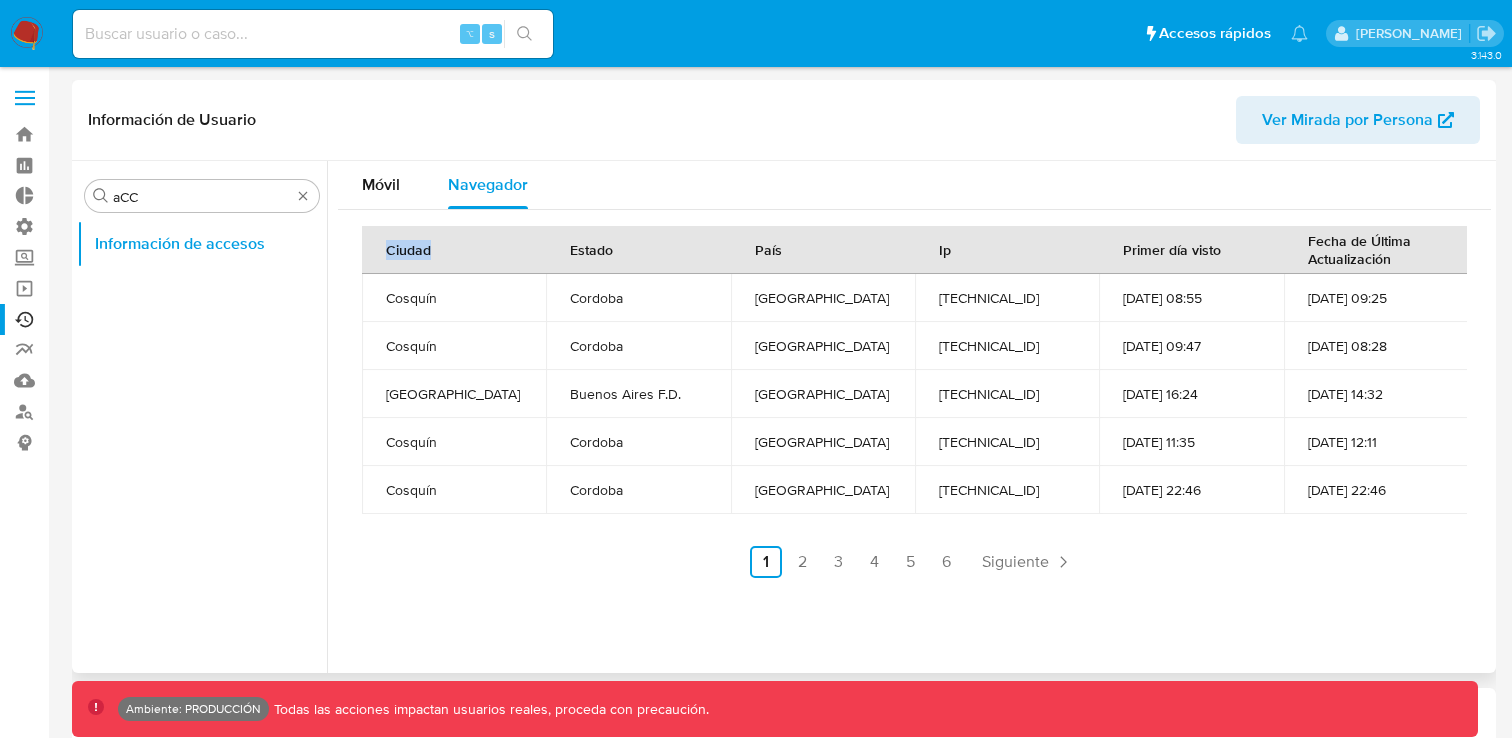 click on "Ciudad Estado País Ip Primer día visto Fecha de Última Actualización [GEOGRAPHIC_DATA] [GEOGRAPHIC_DATA] [GEOGRAPHIC_DATA] [TECHNICAL_ID] [DATE] 08:55 [DATE] 09:25 Cosquín [GEOGRAPHIC_DATA] [GEOGRAPHIC_DATA] [TECHNICAL_ID] [DATE] 09:47 [DATE] 08:28 [GEOGRAPHIC_DATA] [GEOGRAPHIC_DATA] F.D. Argentina [TECHNICAL_ID] [DATE] 16:24 [DATE] 14:32 [GEOGRAPHIC_DATA] [GEOGRAPHIC_DATA] [GEOGRAPHIC_DATA] [TECHNICAL_ID] [DATE] 11:35 [DATE] 12:11 Cosquín [GEOGRAPHIC_DATA] [GEOGRAPHIC_DATA] [TECHNICAL_ID] [DATE] 22:46 [DATE] 22:46 Anterior 1 2 3 4 5 6 Siguiente" at bounding box center (914, 402) 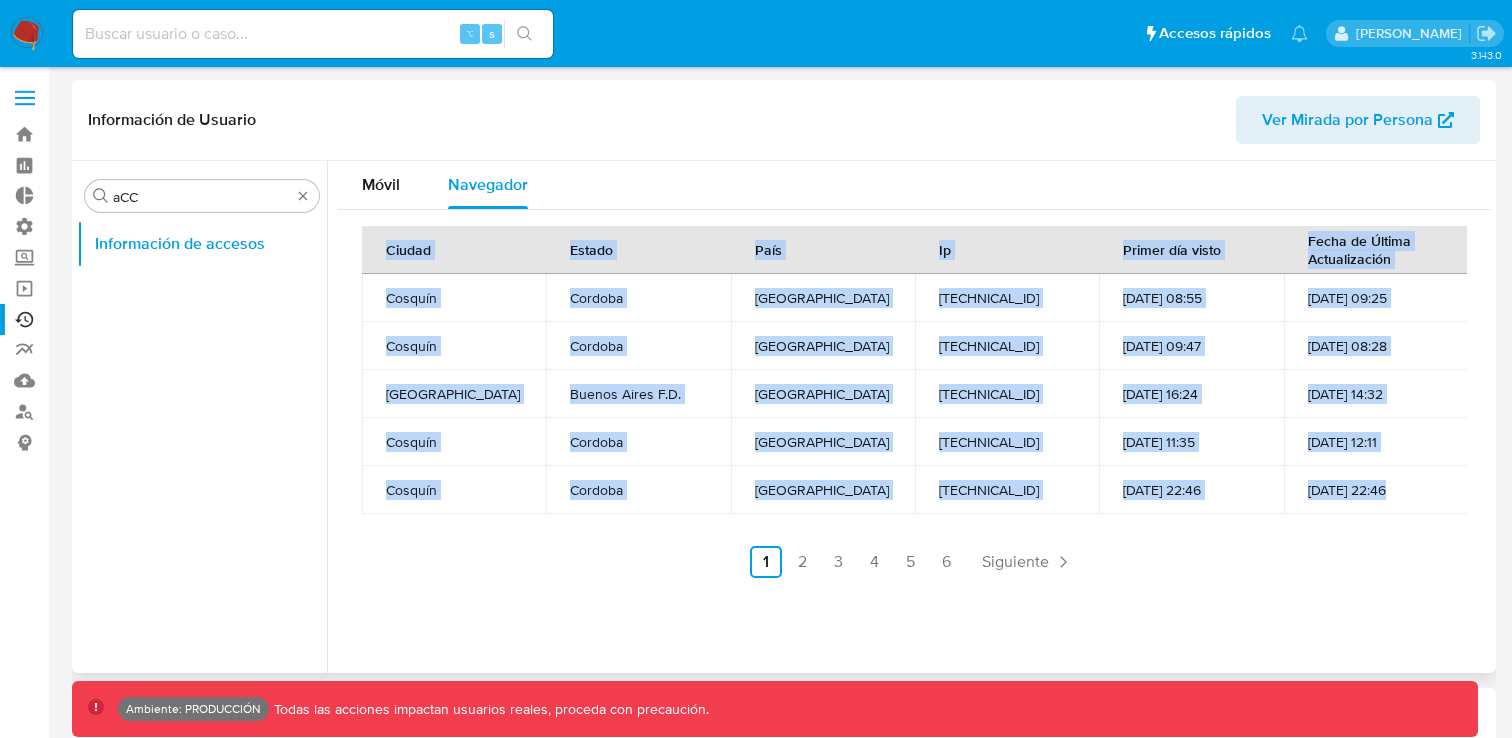 click on "Ciudad Estado País Ip Primer día visto Fecha de Última Actualización [GEOGRAPHIC_DATA] [GEOGRAPHIC_DATA] [GEOGRAPHIC_DATA] [TECHNICAL_ID] [DATE] 08:55 [DATE] 09:25 Cosquín [GEOGRAPHIC_DATA] [GEOGRAPHIC_DATA] [TECHNICAL_ID] [DATE] 09:47 [DATE] 08:28 [GEOGRAPHIC_DATA] [GEOGRAPHIC_DATA] F.D. Argentina [TECHNICAL_ID] [DATE] 16:24 [DATE] 14:32 [GEOGRAPHIC_DATA] [GEOGRAPHIC_DATA] [GEOGRAPHIC_DATA] [TECHNICAL_ID] [DATE] 11:35 [DATE] 12:11 Cosquín [GEOGRAPHIC_DATA] [GEOGRAPHIC_DATA] [TECHNICAL_ID] [DATE] 22:46 [DATE] 22:46 Anterior 1 2 3 4 5 6 Siguiente" at bounding box center [914, 402] 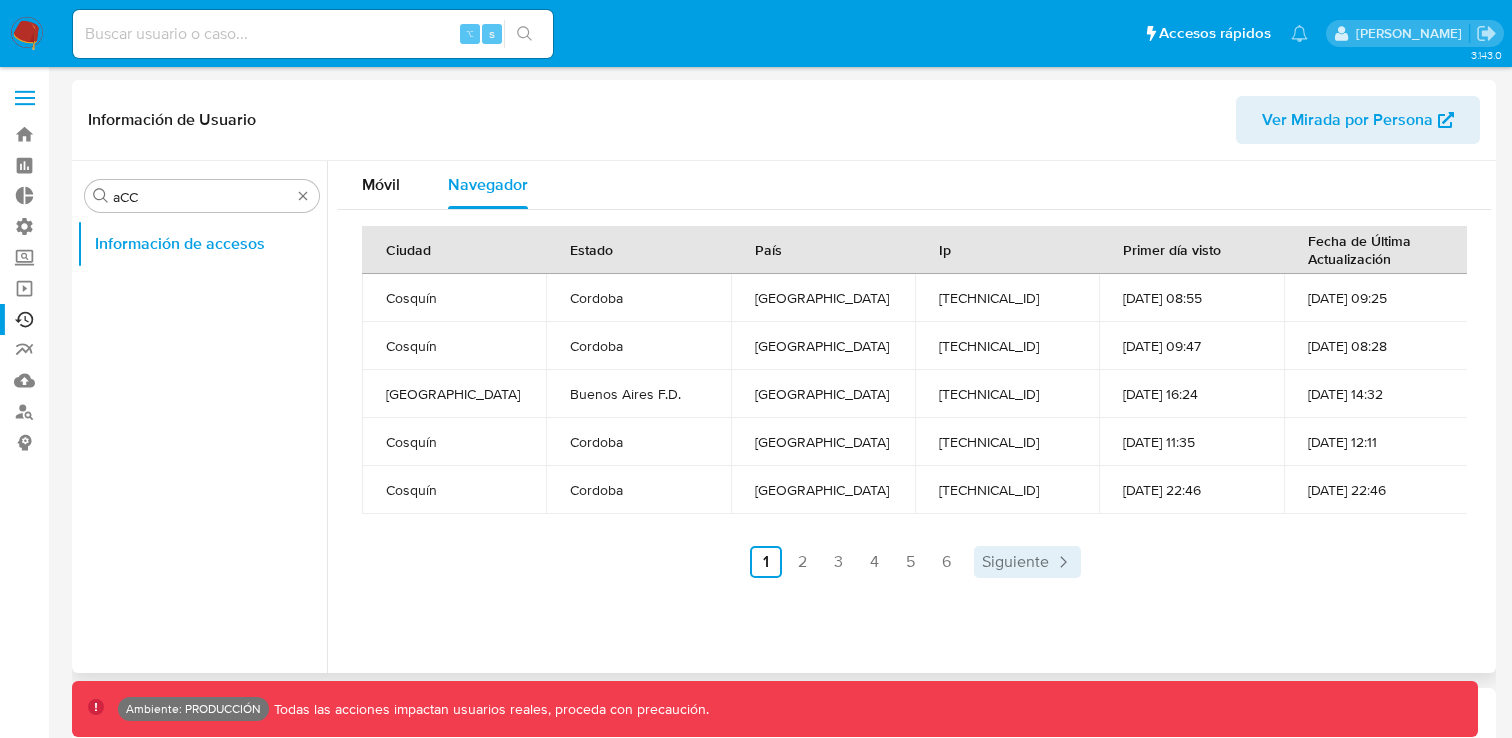 click on "Siguiente" at bounding box center [1015, 562] 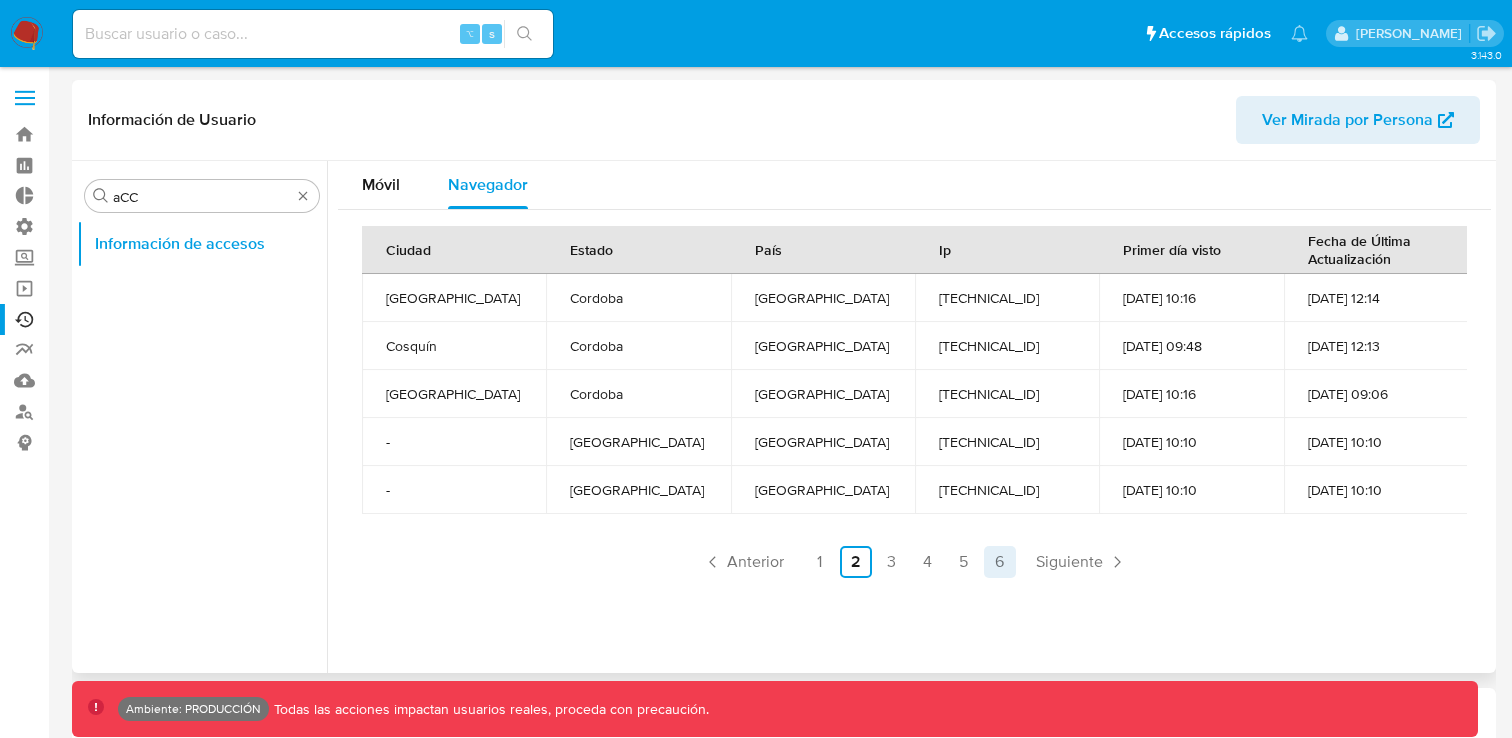 click on "6" at bounding box center (1000, 562) 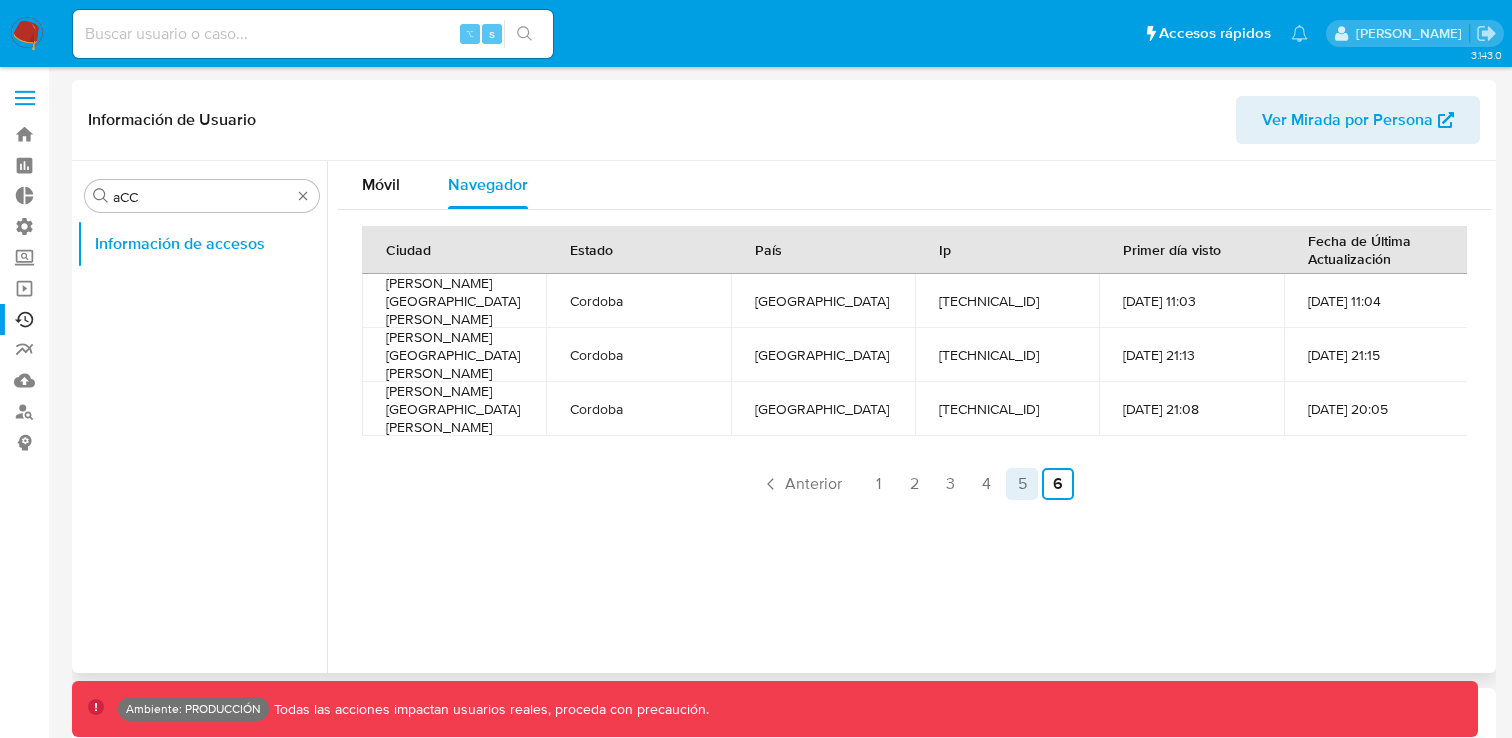 click on "5" at bounding box center [1022, 484] 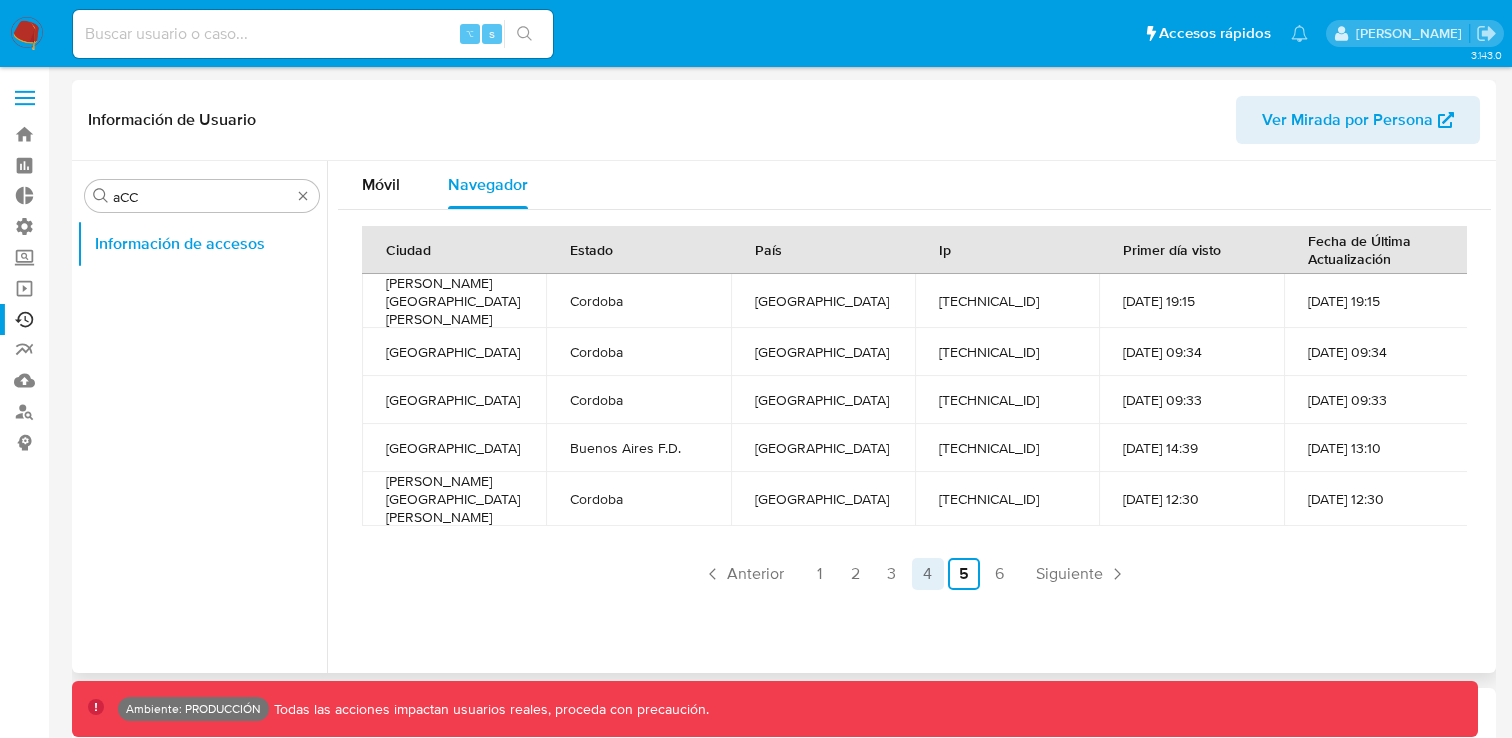 click on "4" at bounding box center [928, 574] 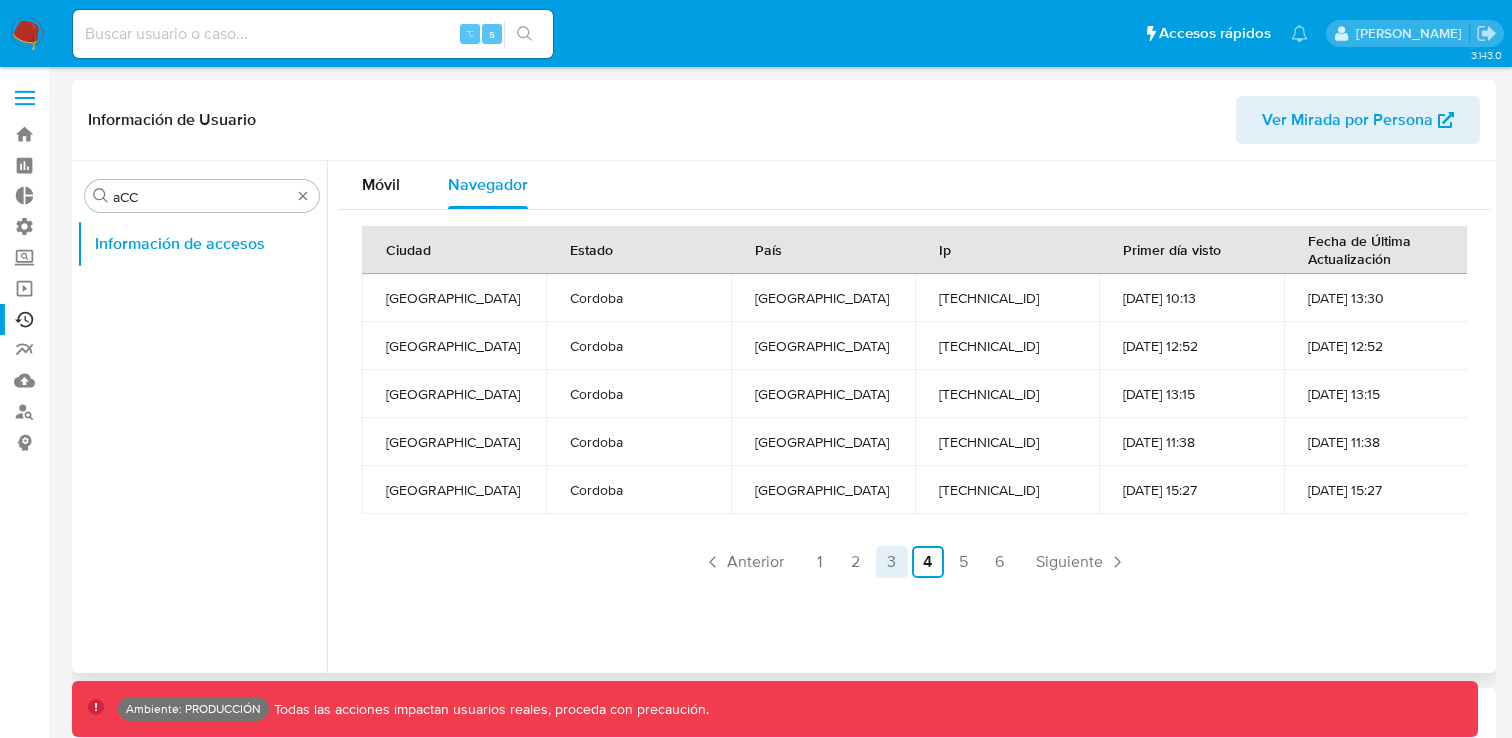 click on "3" at bounding box center [892, 562] 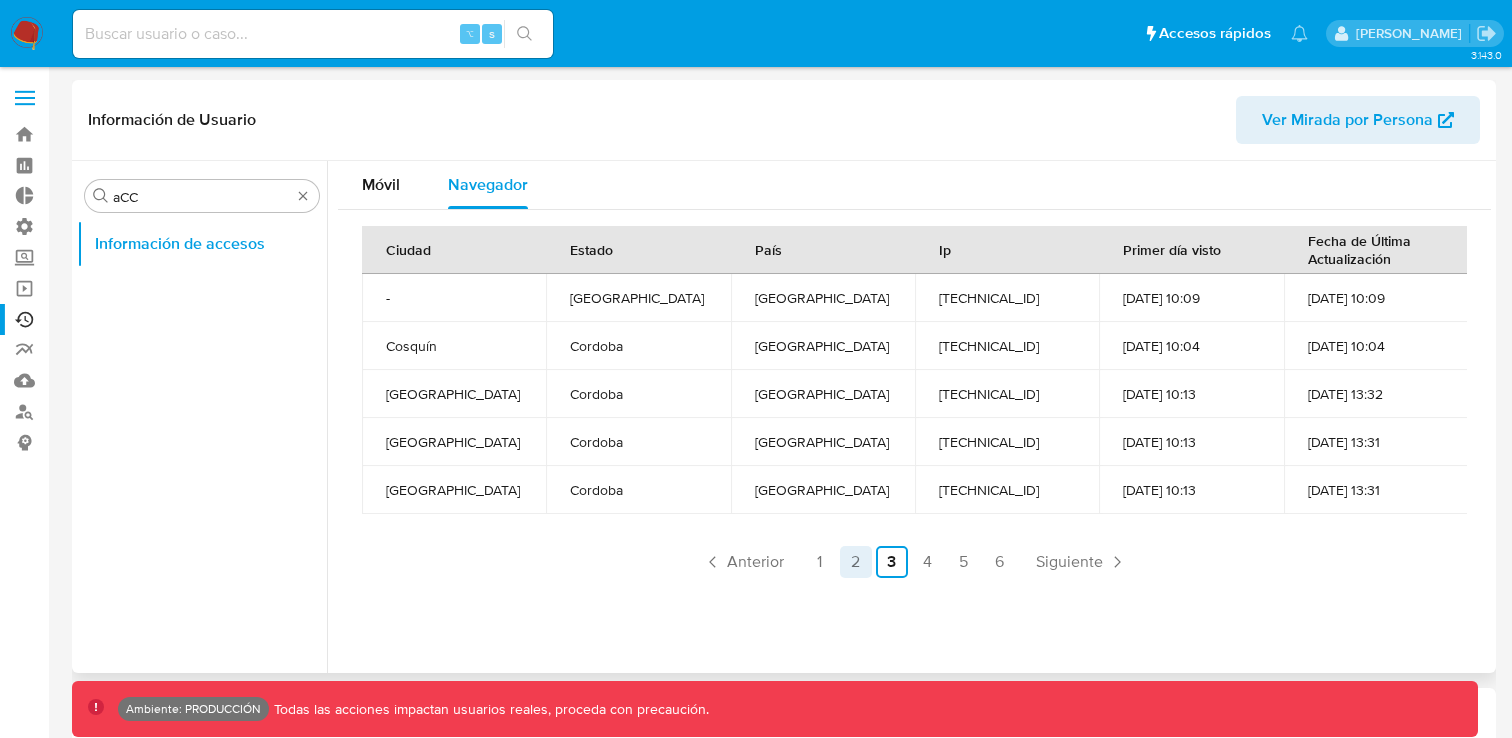 click on "2" at bounding box center (856, 562) 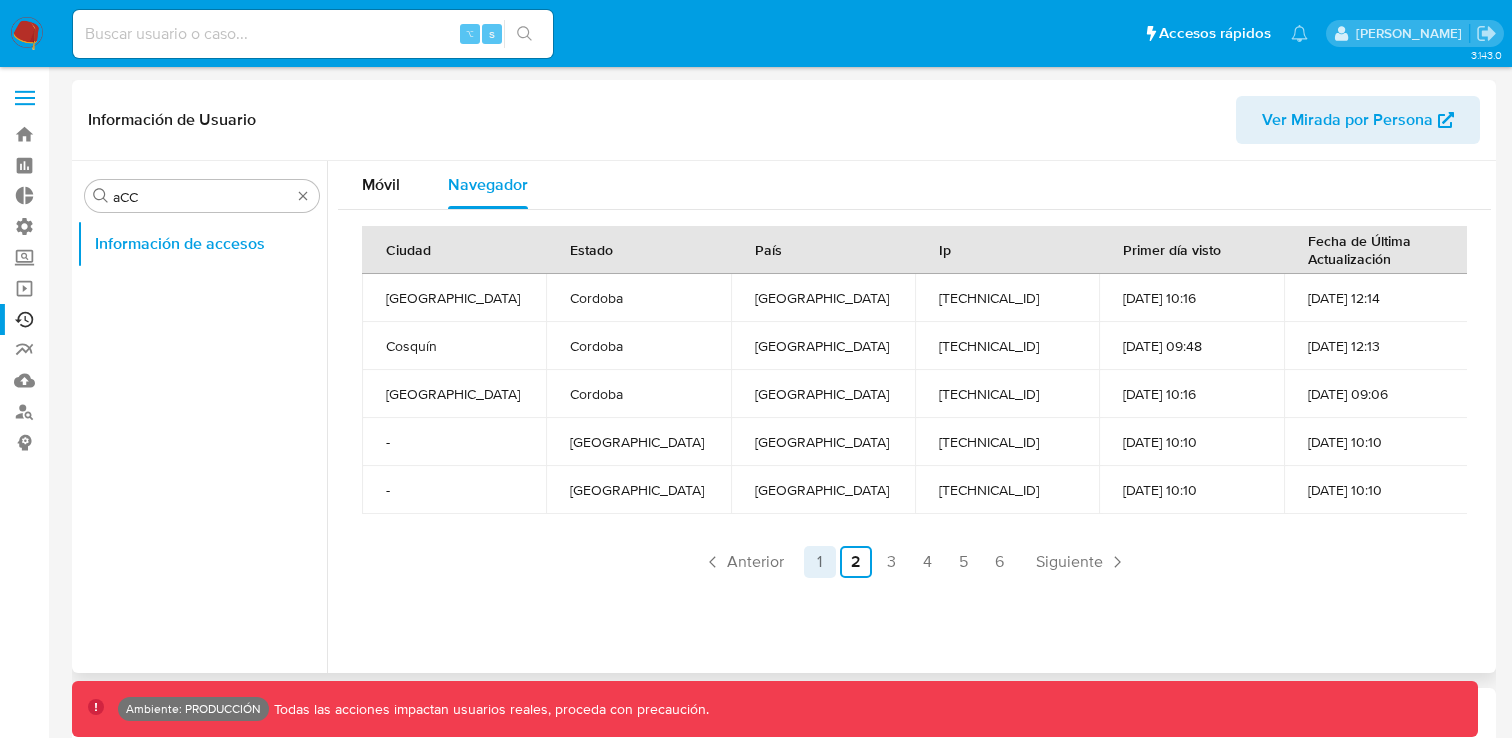 click on "1" at bounding box center [820, 562] 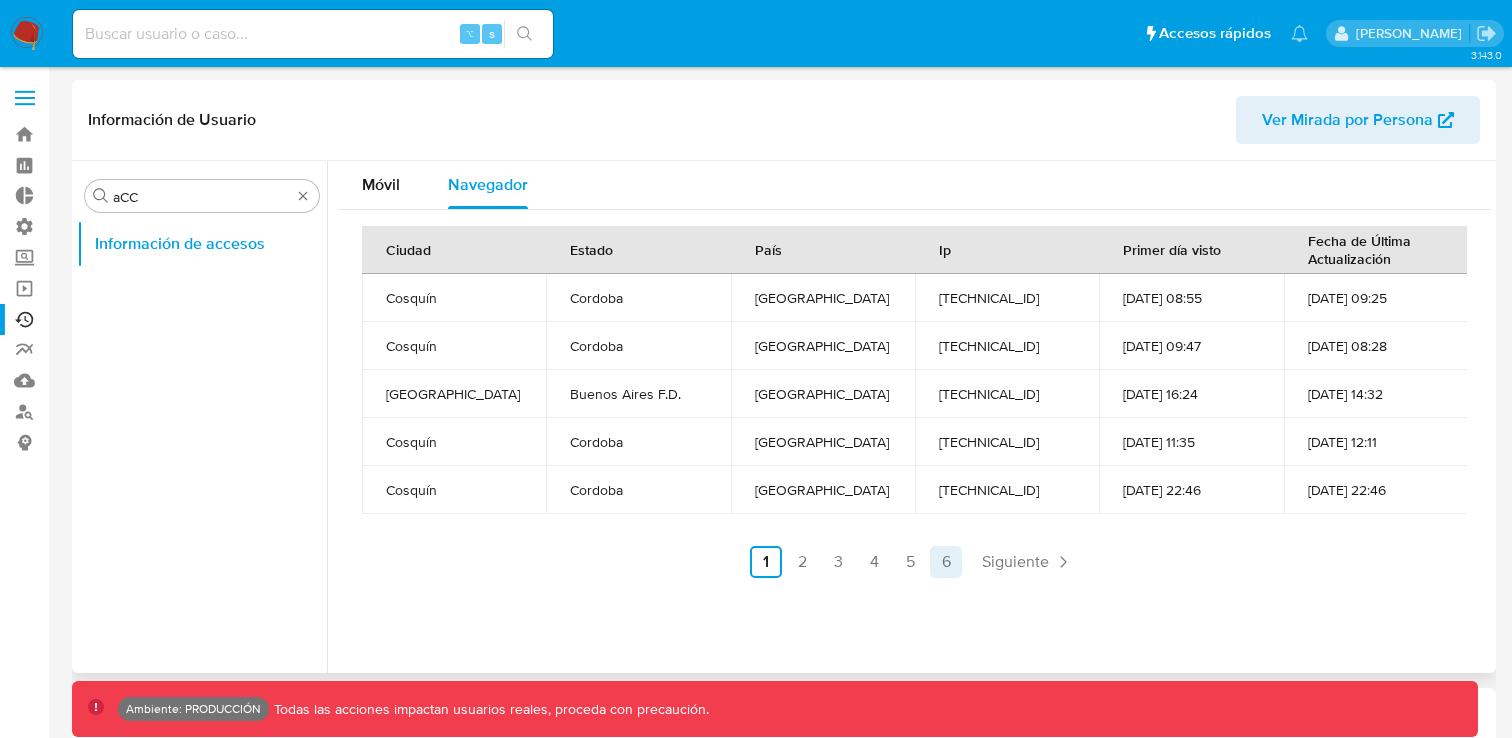 click on "6" at bounding box center (946, 562) 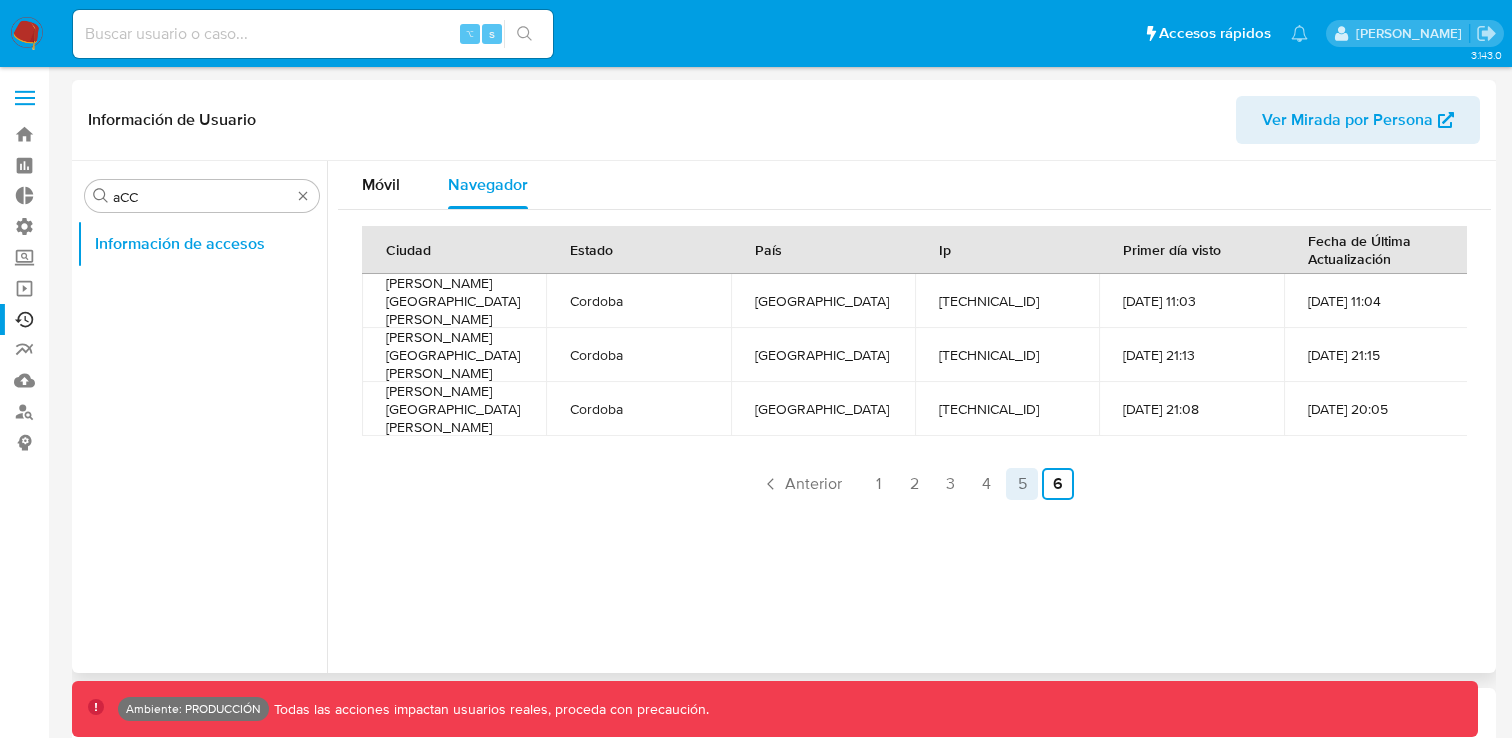 click on "5" at bounding box center [1022, 484] 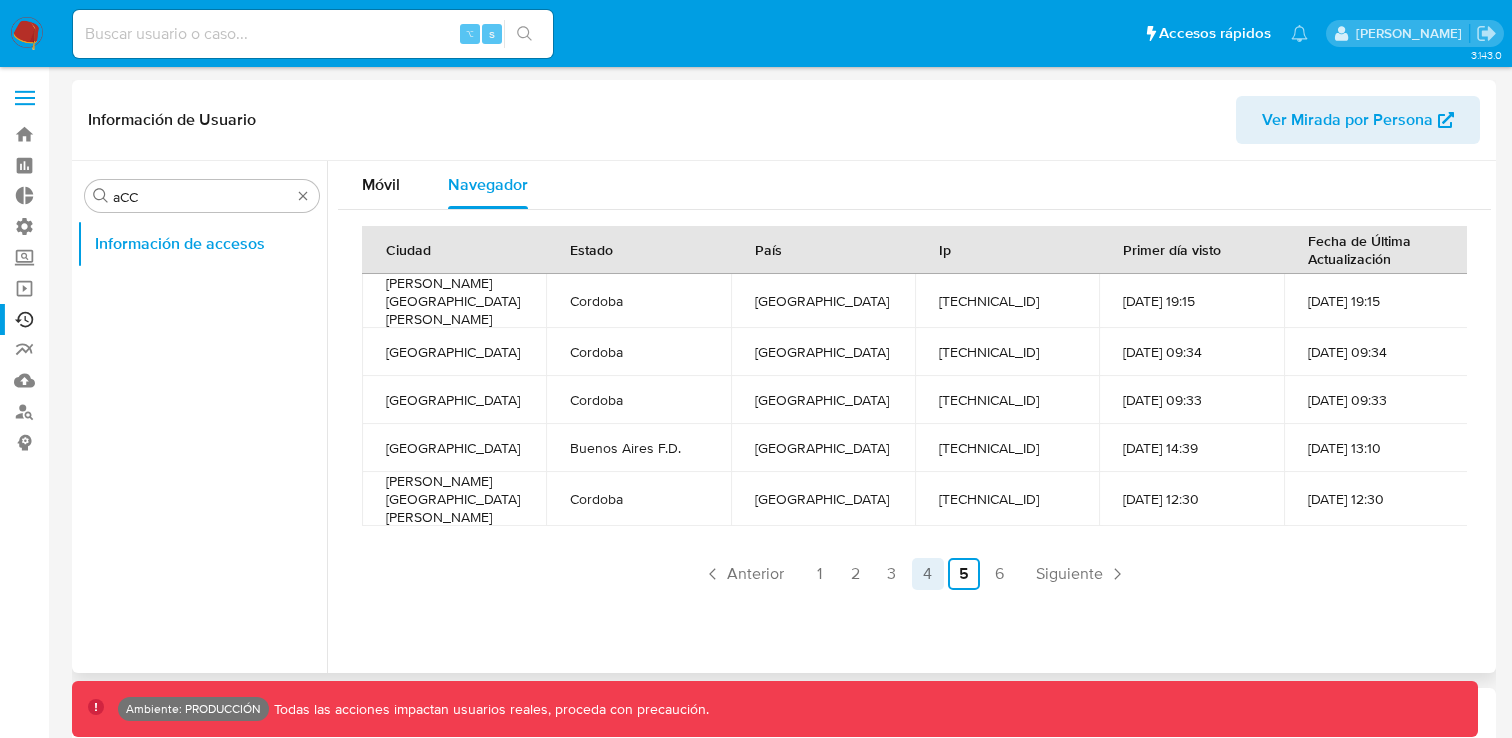 click on "4" at bounding box center (928, 574) 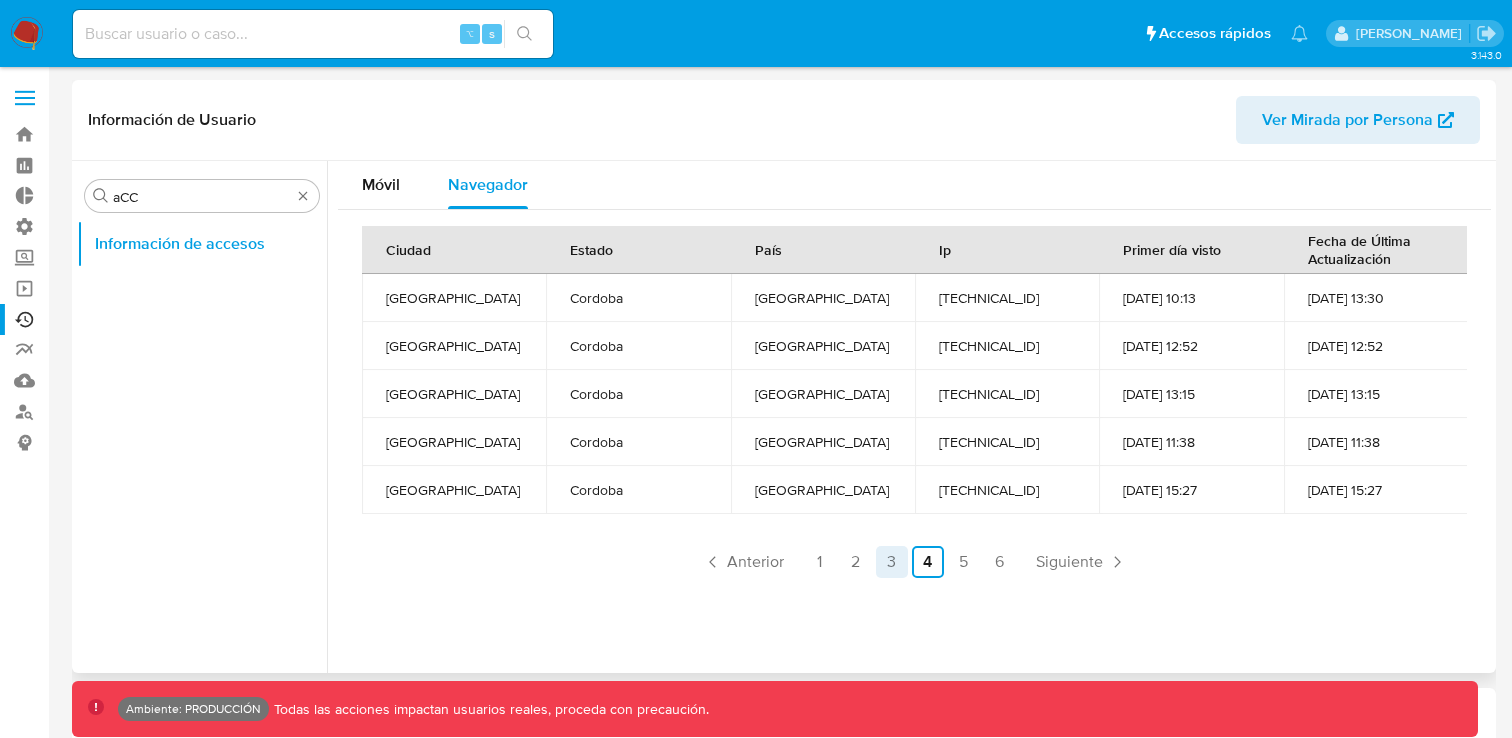 click on "3" at bounding box center (892, 562) 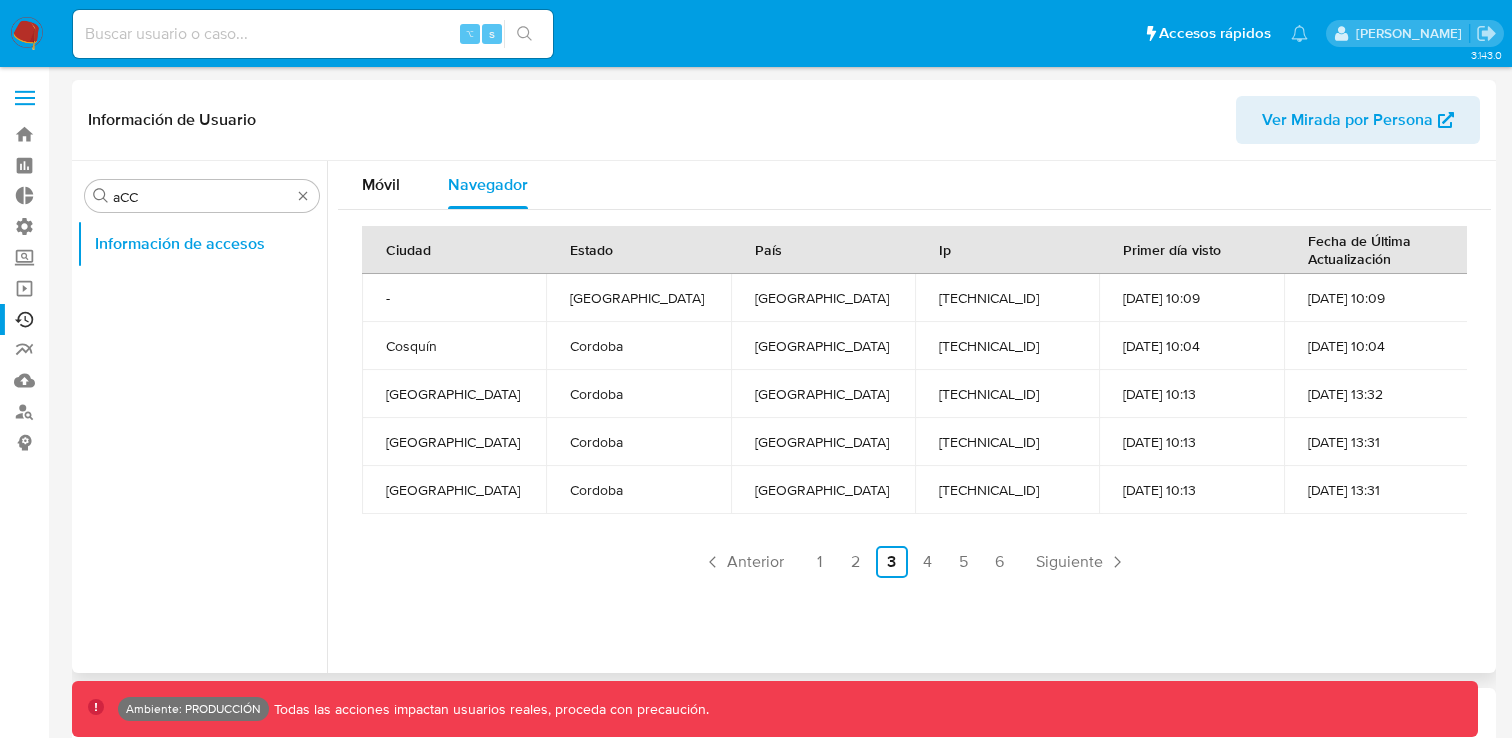 click on "Anterior 1 2 3 4 5 6 Siguiente" at bounding box center [914, 562] 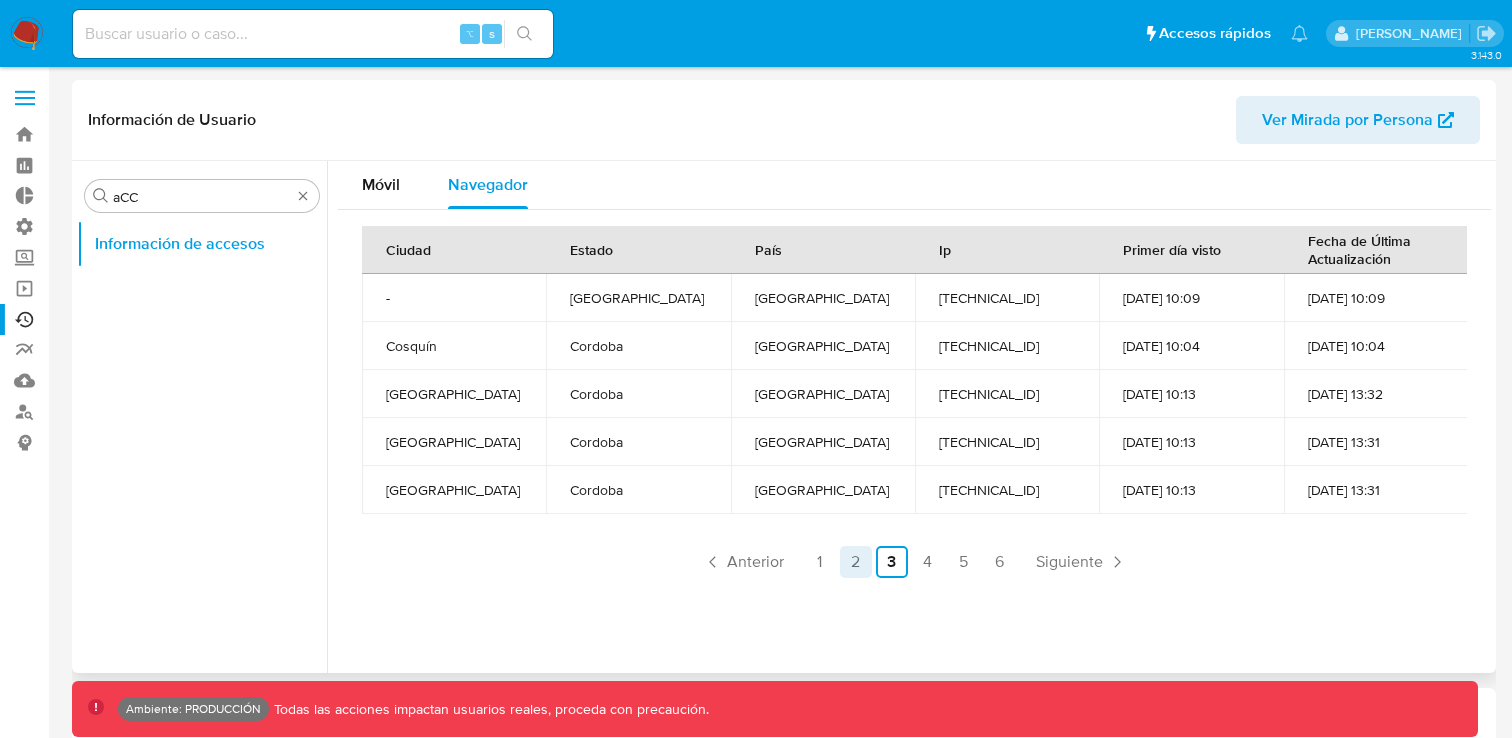 click on "2" at bounding box center (856, 562) 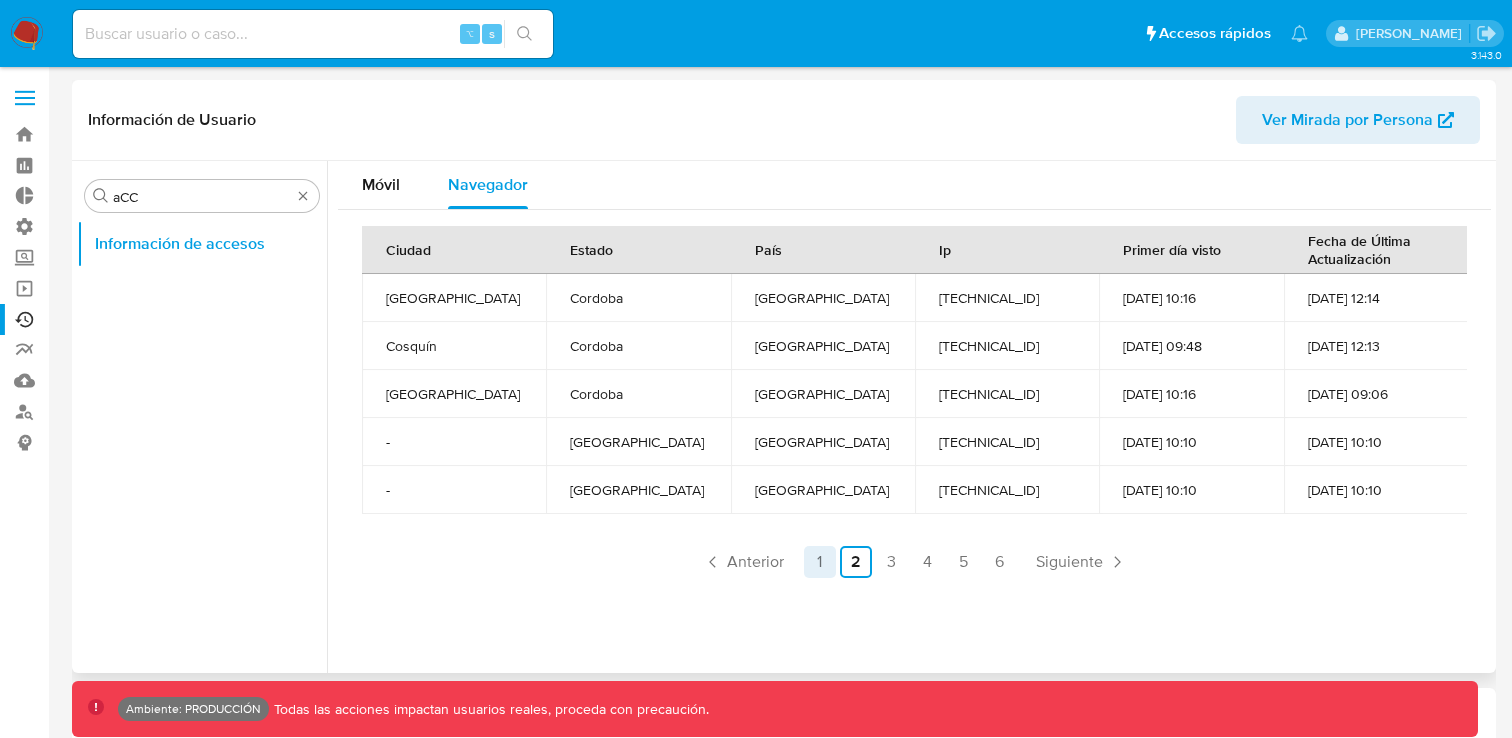 click on "1" at bounding box center (820, 562) 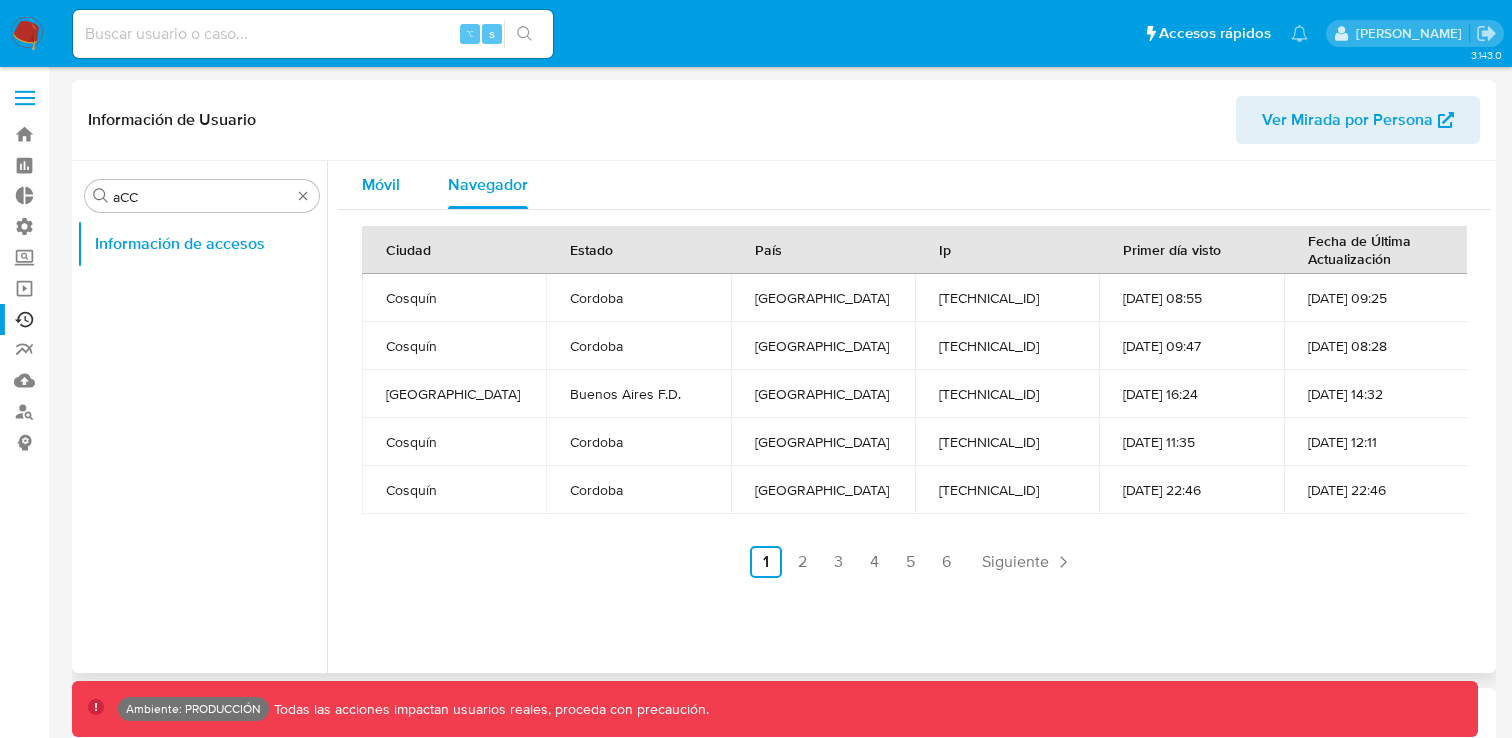 click on "Móvil" at bounding box center [381, 185] 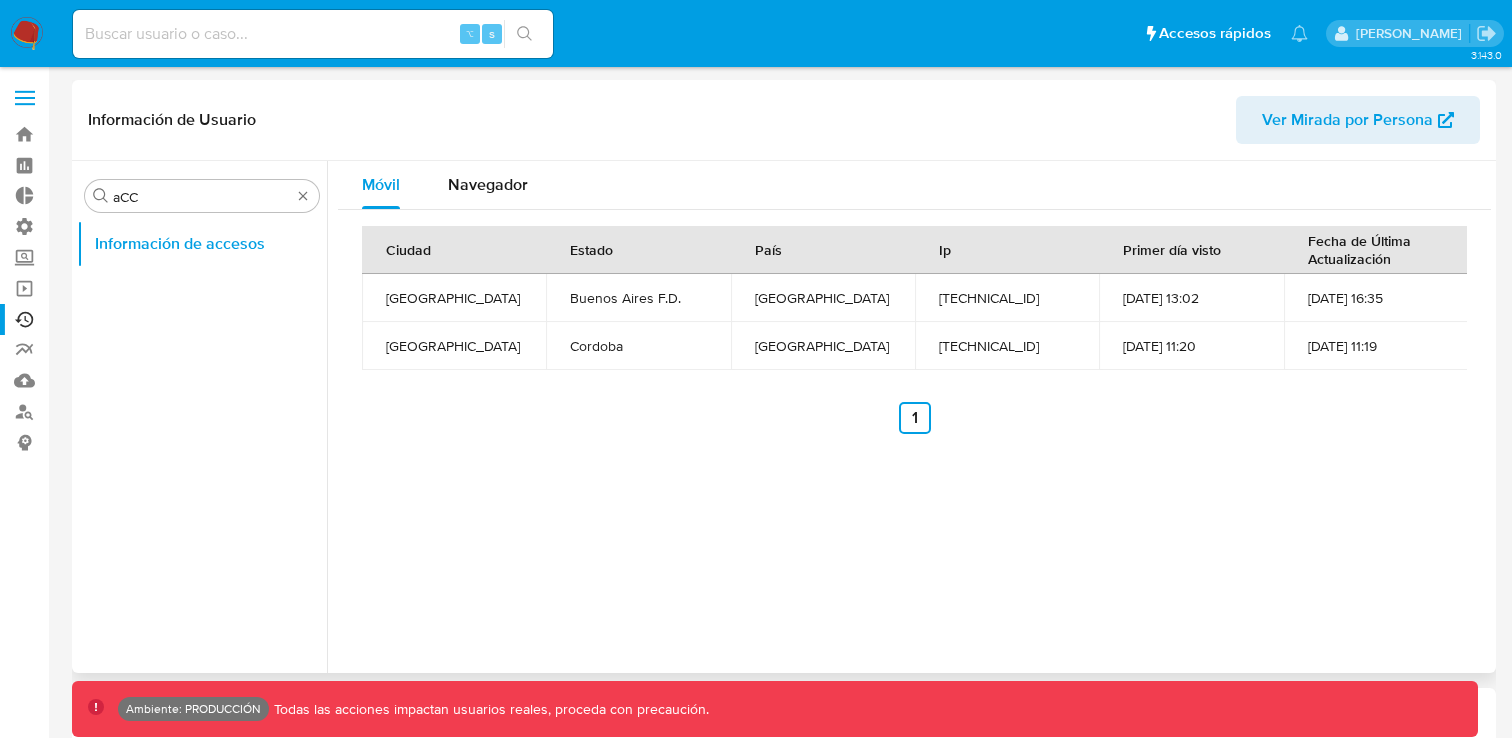 click on "Fecha de Última Actualización" at bounding box center (1376, 250) 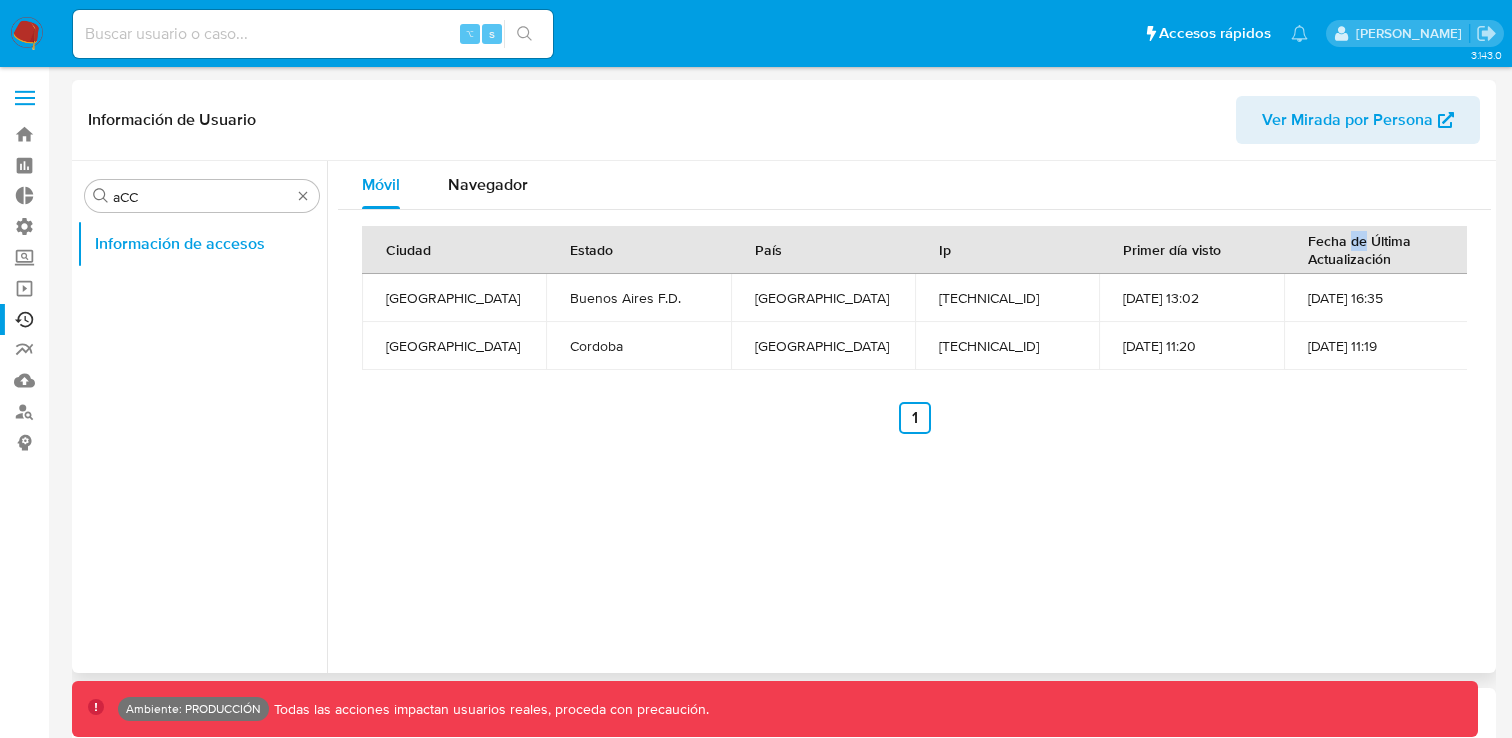 click on "Fecha de Última Actualización" at bounding box center [1376, 250] 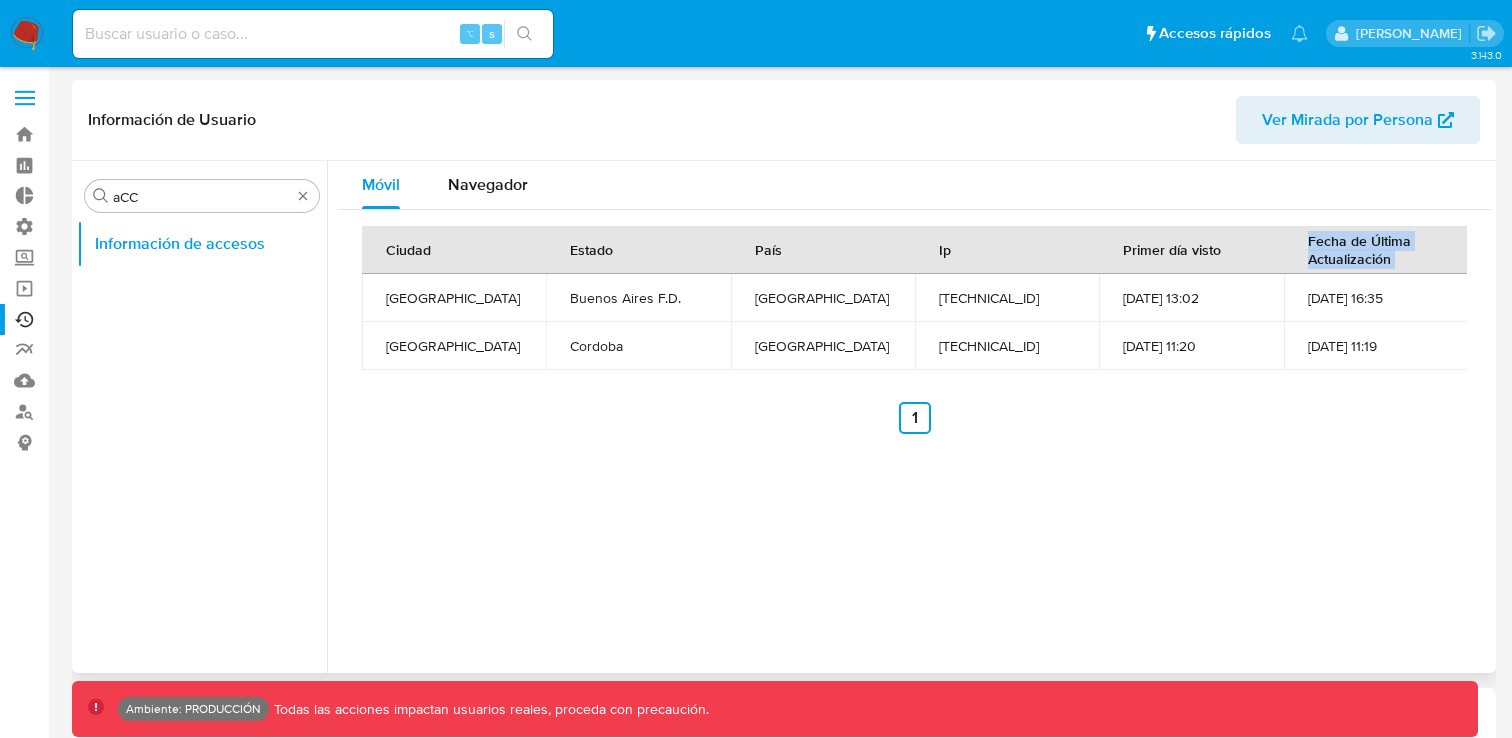click on "Fecha de Última Actualización" at bounding box center [1376, 250] 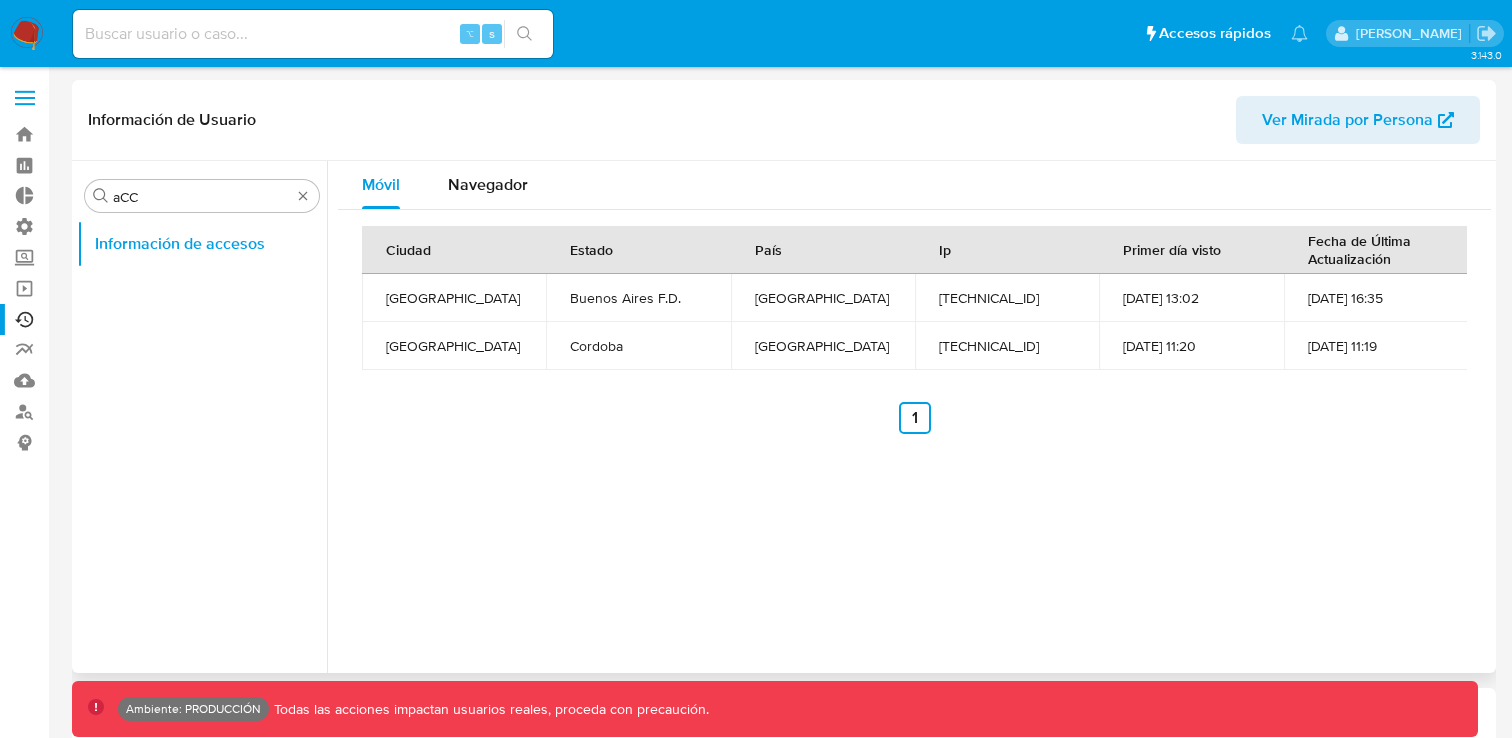 click on "Ciudad Estado País Ip Primer día visto Fecha de Última Actualización [GEOGRAPHIC_DATA] [GEOGRAPHIC_DATA] F.D. Argentina [TECHNICAL_ID] [DATE] 13:02 [DATE] 16:35 [GEOGRAPHIC_DATA] [GEOGRAPHIC_DATA] [GEOGRAPHIC_DATA] [TECHNICAL_ID] [DATE] 11:20 [DATE] 11:19 Anterior 1 Siguiente" at bounding box center (914, 330) 